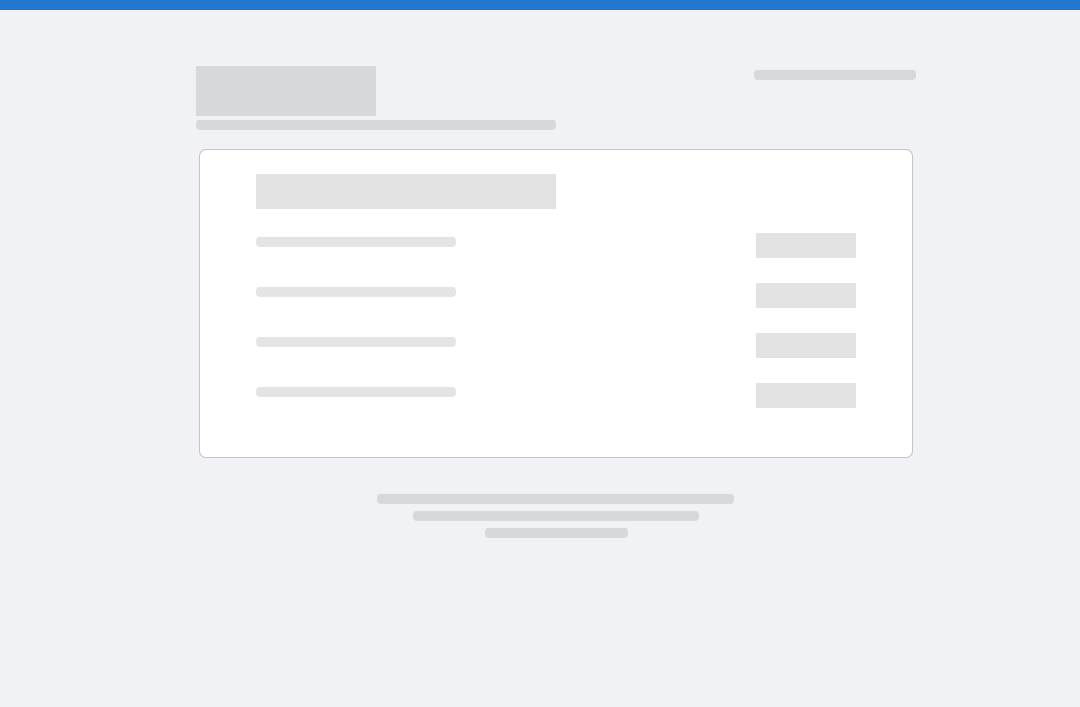 scroll, scrollTop: 0, scrollLeft: 0, axis: both 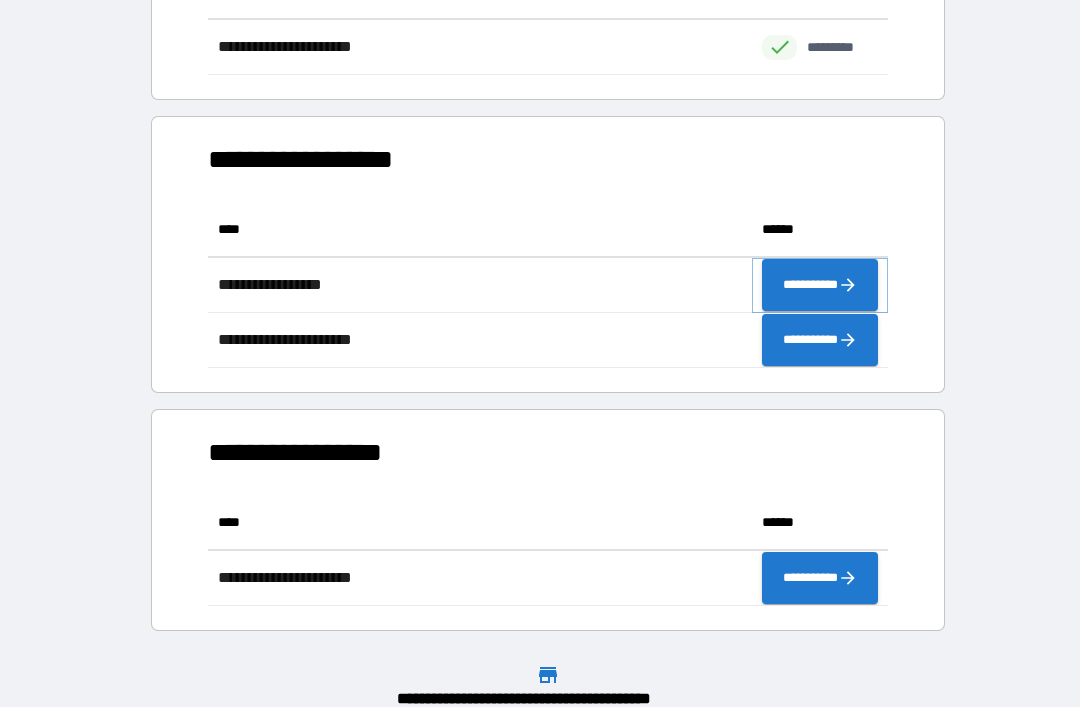 click on "**********" at bounding box center [820, 285] 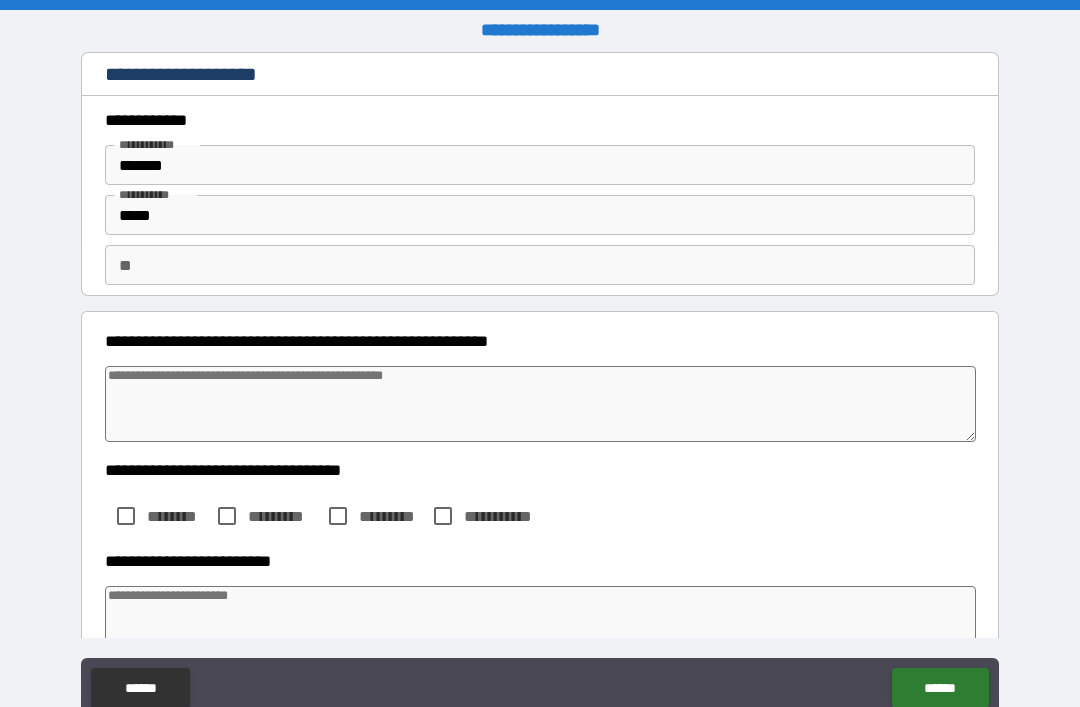 type on "*" 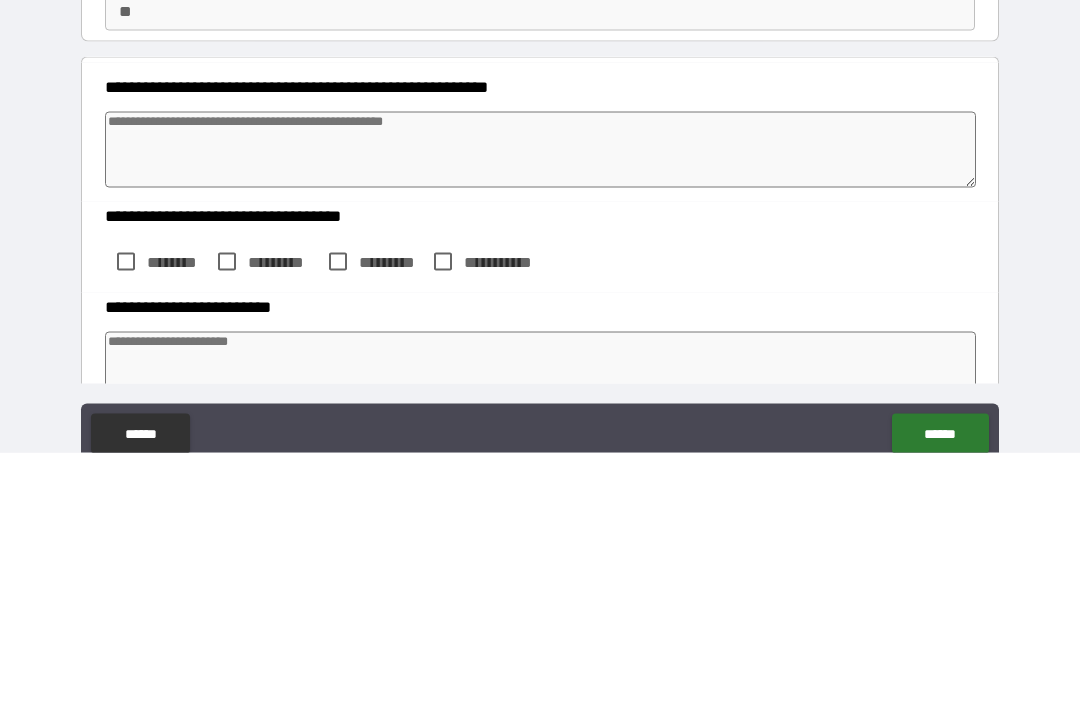 type on "*" 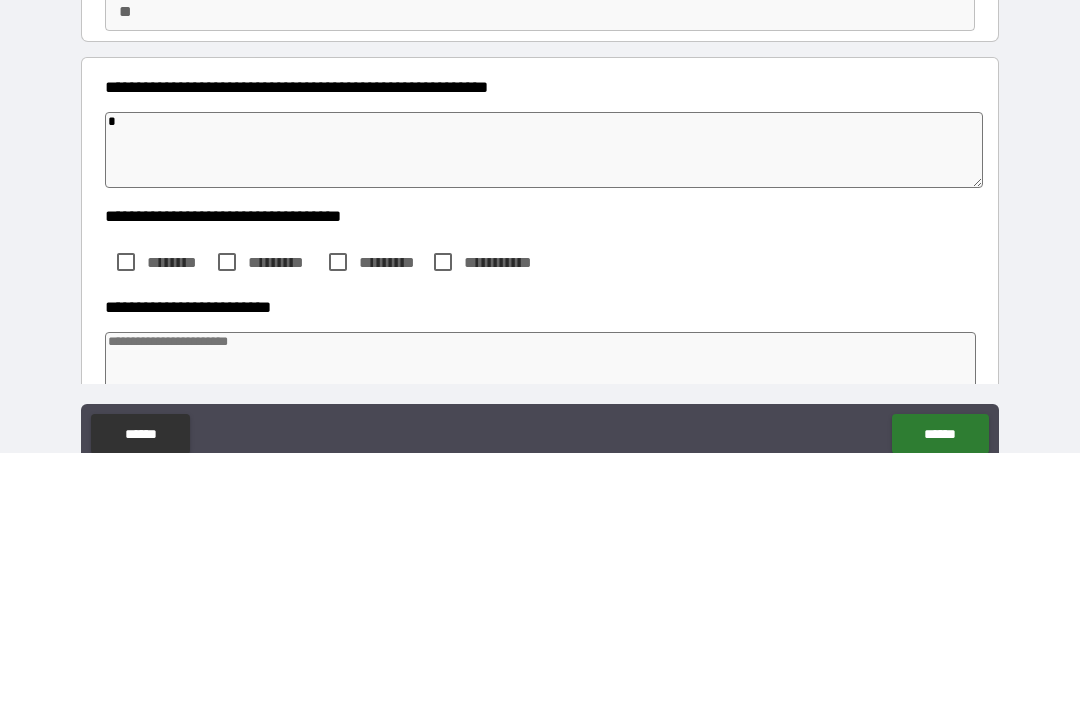 type on "*" 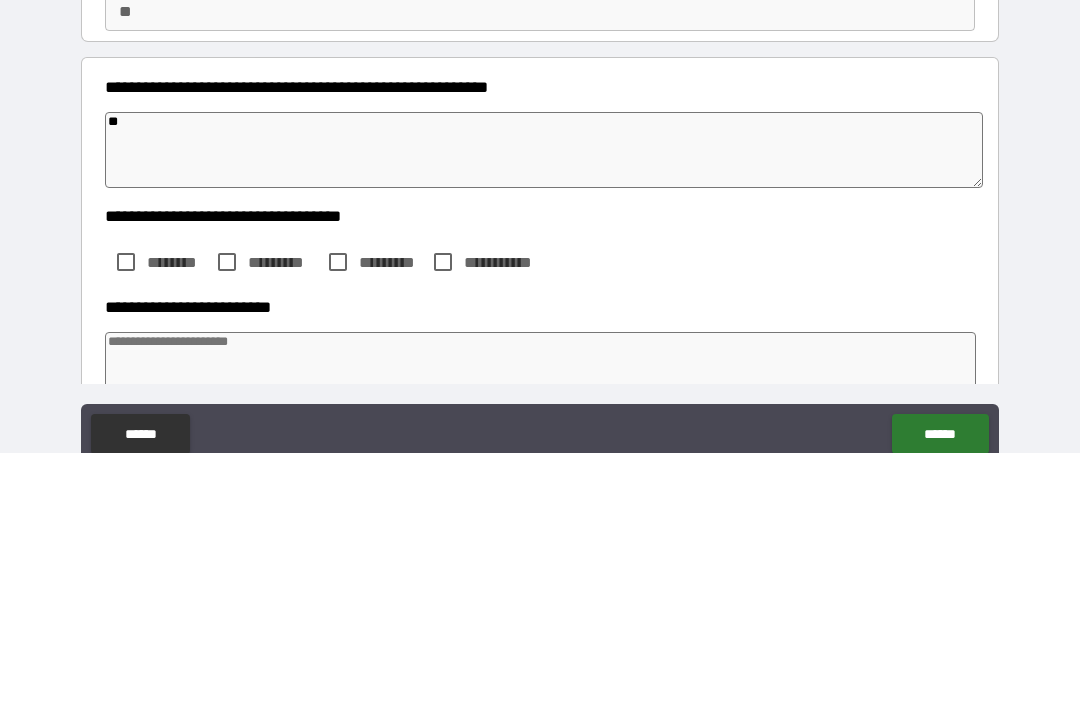 type on "*" 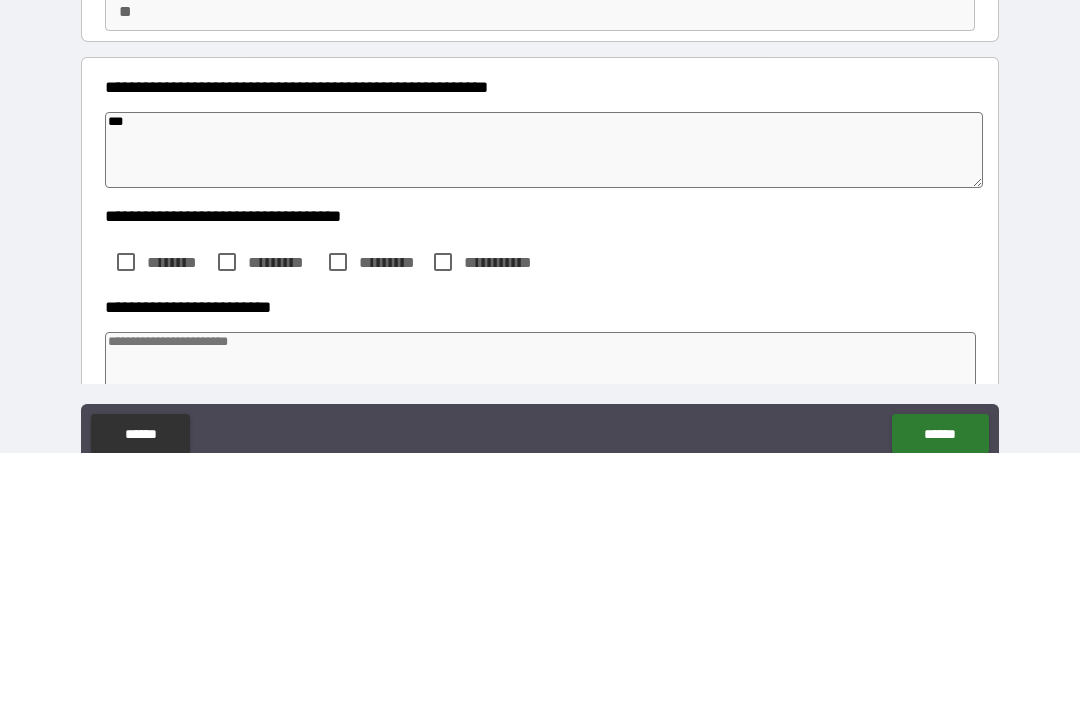 type on "*" 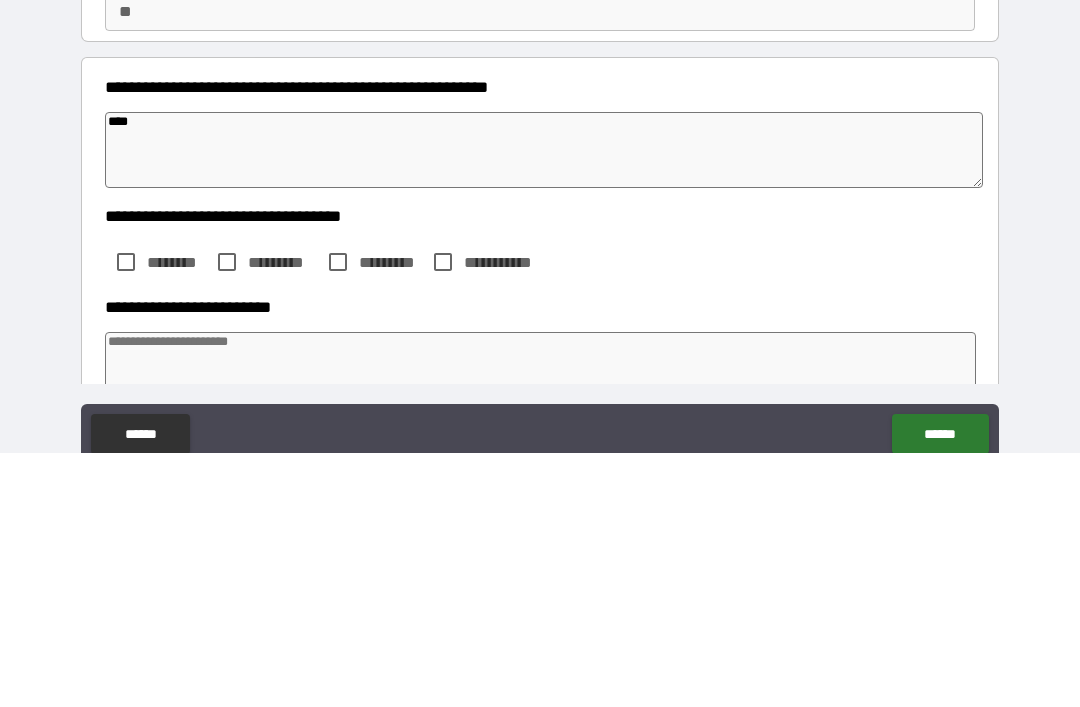 type on "*" 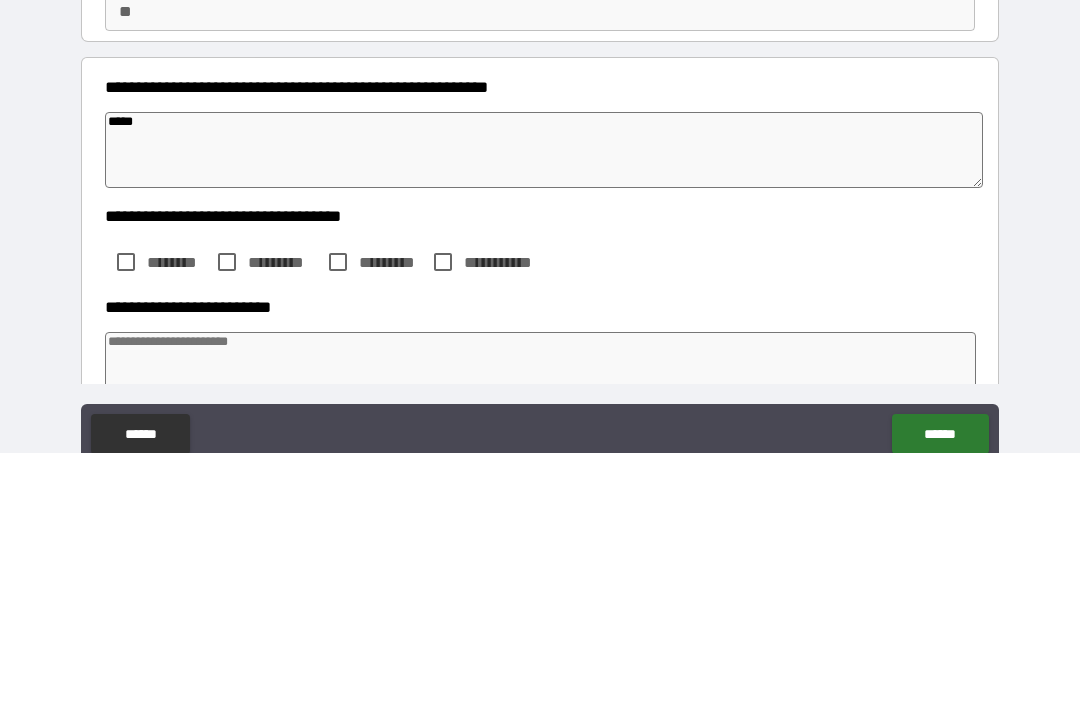 type on "*" 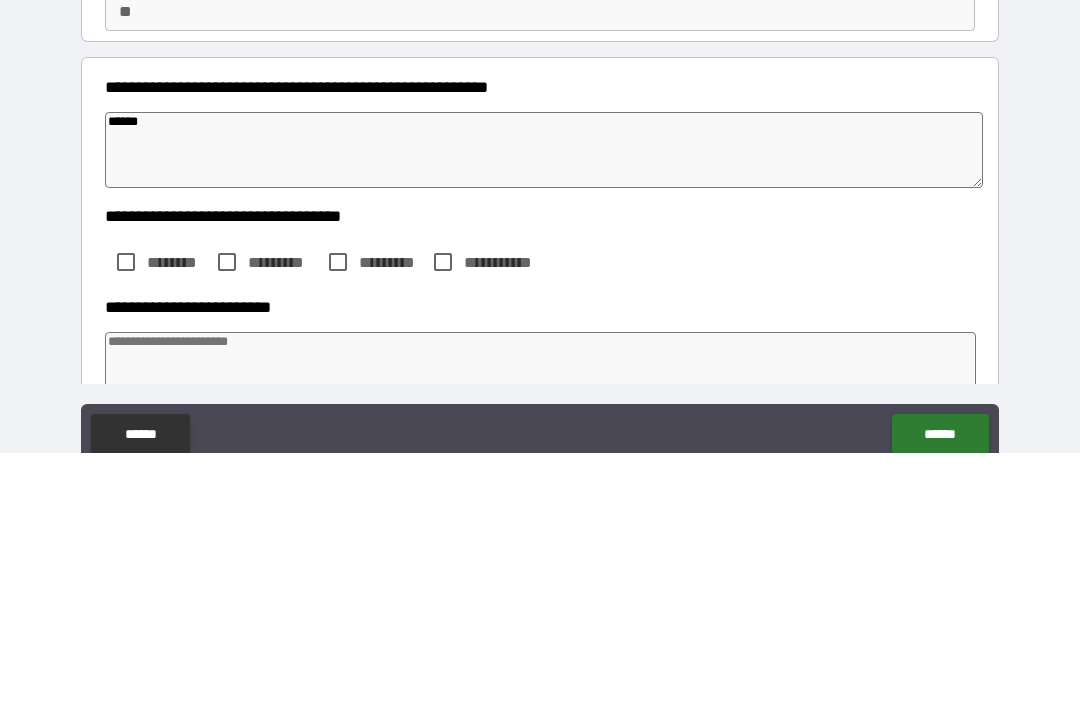 type on "*******" 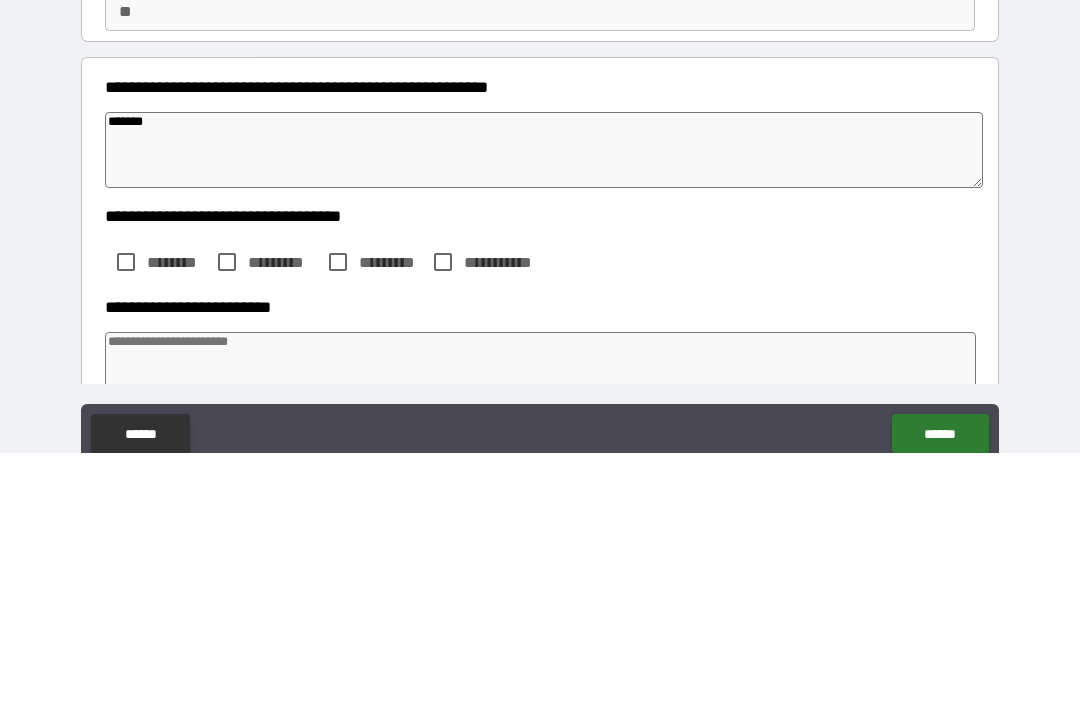type on "*" 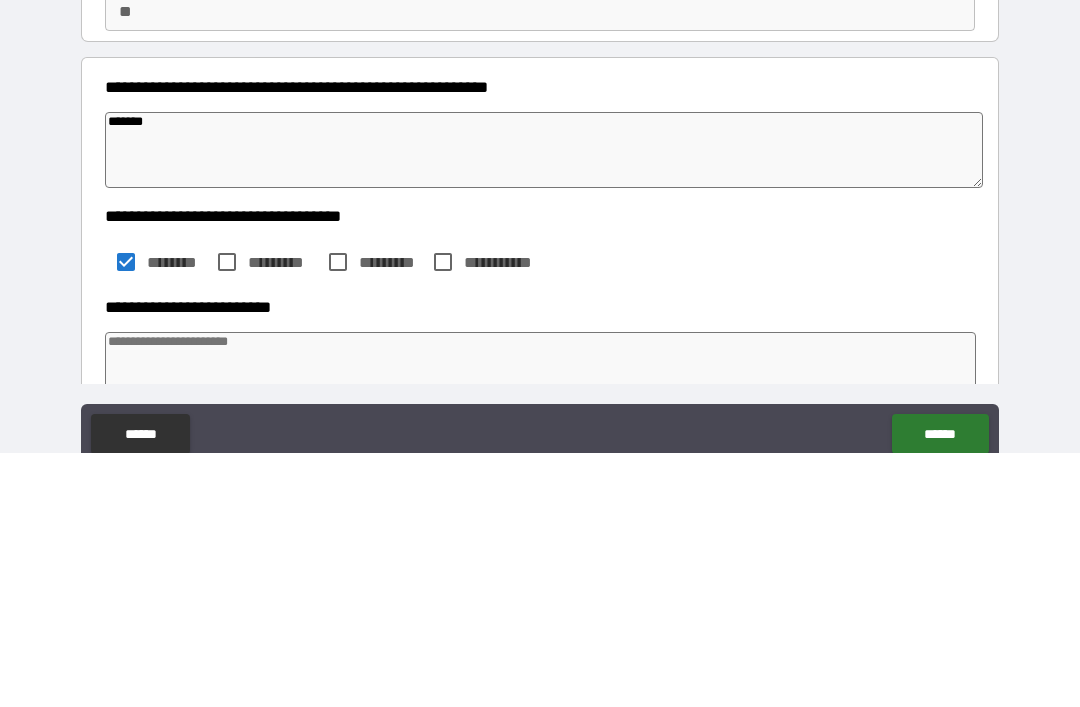 scroll, scrollTop: 64, scrollLeft: 0, axis: vertical 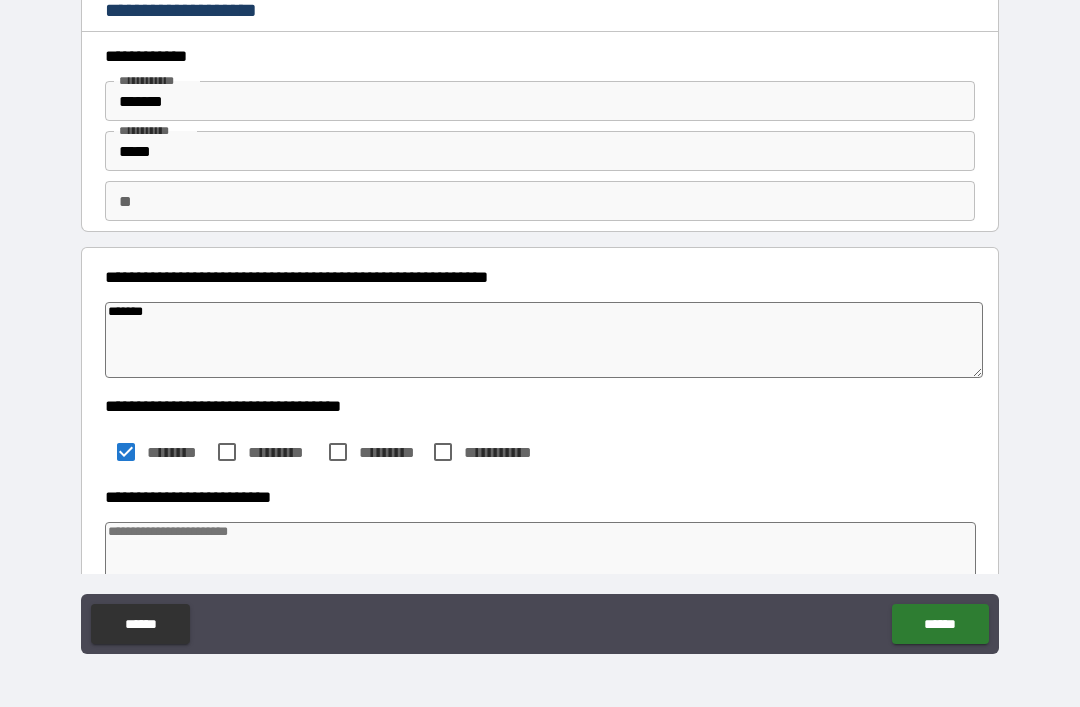 type on "*" 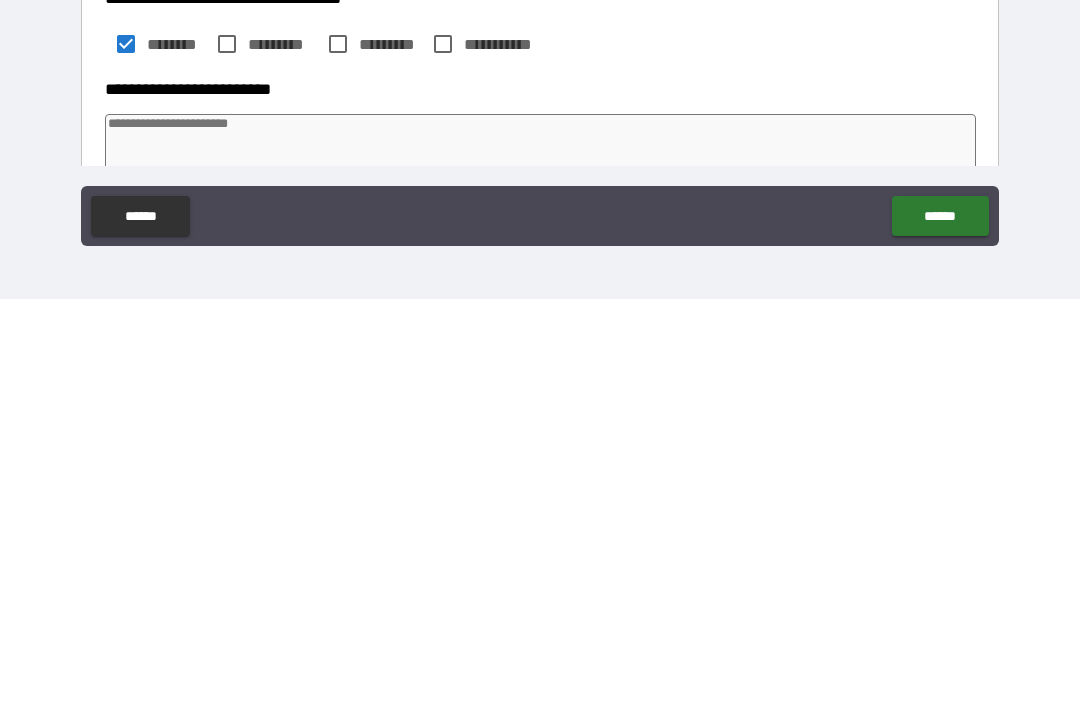 type on "*" 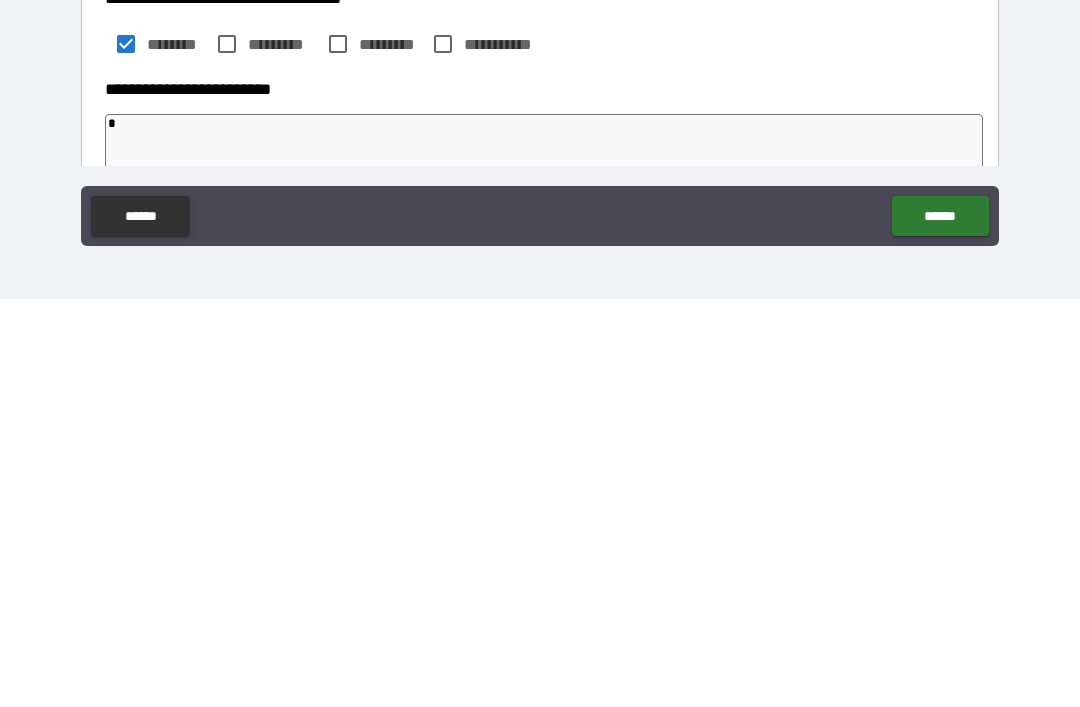 type on "*" 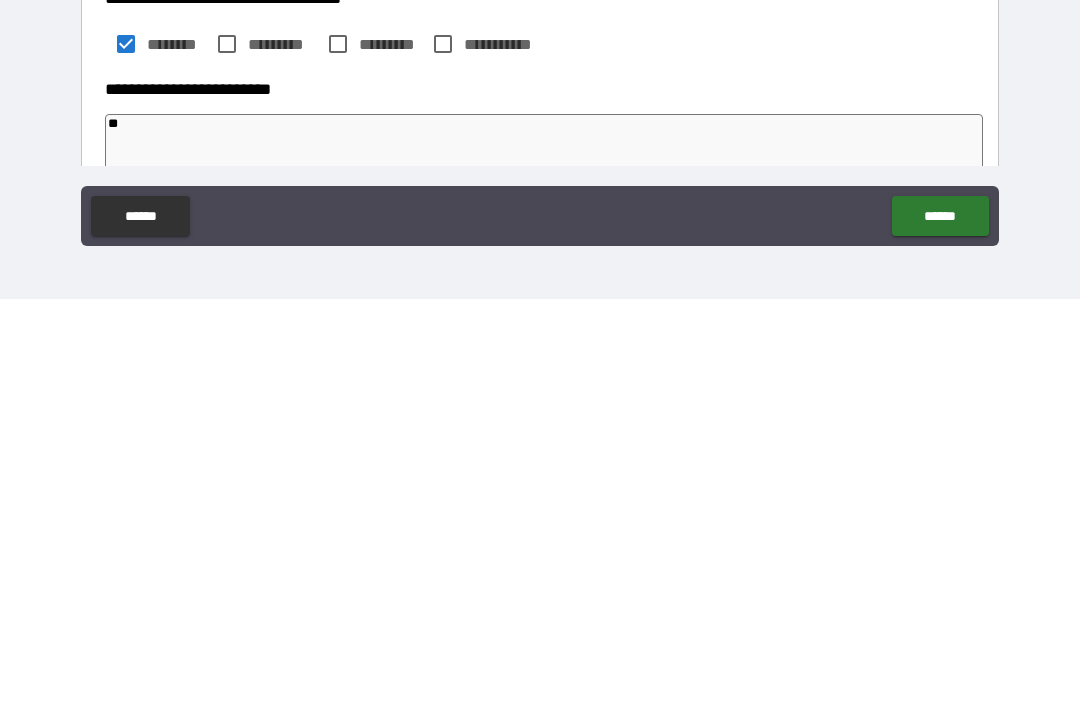 type on "*" 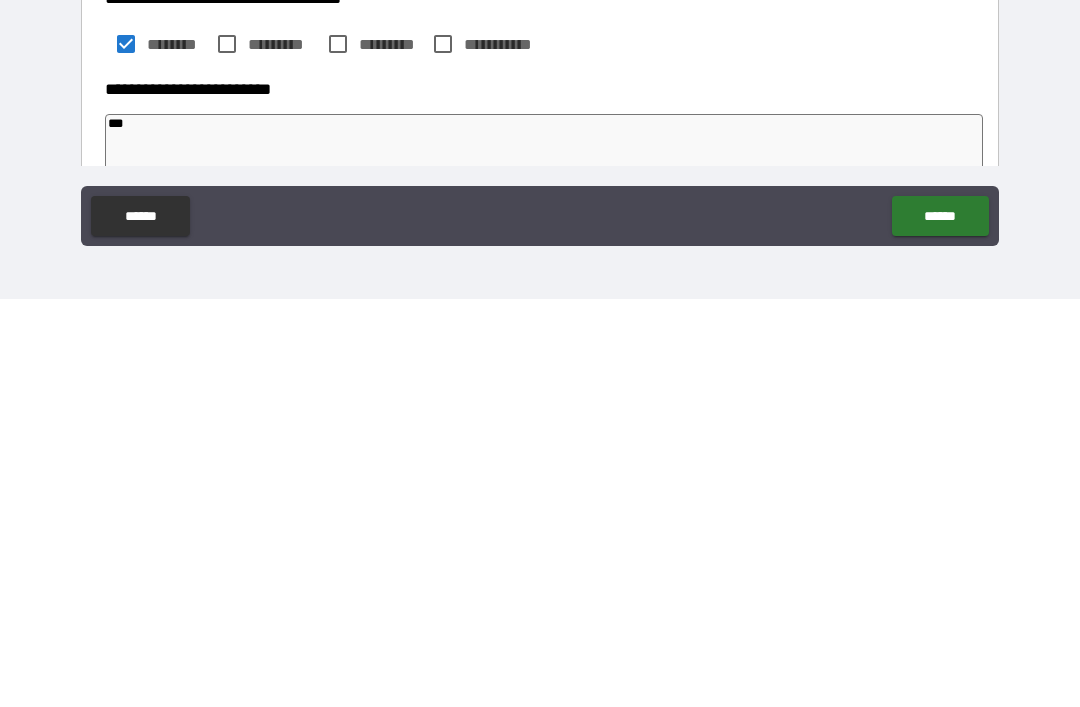 type on "*" 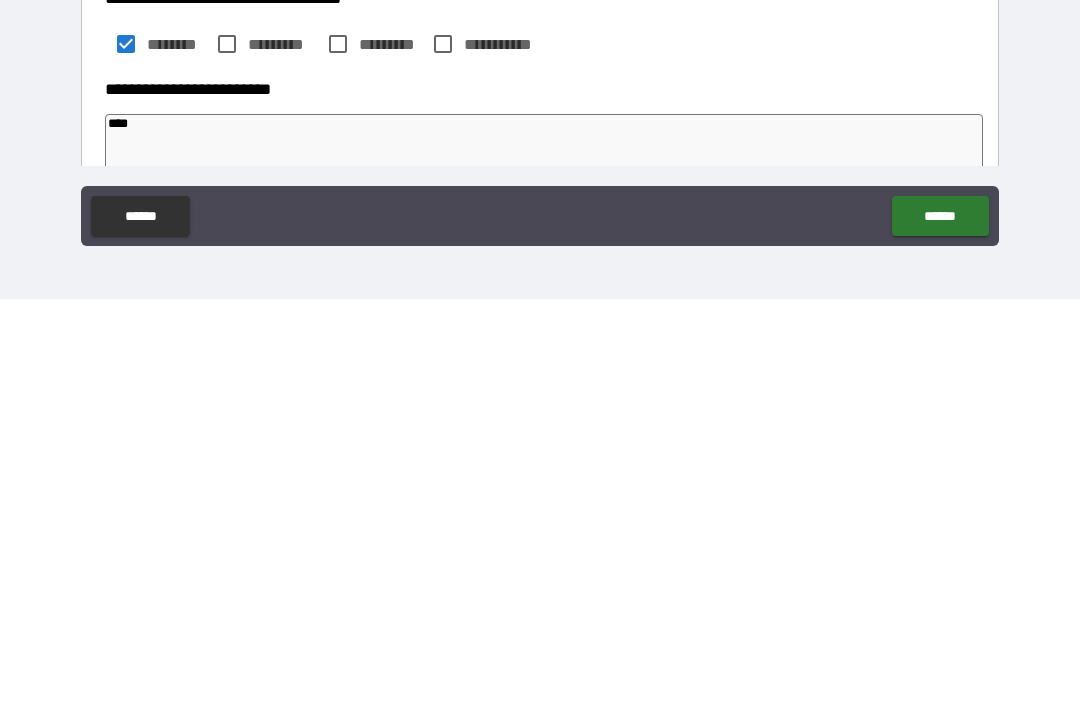 type on "*" 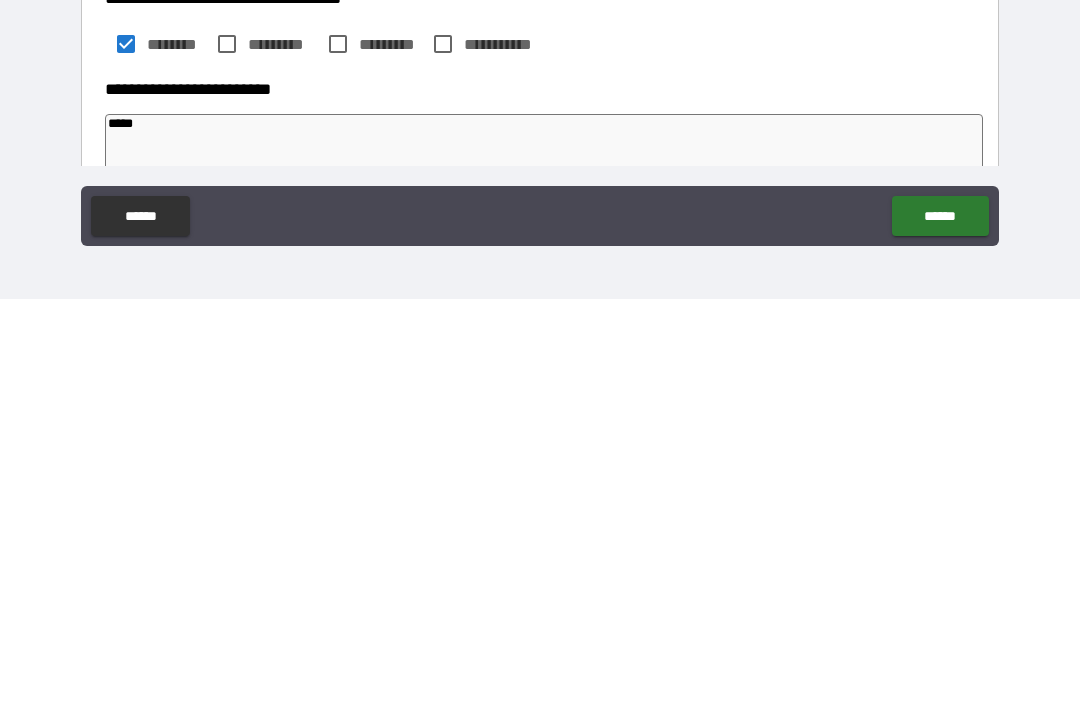 type on "*" 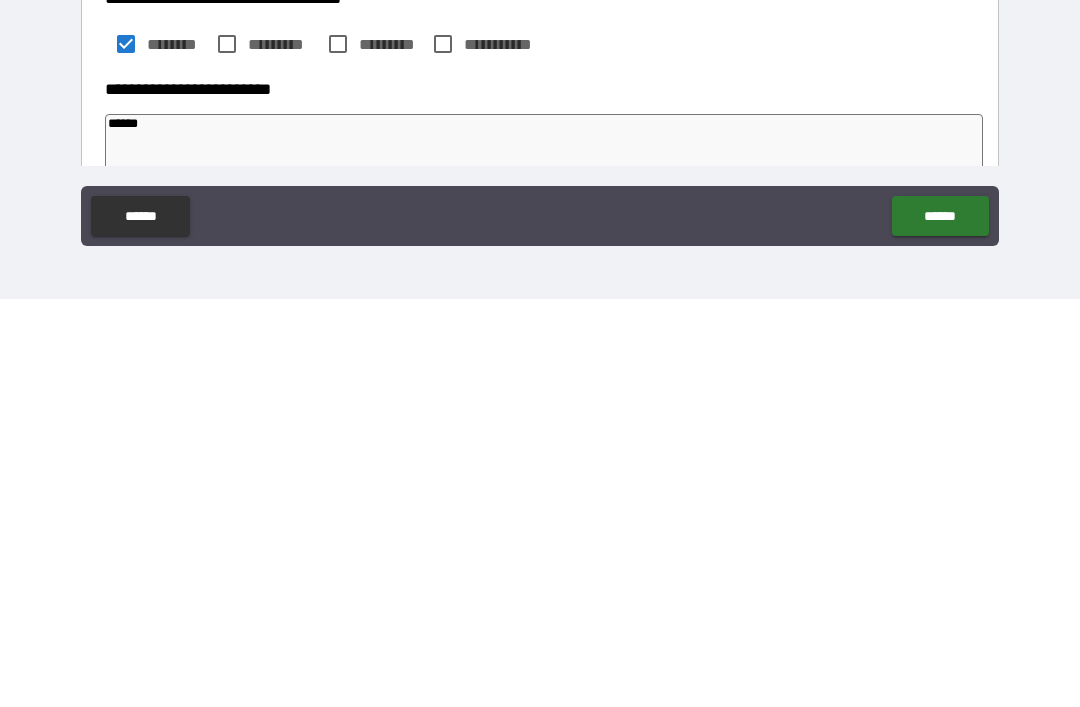 type on "*" 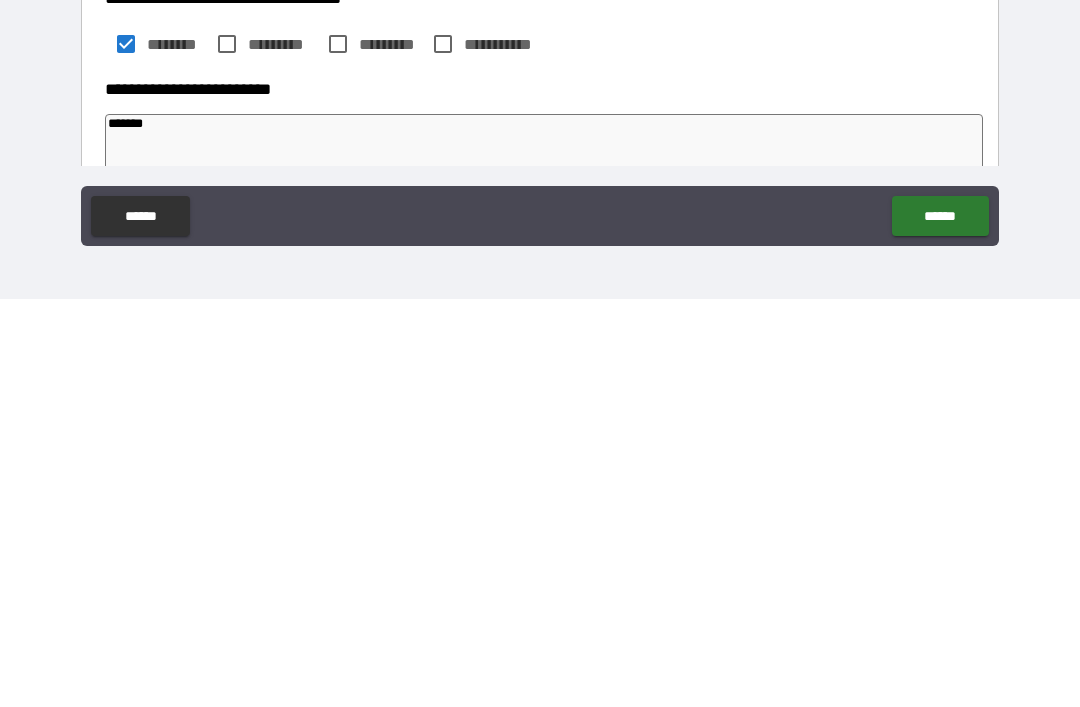 type on "*" 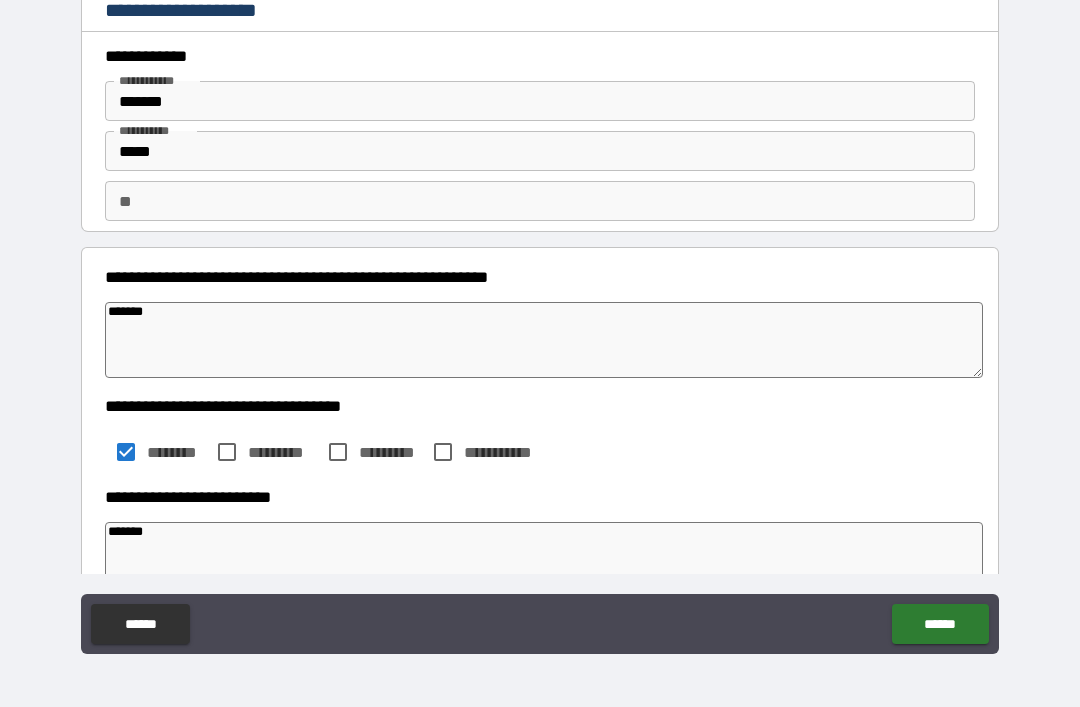 type on "*******" 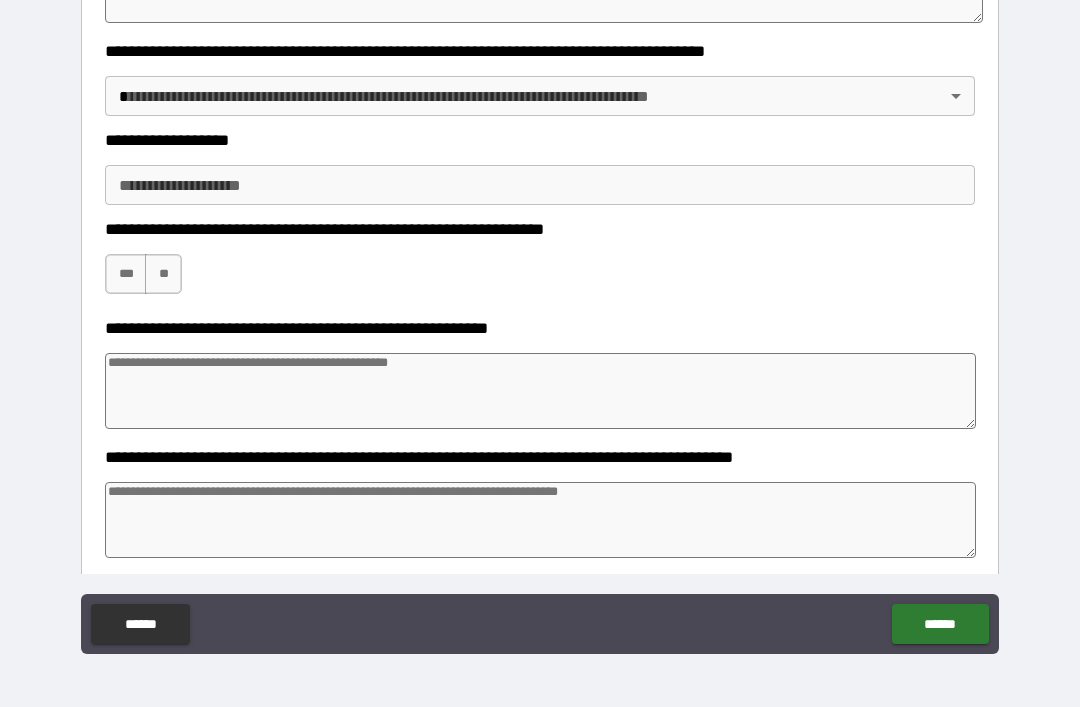 click on "**********" at bounding box center [540, 324] 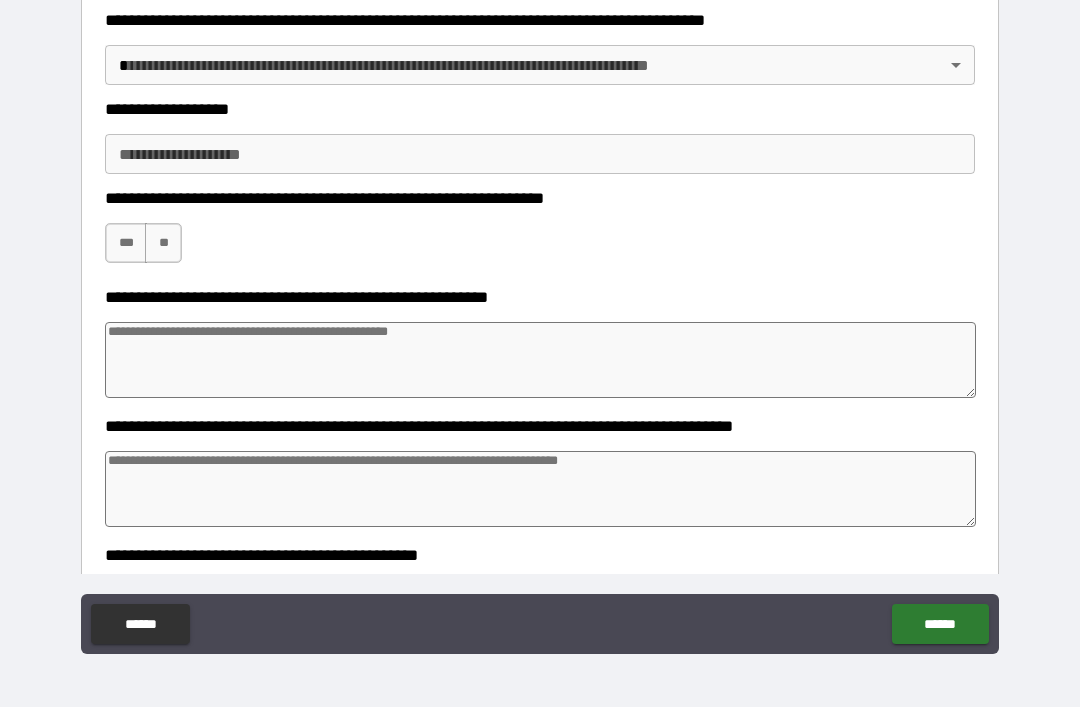 click on "**********" at bounding box center (540, 324) 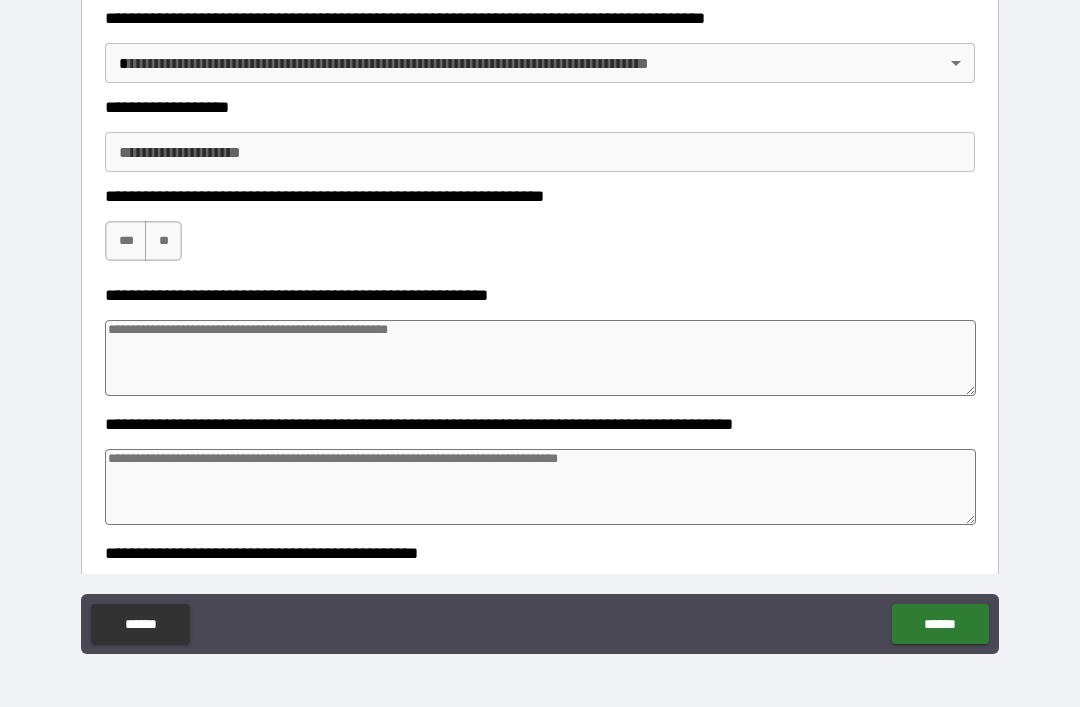 scroll, scrollTop: 609, scrollLeft: 0, axis: vertical 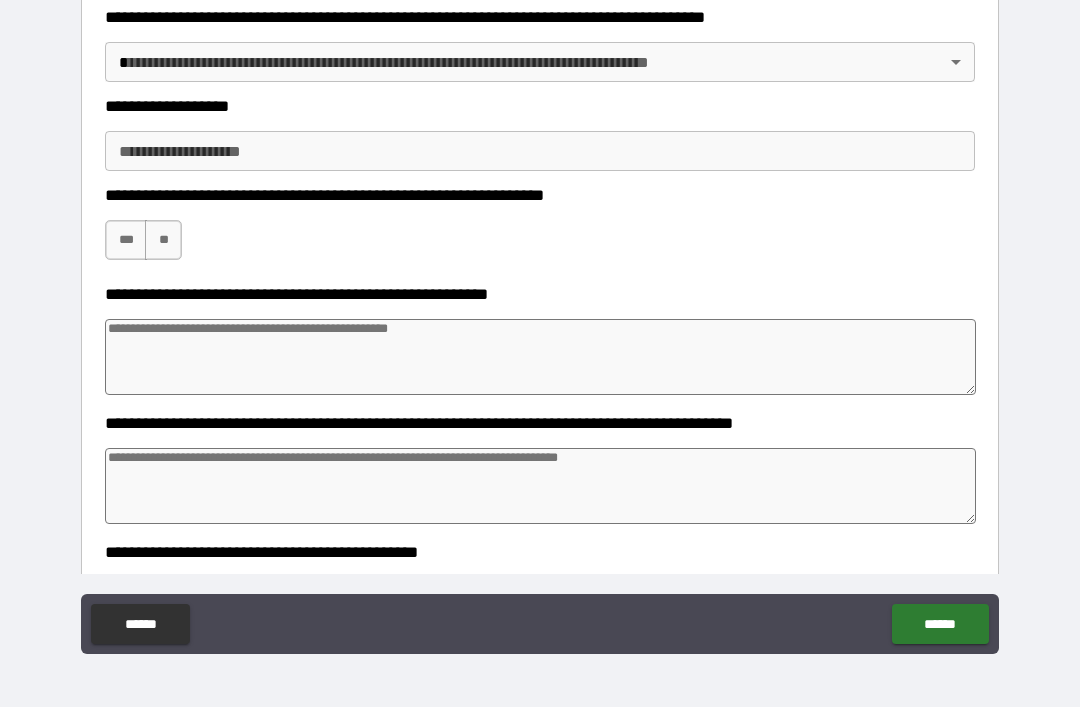 click on "**********" at bounding box center [540, 321] 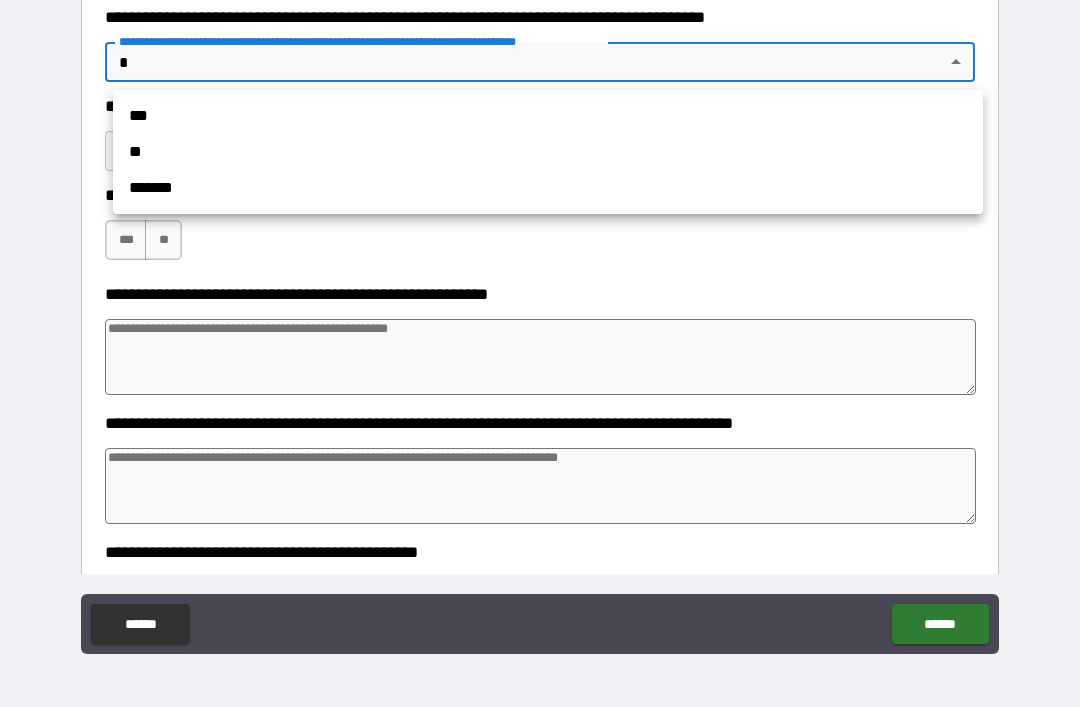 click on "**" at bounding box center [548, 152] 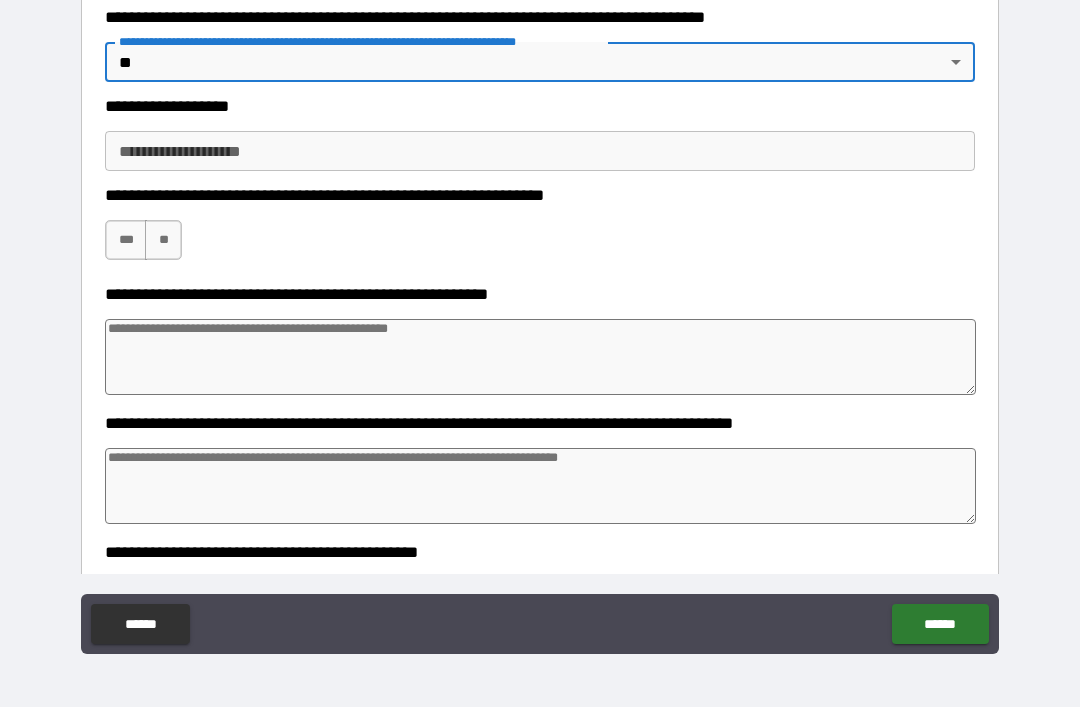 type on "*" 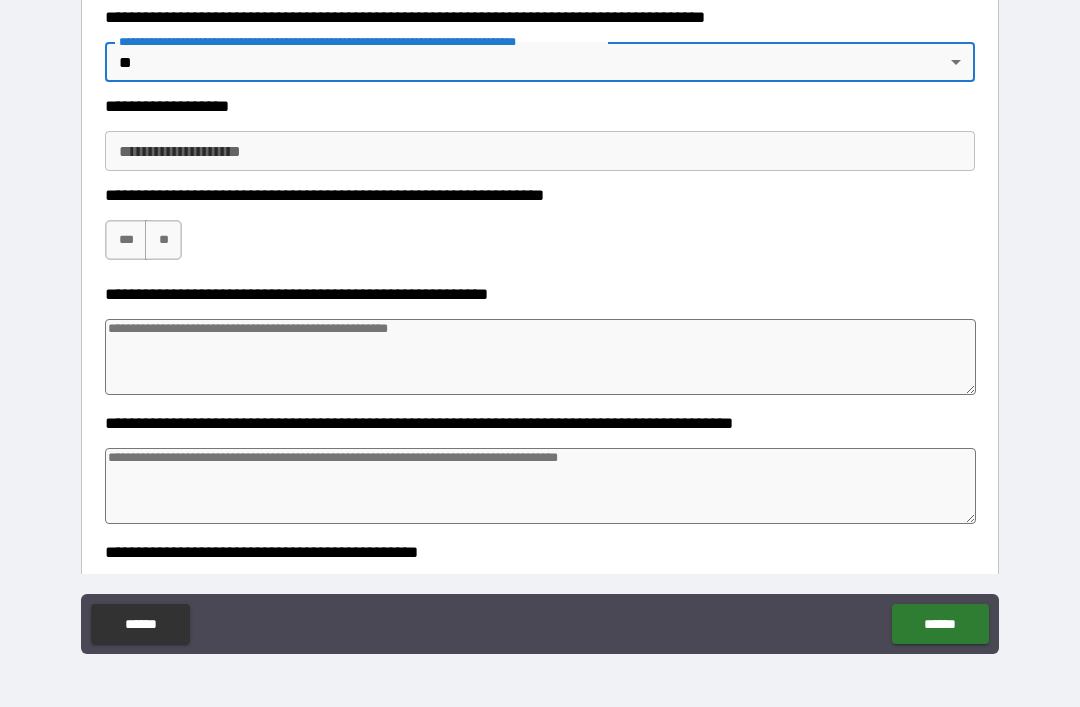 type on "*" 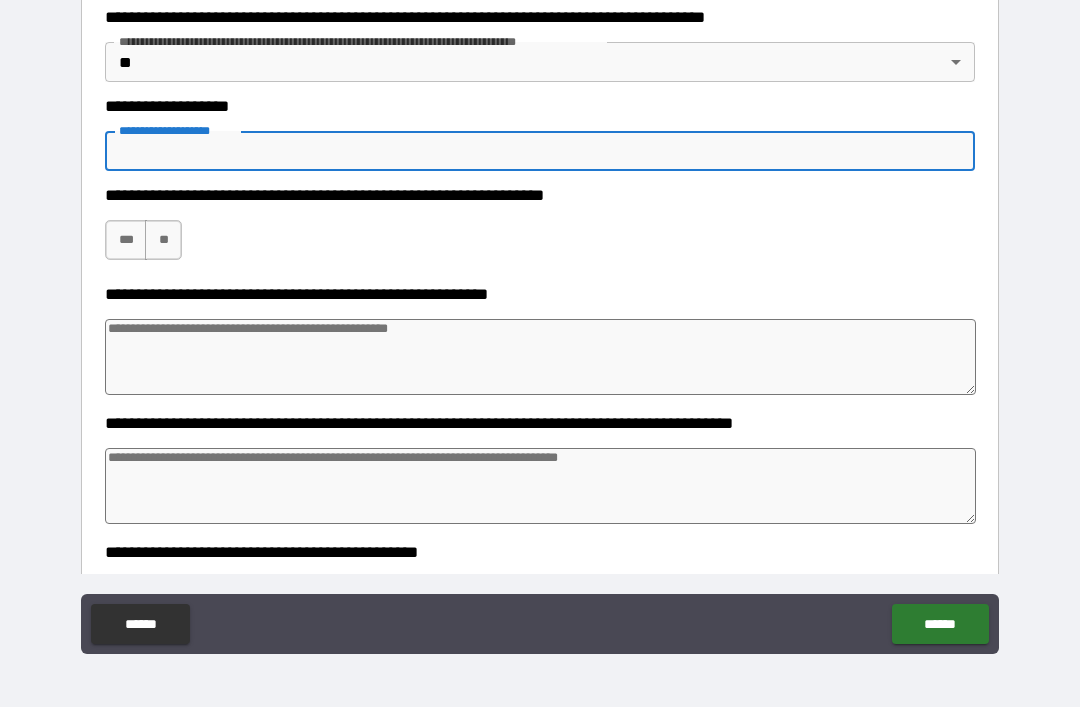type on "*" 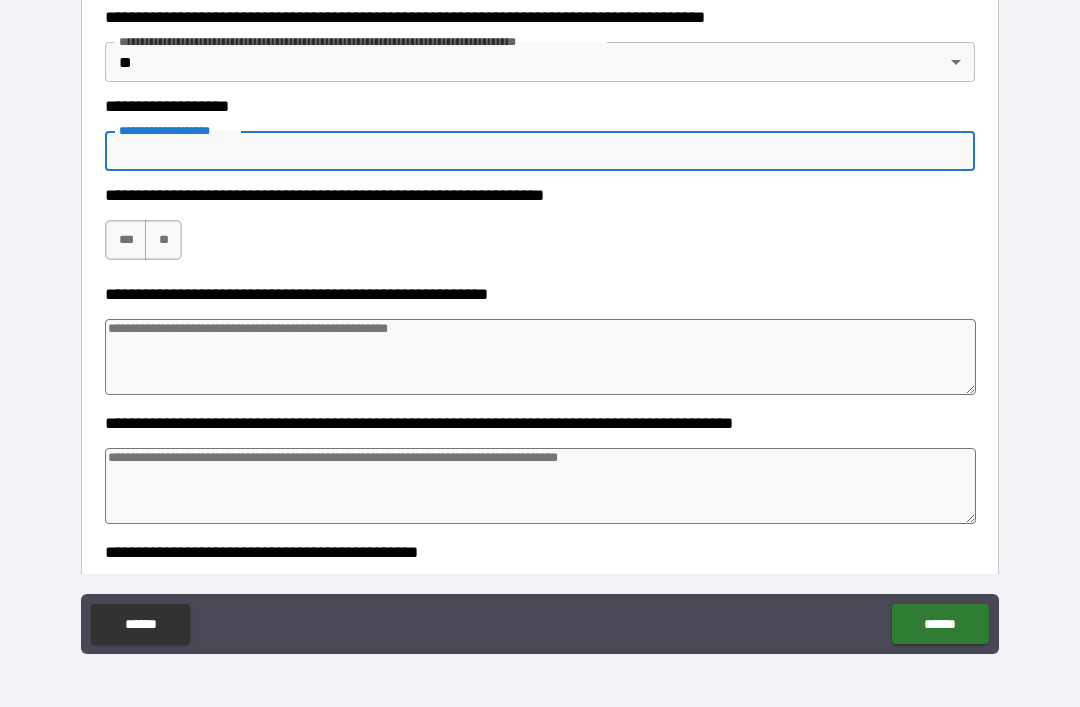 type on "*" 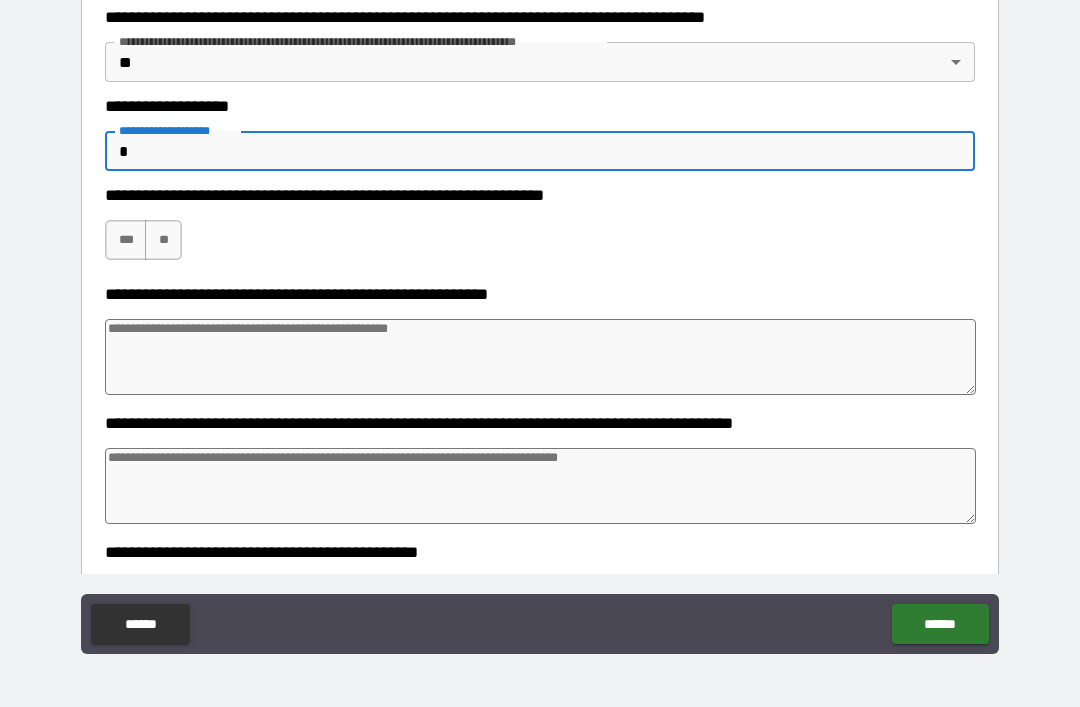 type on "*" 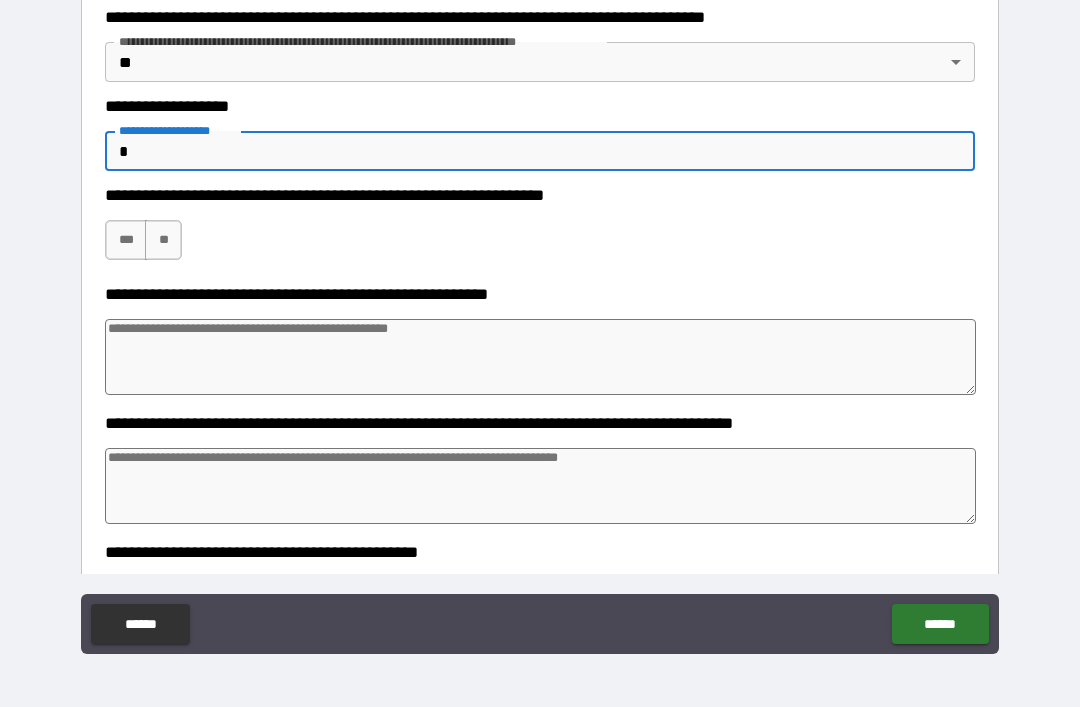 type on "*" 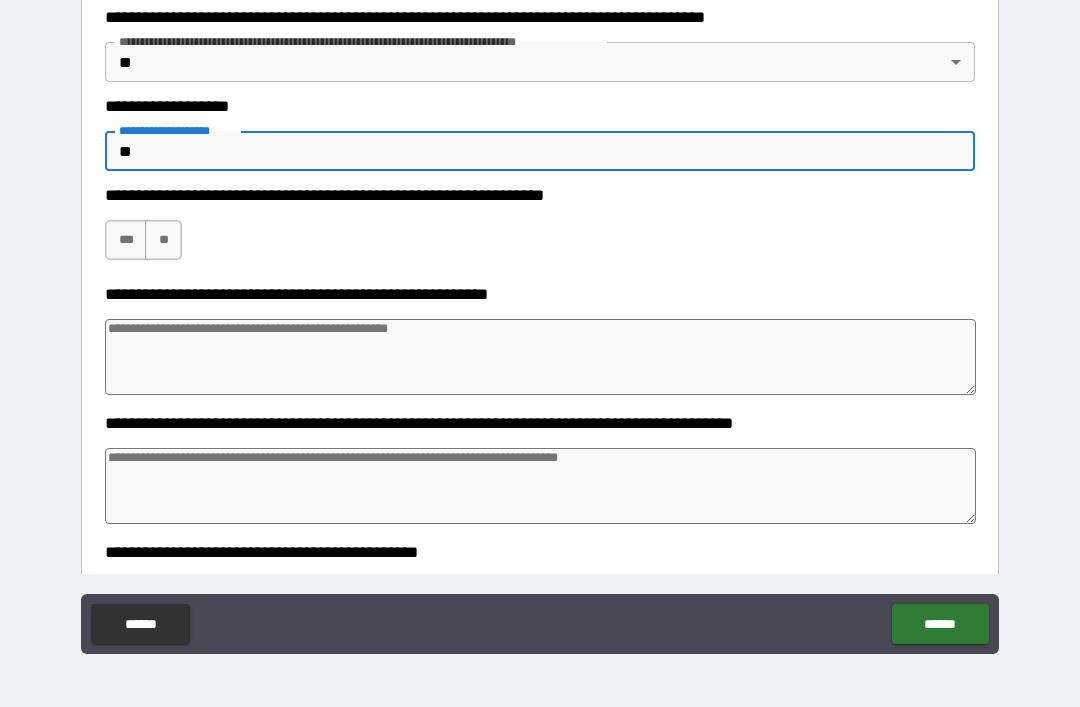 type on "*" 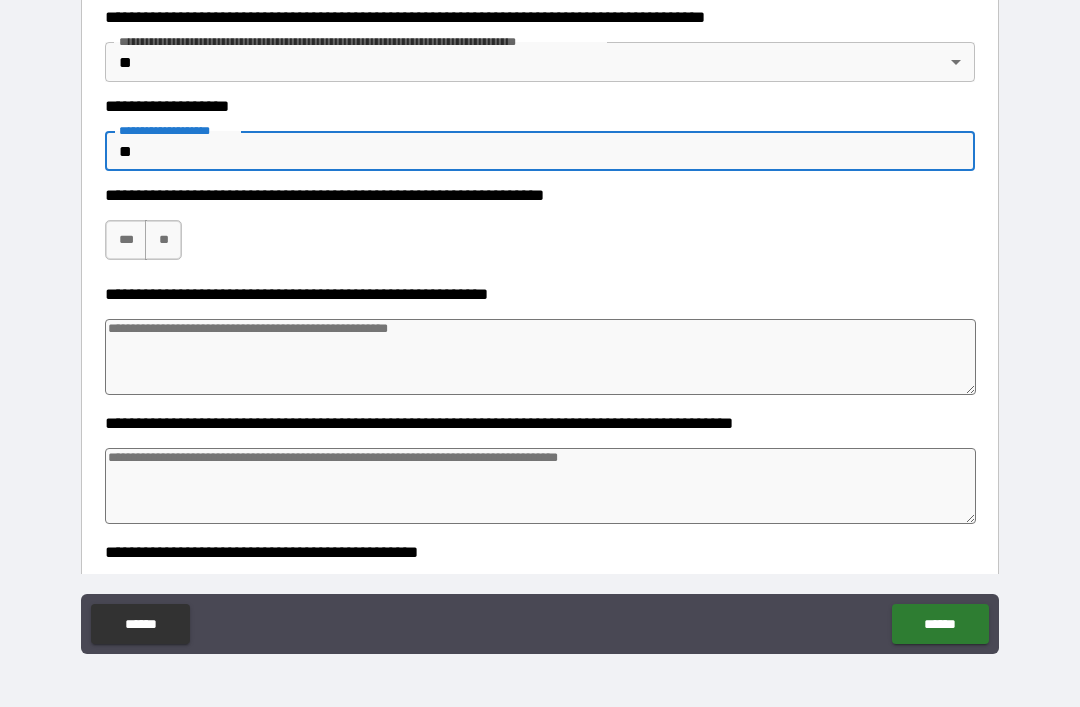 type on "*" 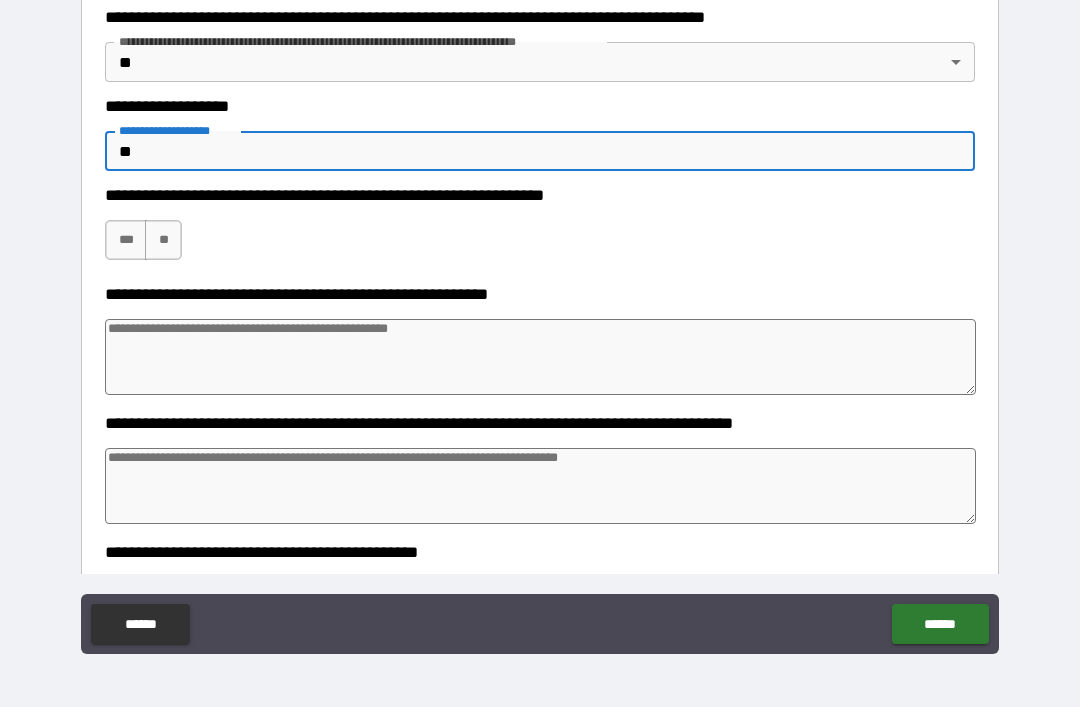 type on "*" 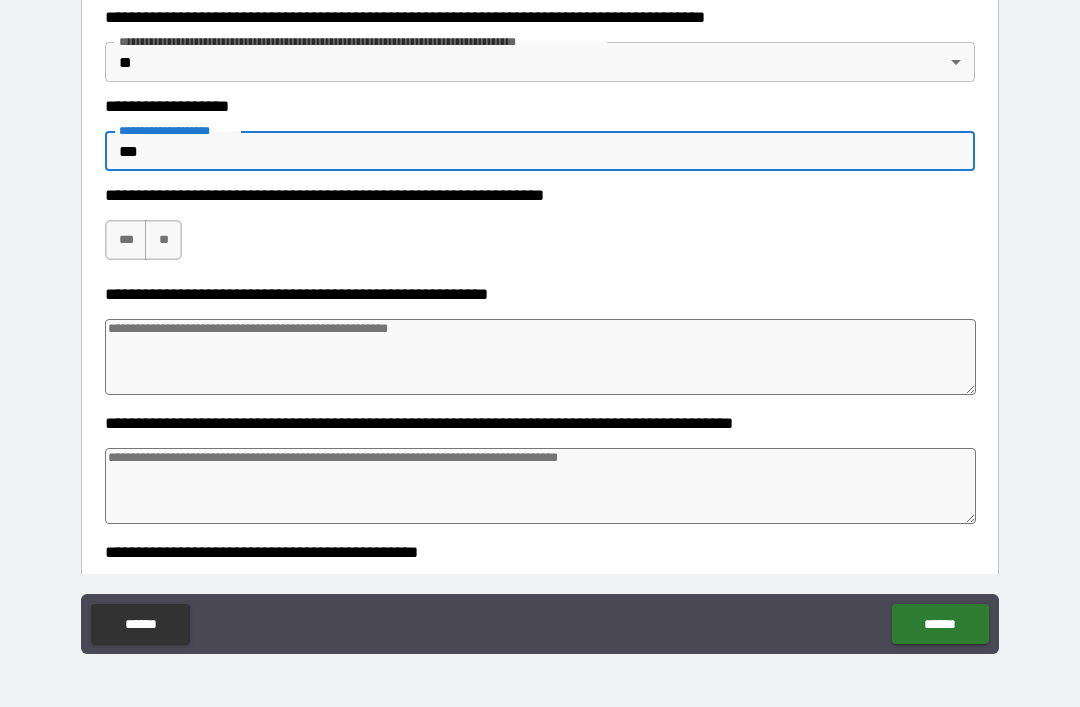 type on "*" 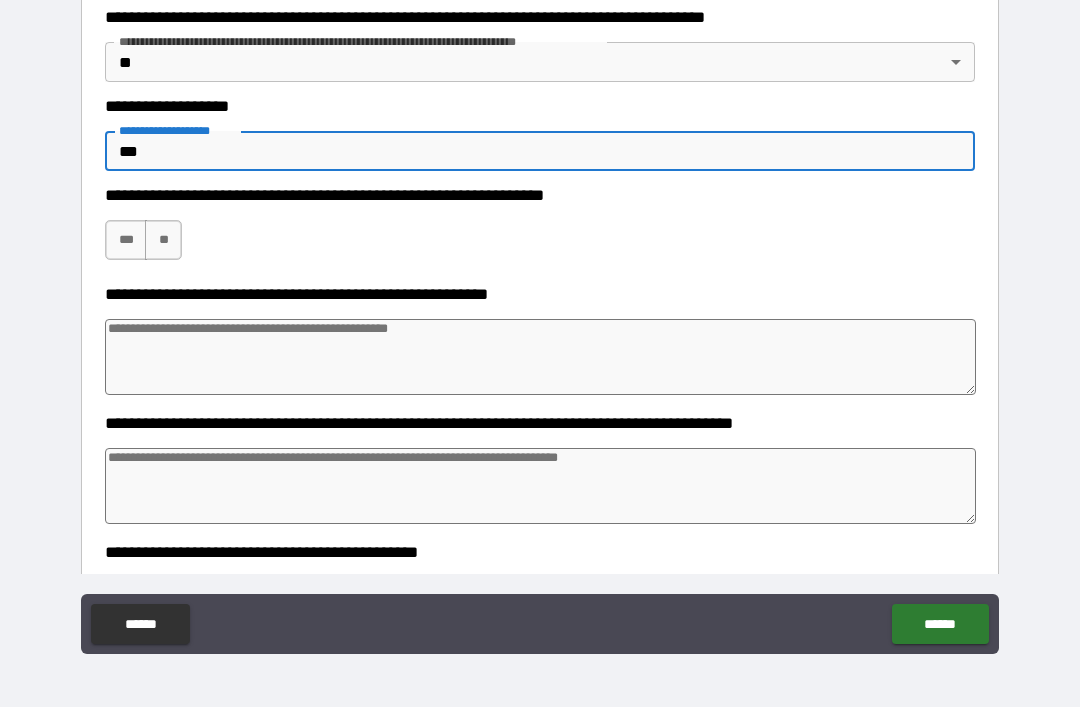type on "*" 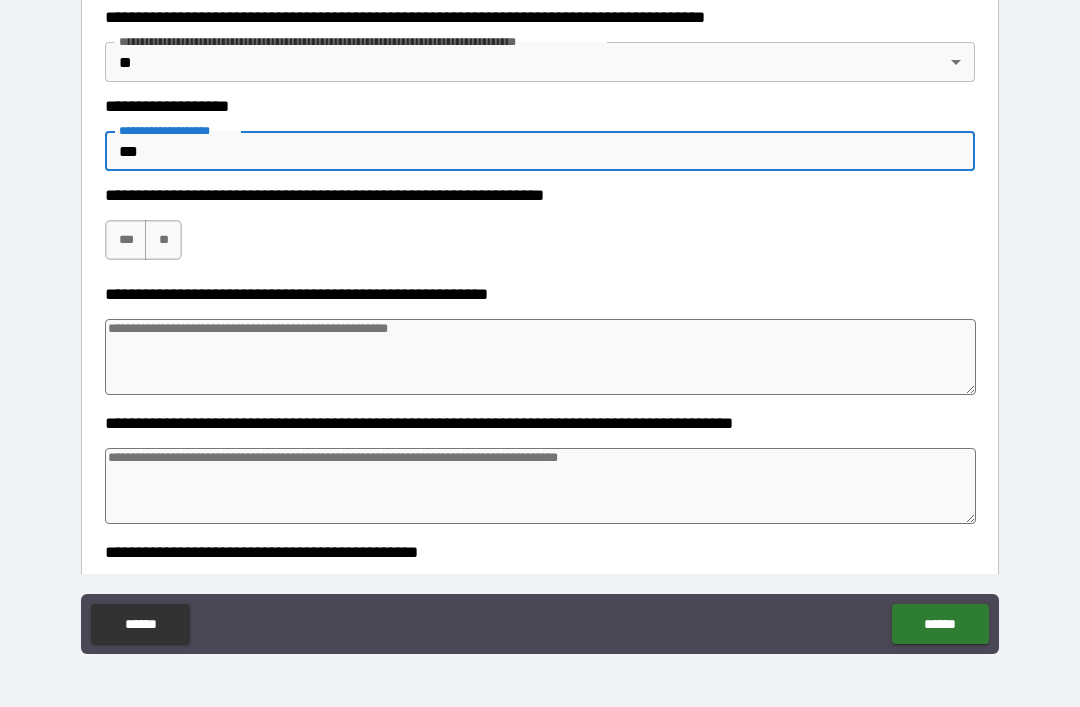 type on "*" 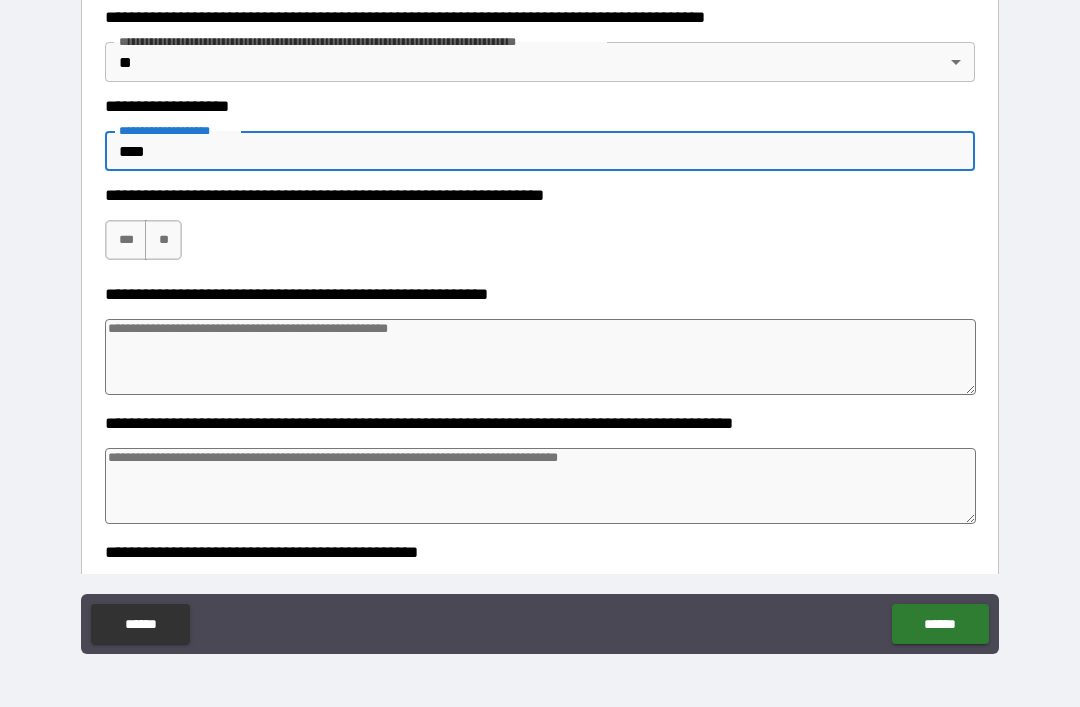 type on "*" 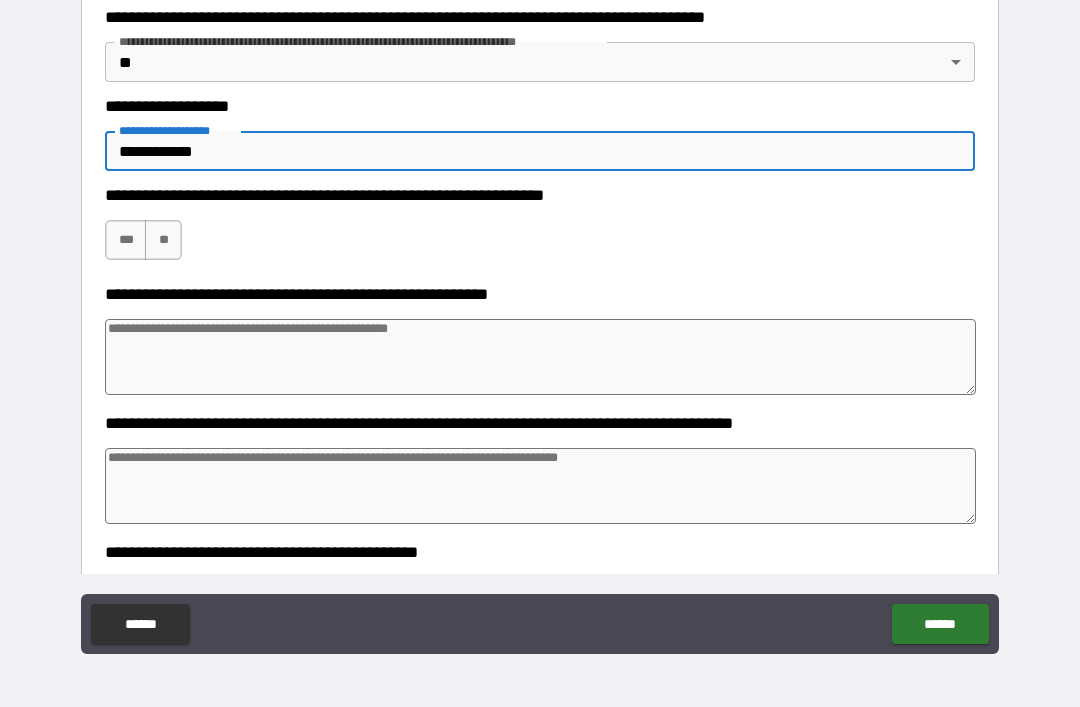 click on "***" at bounding box center [126, 240] 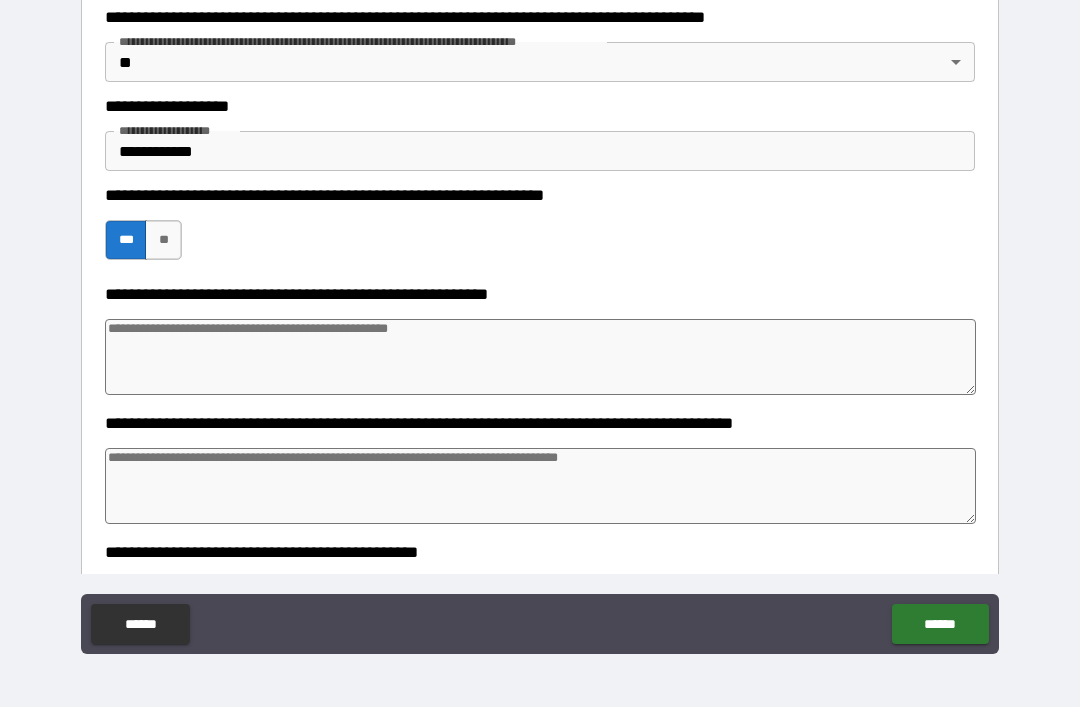 click at bounding box center [540, 357] 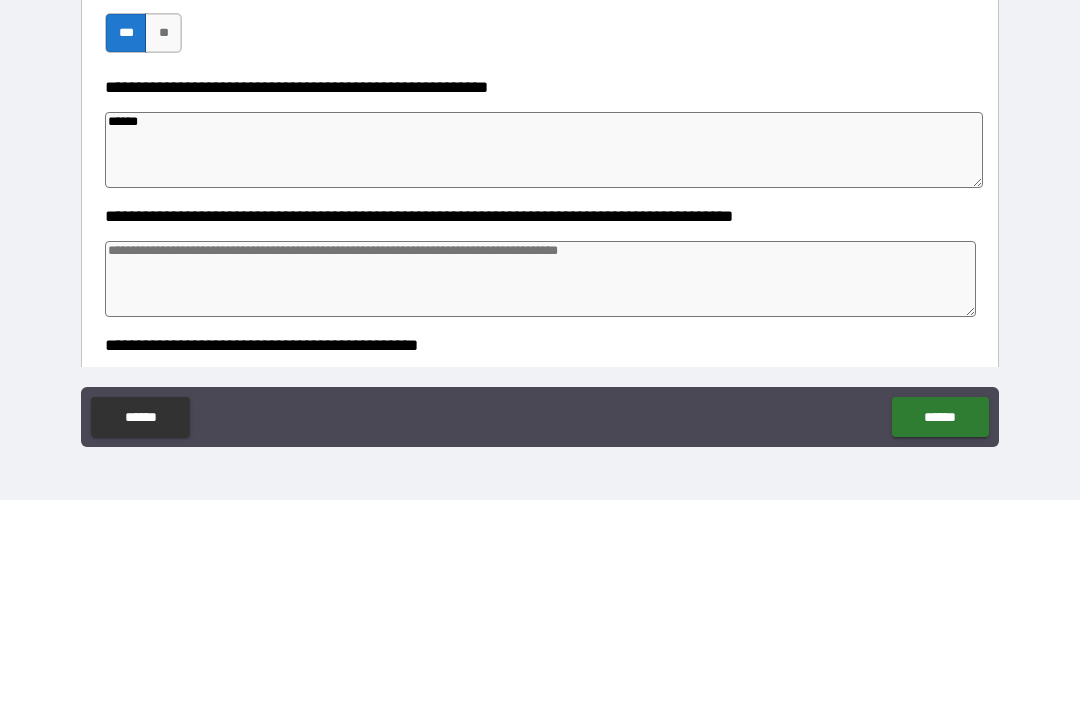 click on "**********" at bounding box center [540, 324] 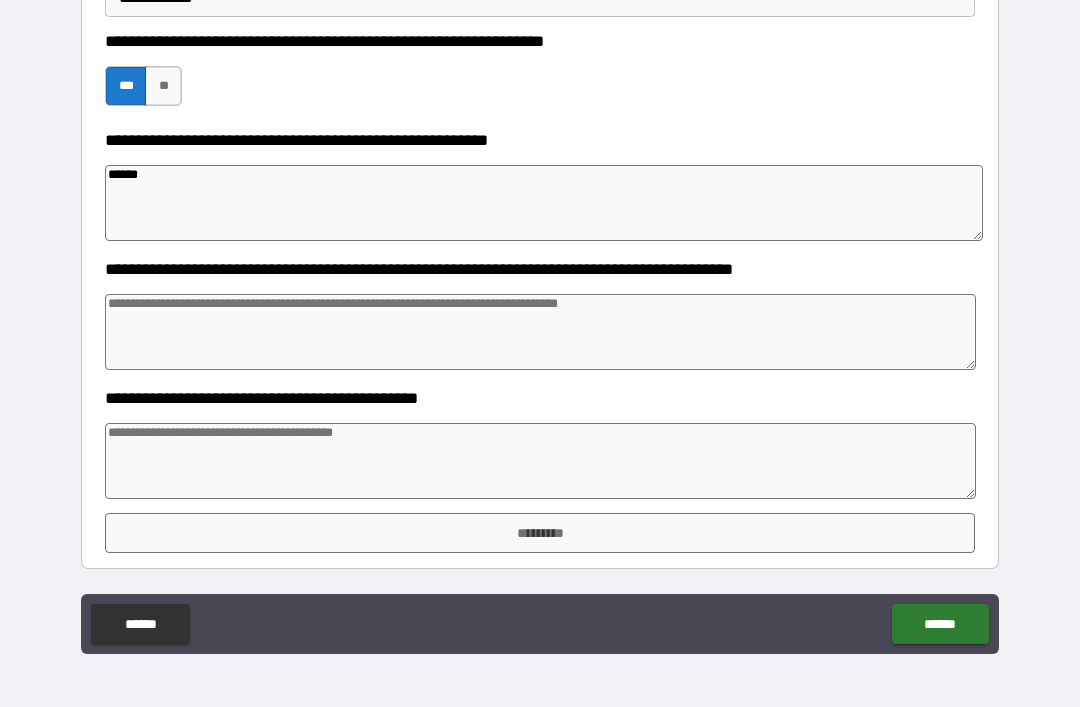 scroll, scrollTop: 763, scrollLeft: 0, axis: vertical 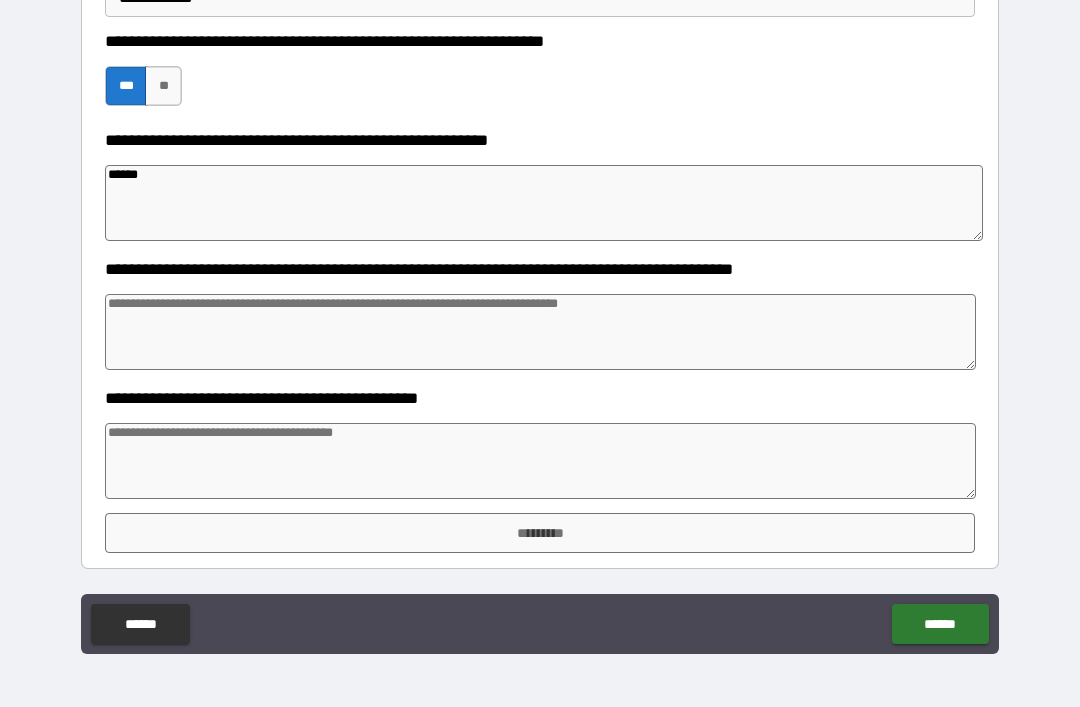 click at bounding box center (540, 461) 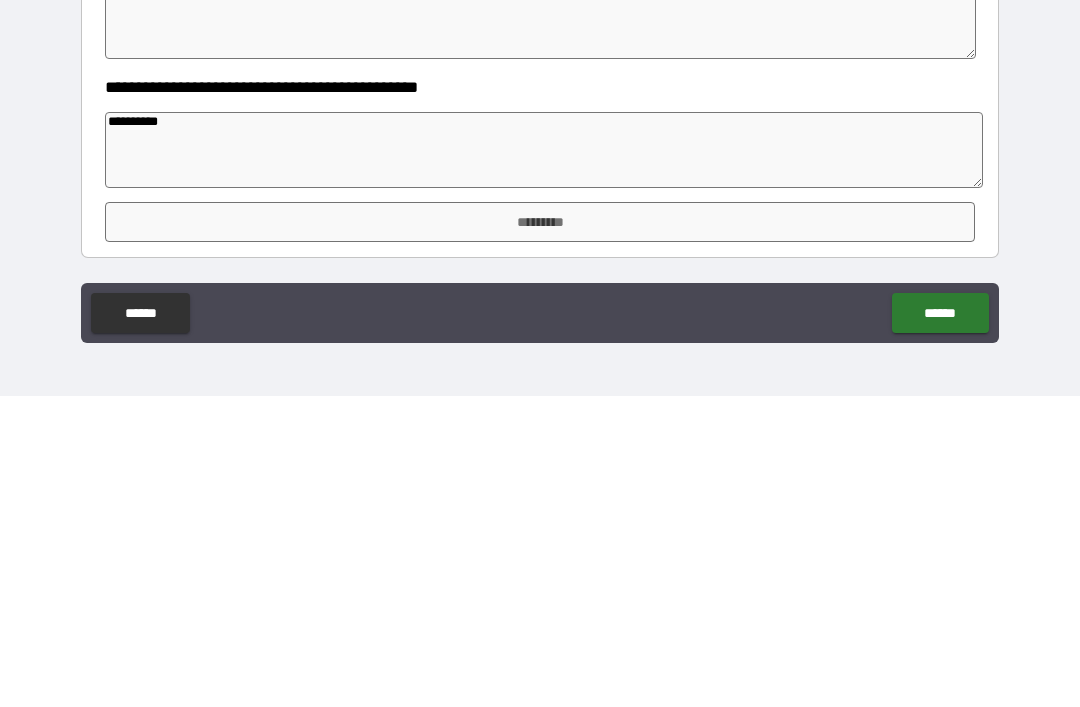 click on "*********" at bounding box center (540, 533) 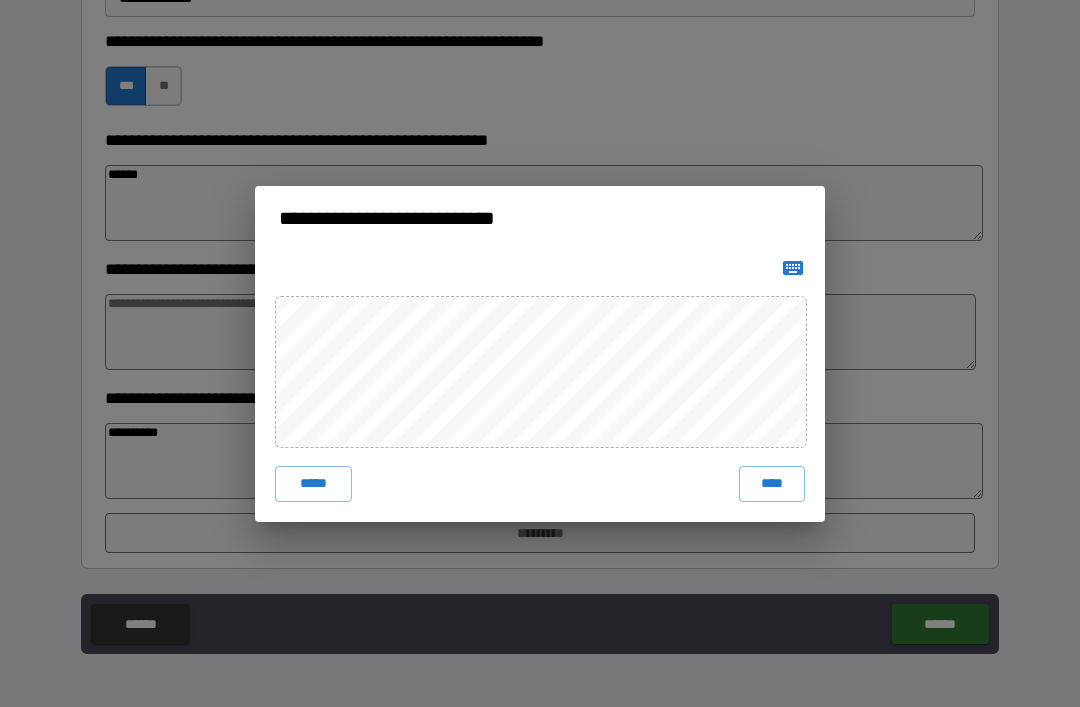 click on "****" at bounding box center (772, 484) 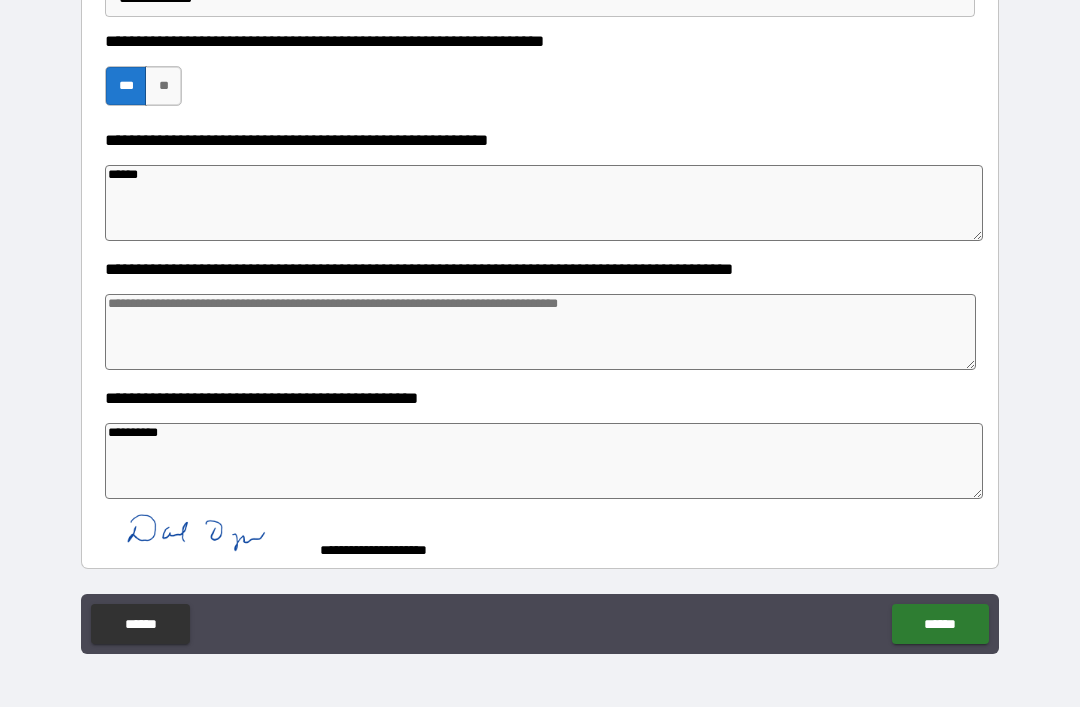 scroll, scrollTop: 753, scrollLeft: 0, axis: vertical 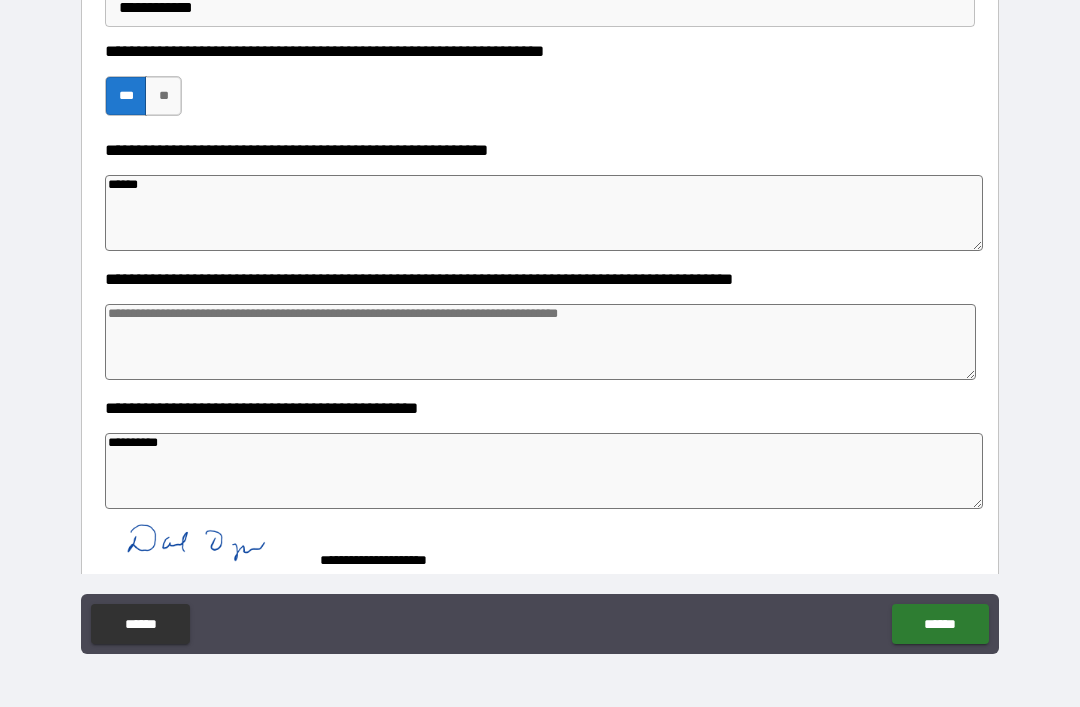 click on "******" at bounding box center [940, 624] 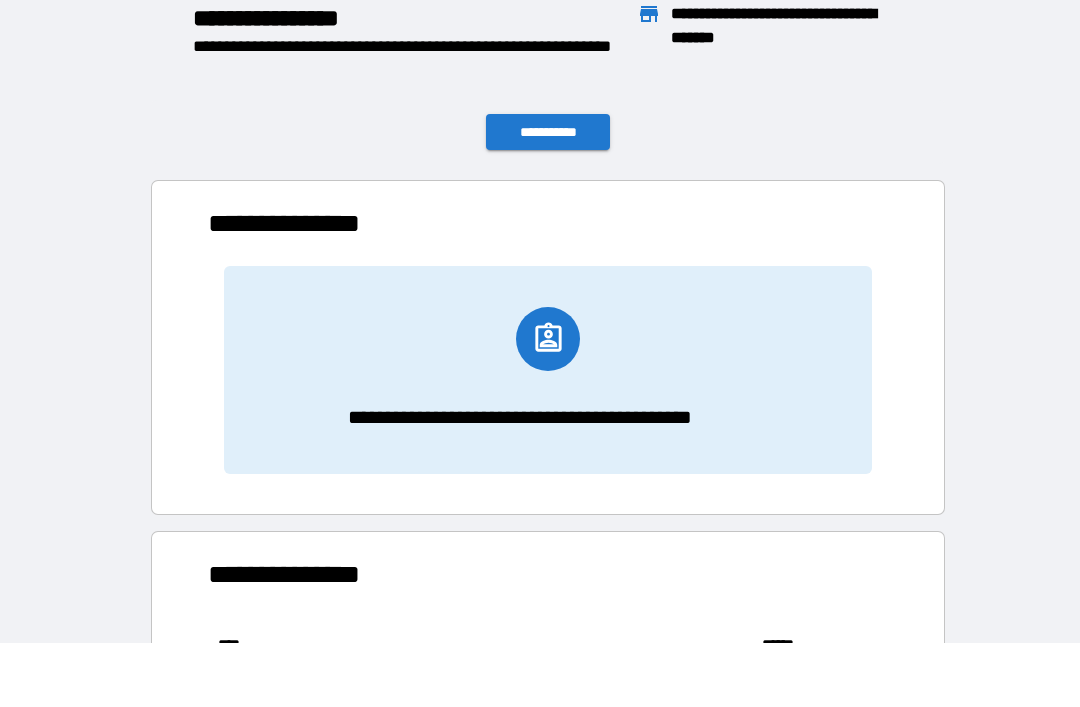 scroll, scrollTop: 166, scrollLeft: 680, axis: both 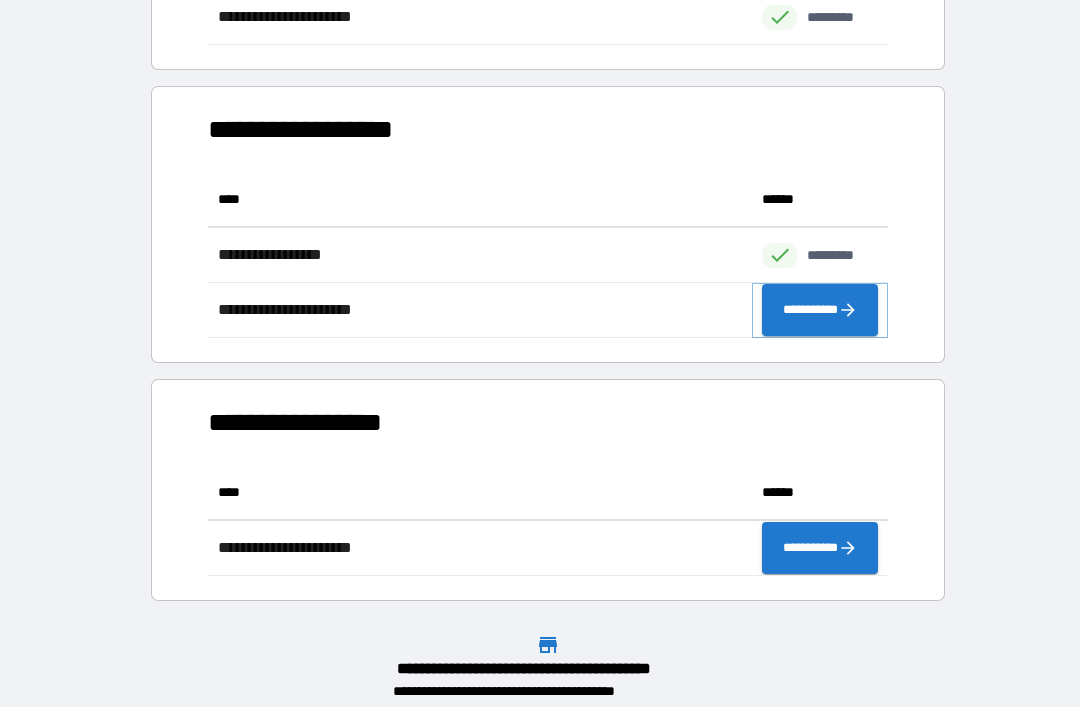 click on "**********" at bounding box center [820, 310] 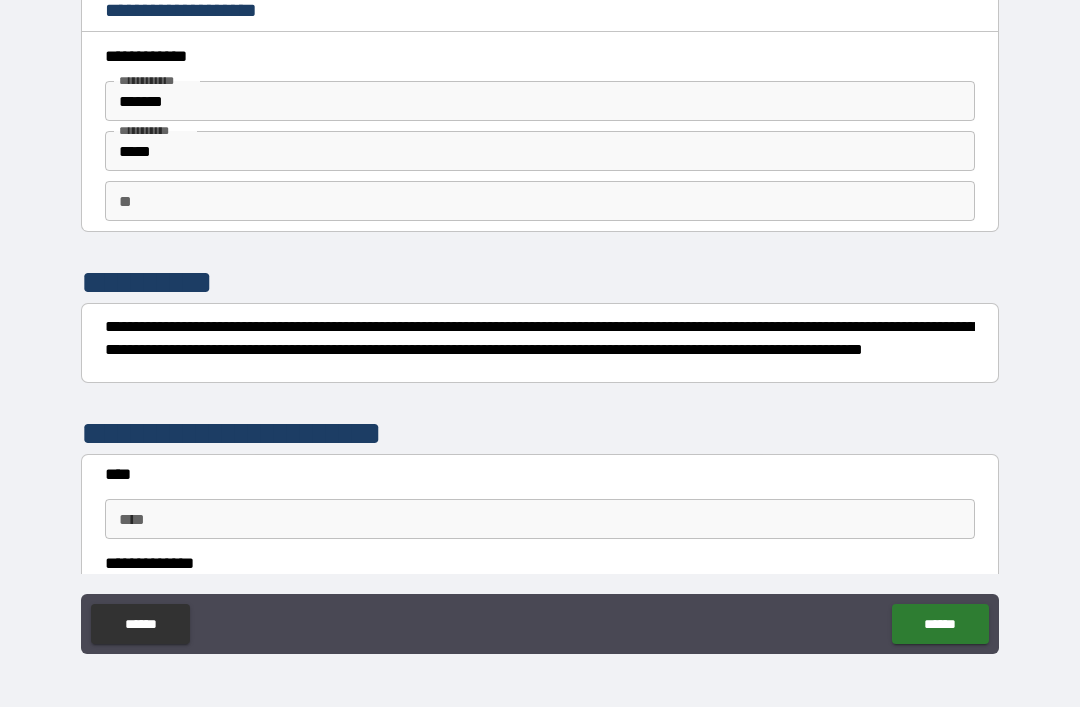 click on "****" at bounding box center (540, 519) 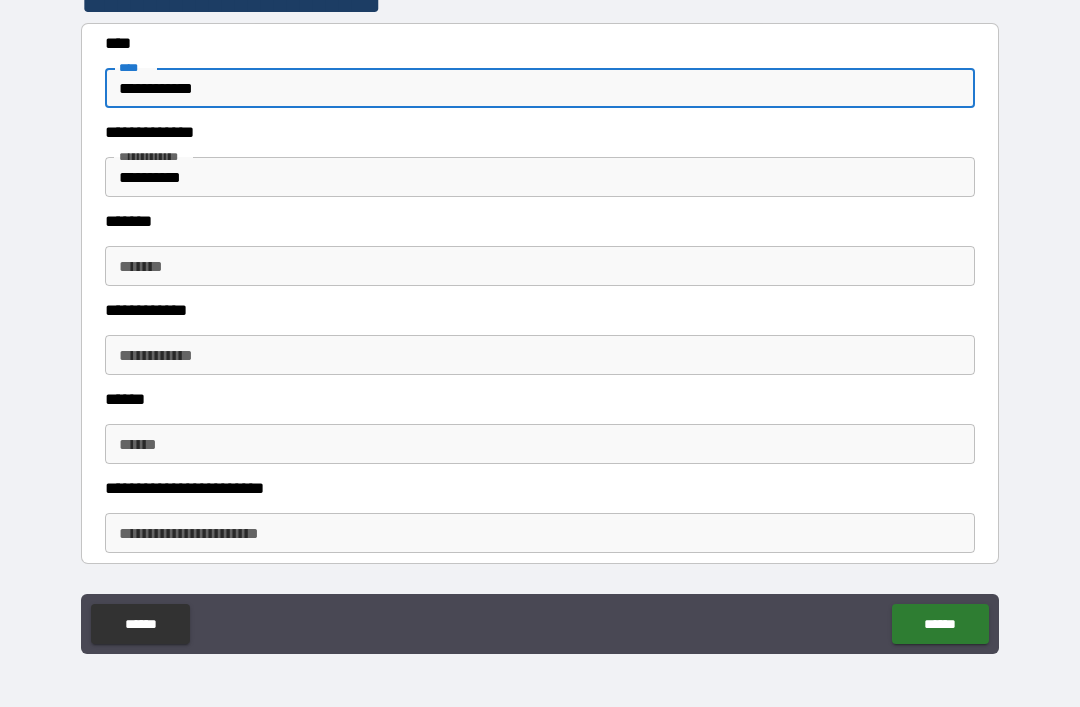 scroll, scrollTop: 432, scrollLeft: 0, axis: vertical 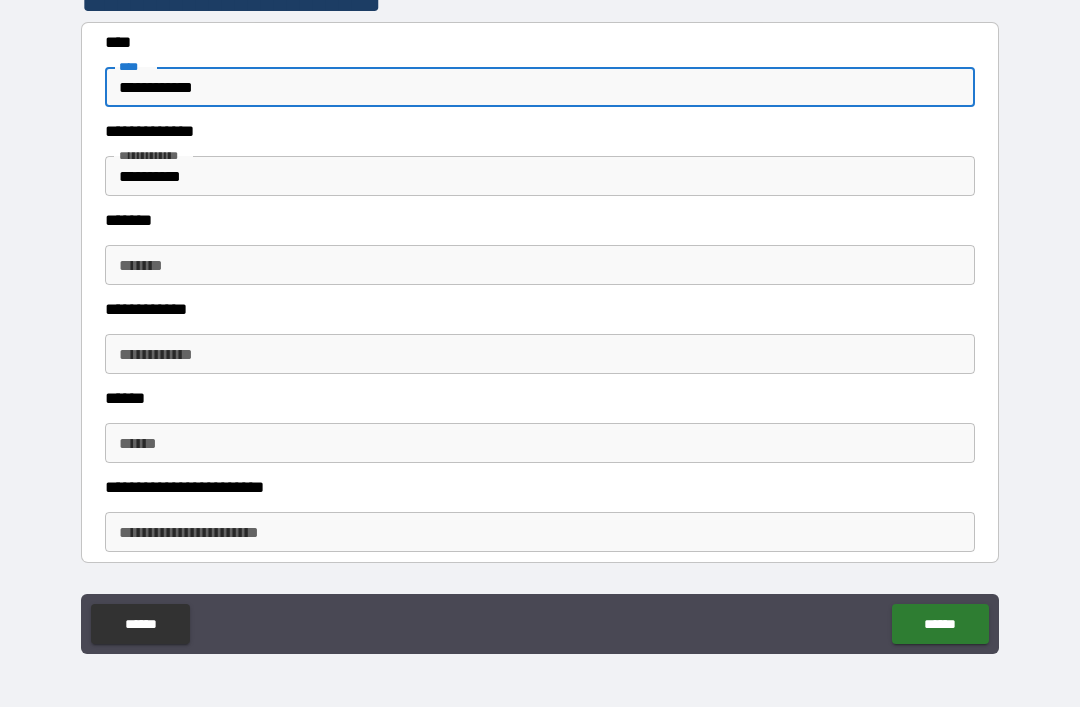 click on "*******" at bounding box center (540, 265) 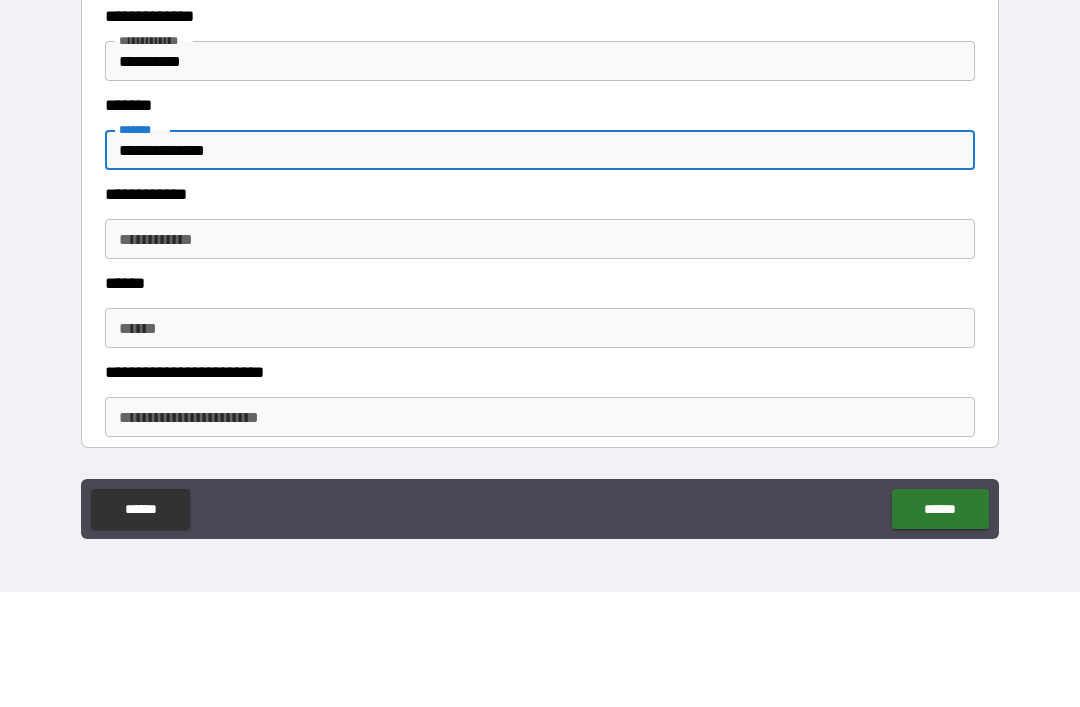 click on "**********" at bounding box center (540, 354) 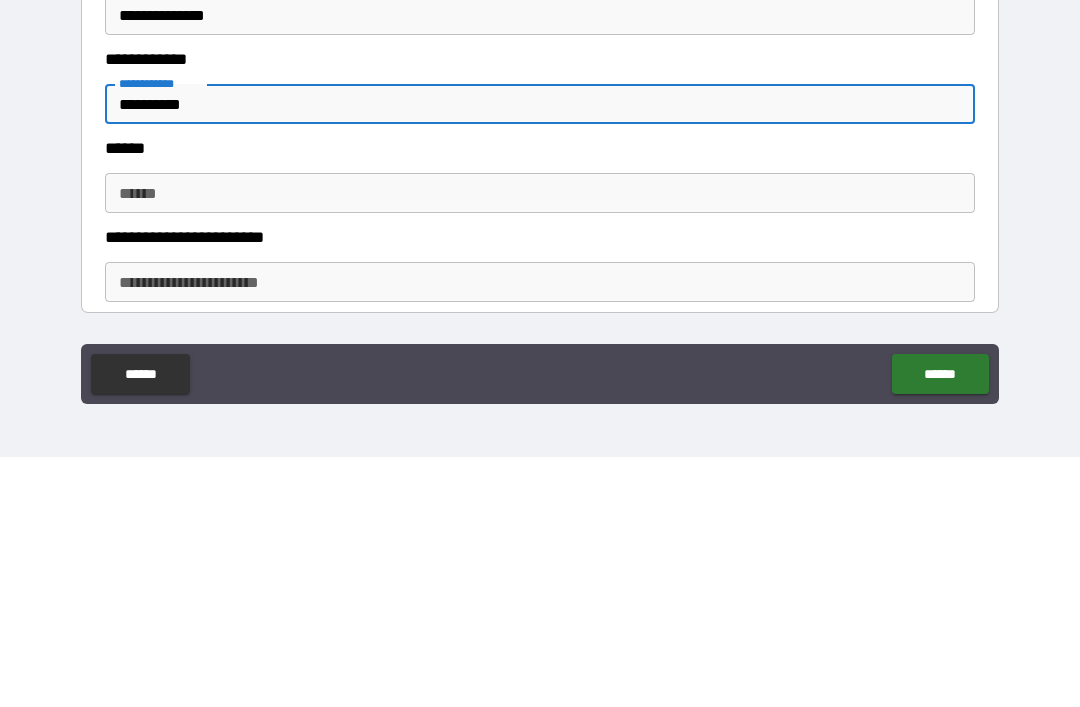 click on "******" at bounding box center [540, 443] 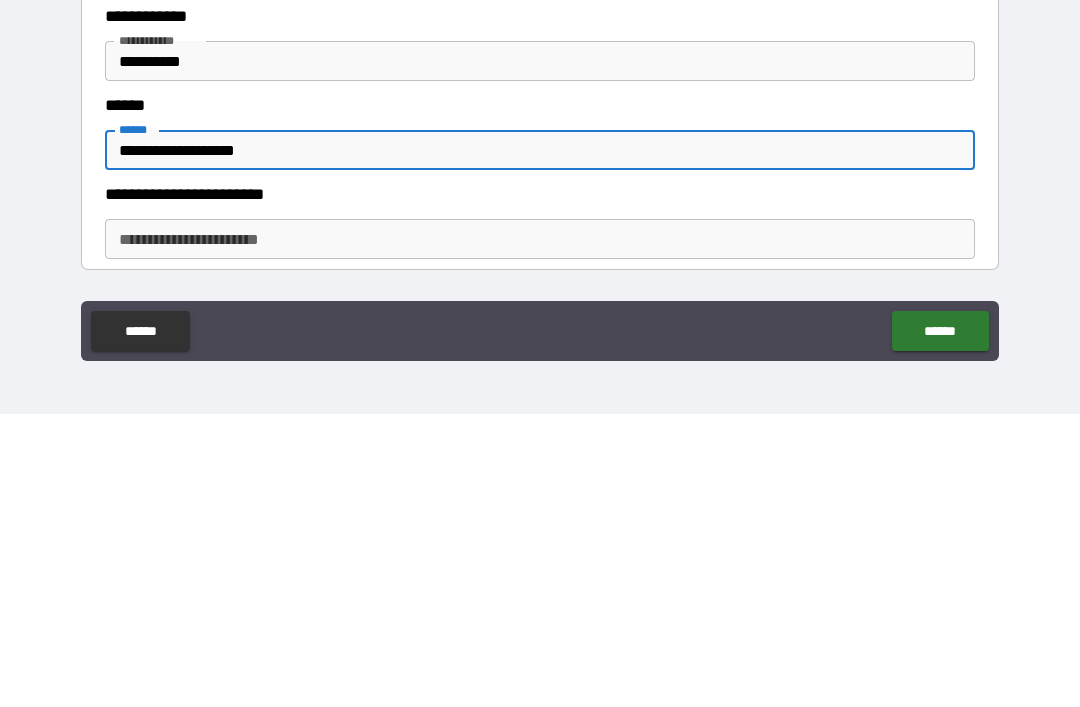 click on "**********" at bounding box center (540, 532) 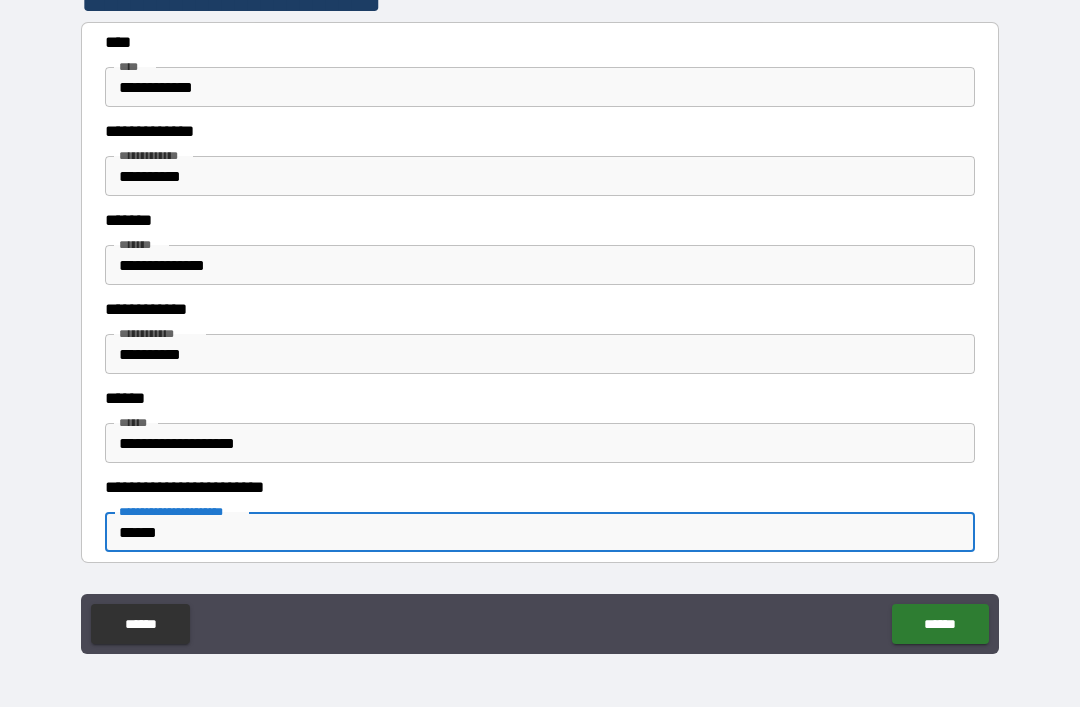click on "**********" at bounding box center (540, 324) 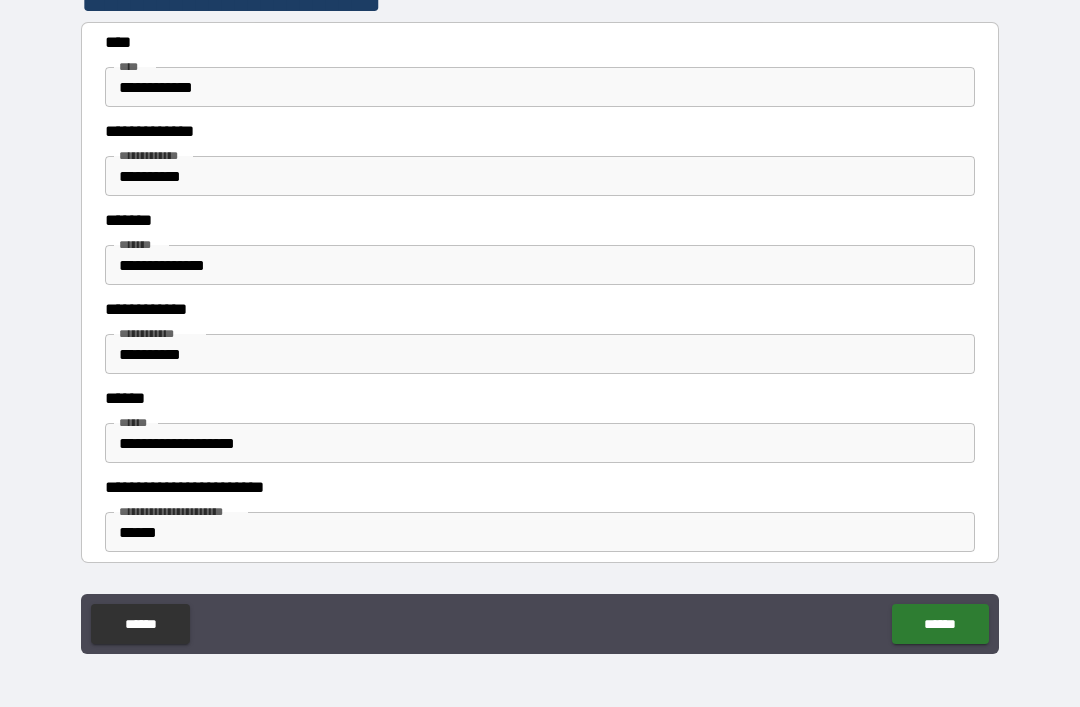 click on "**********" at bounding box center (540, 324) 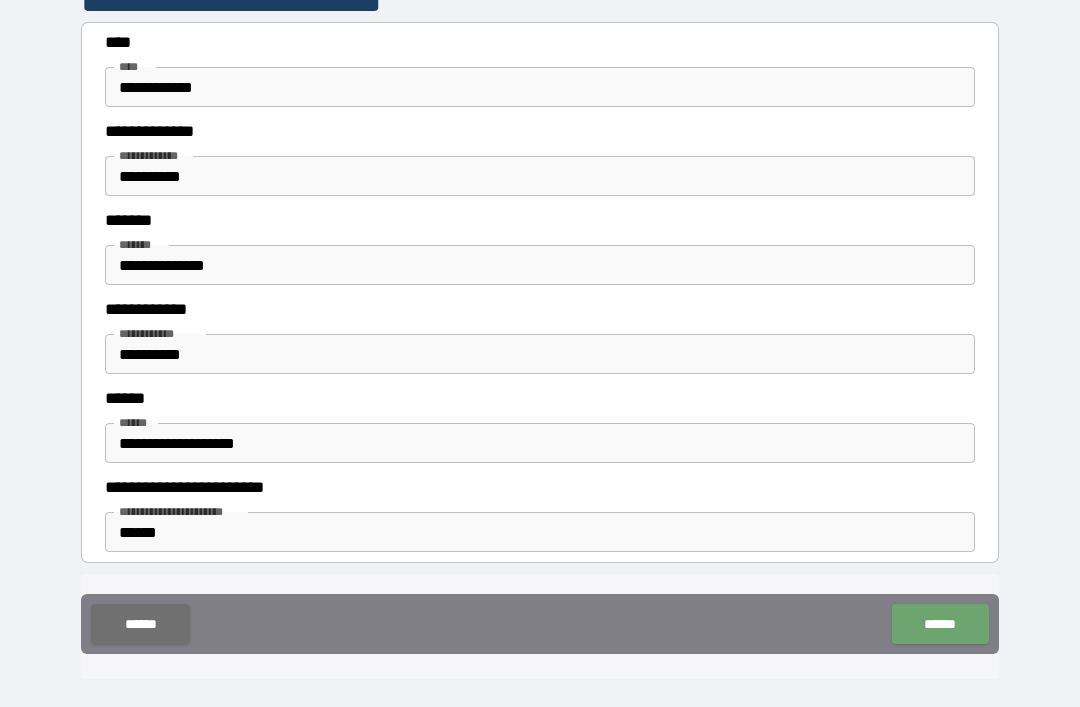 click on "******" at bounding box center [940, 624] 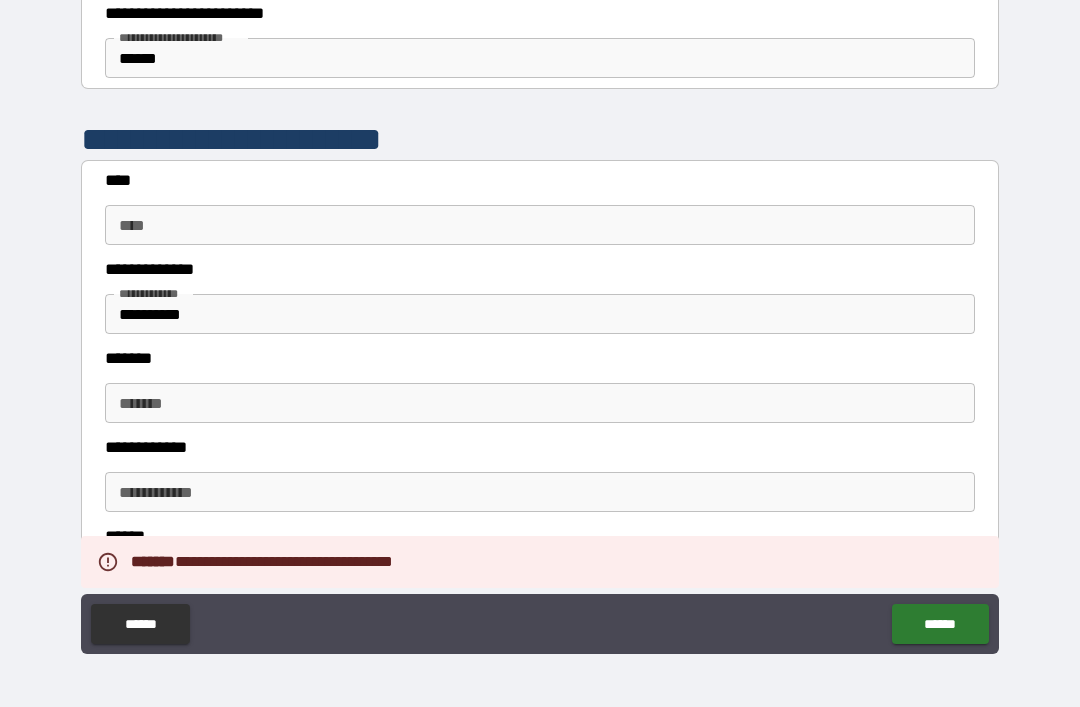 scroll, scrollTop: 907, scrollLeft: 0, axis: vertical 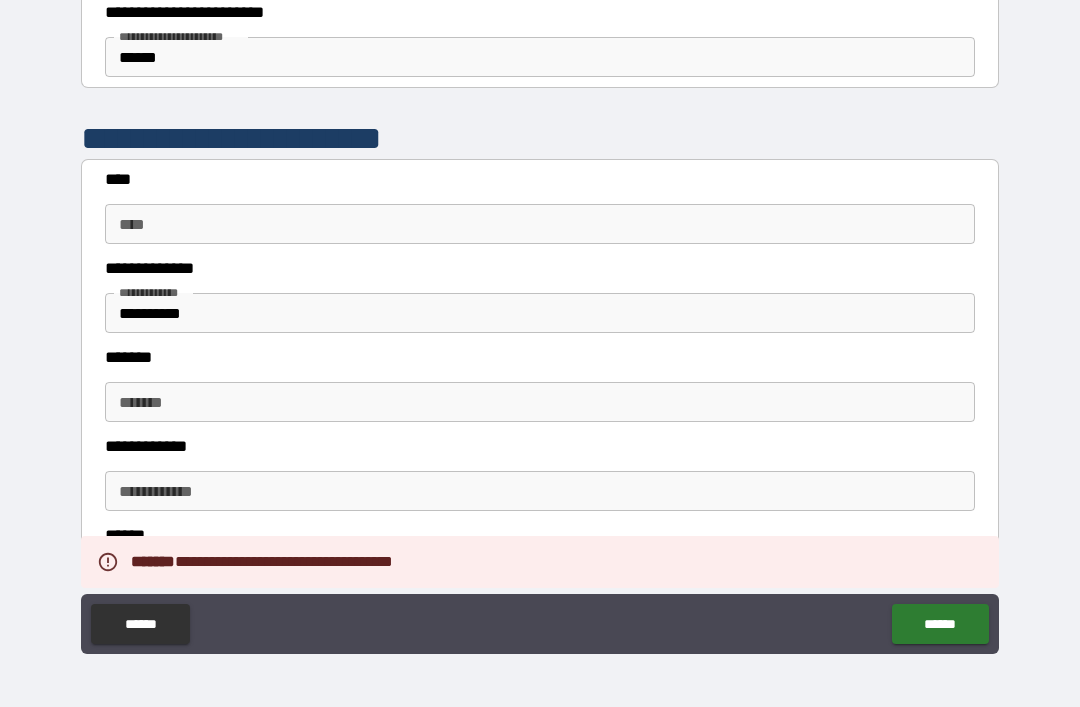 click on "****" at bounding box center (540, 224) 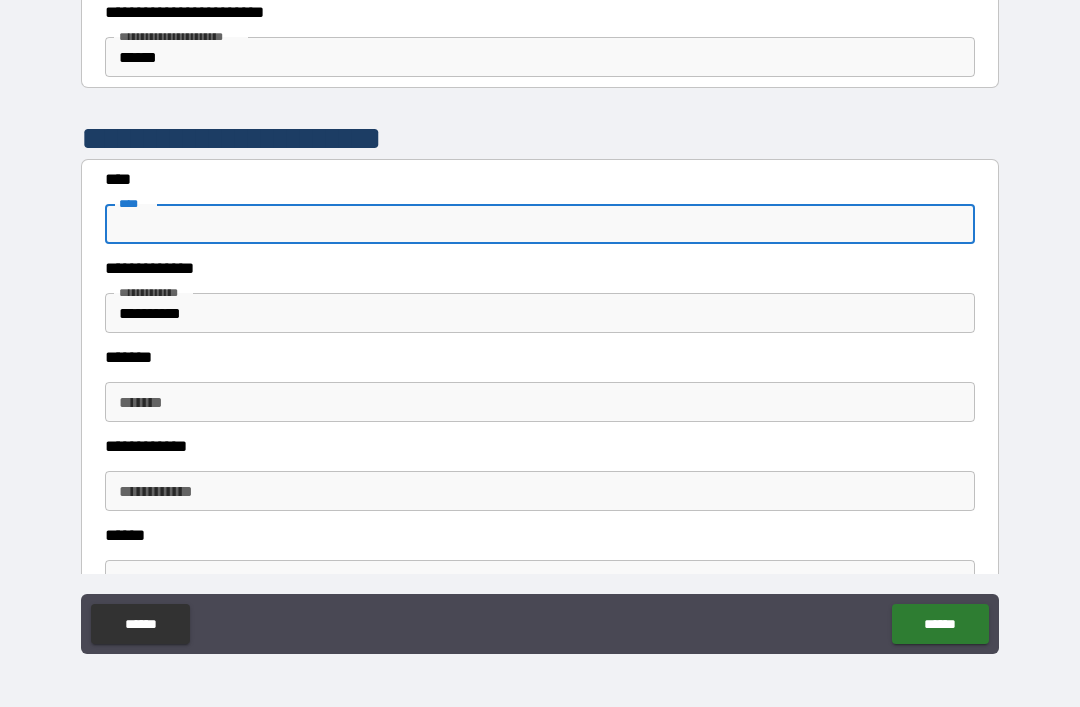 scroll, scrollTop: 0, scrollLeft: 0, axis: both 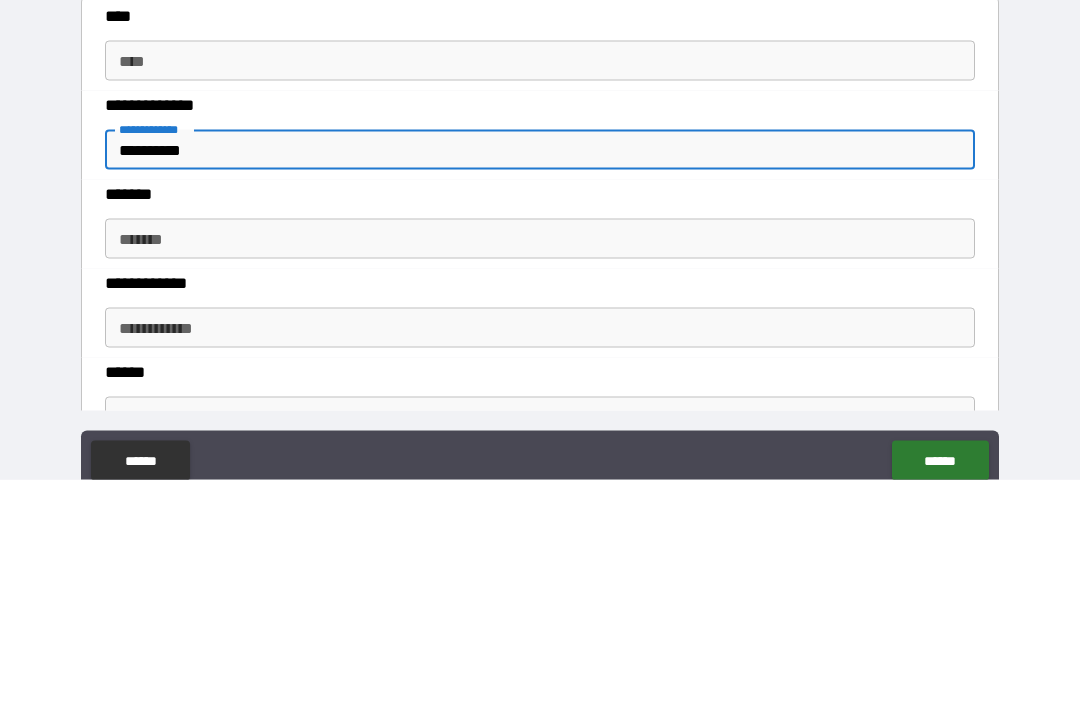 click on "****" at bounding box center (540, 288) 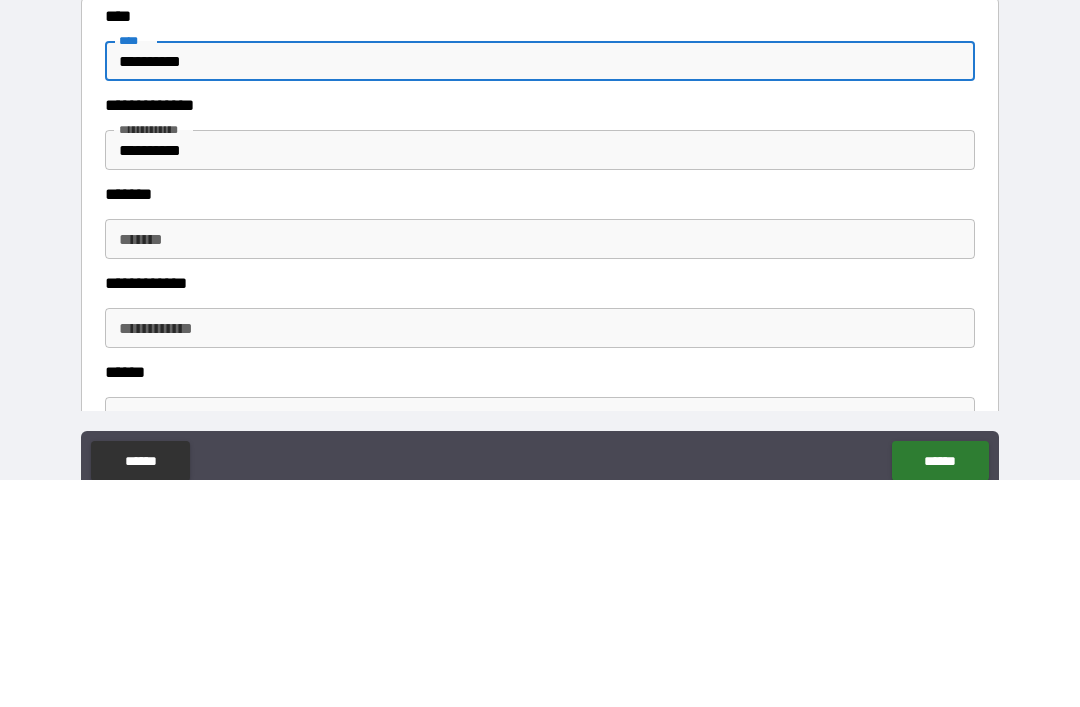 click on "**********" at bounding box center (540, 377) 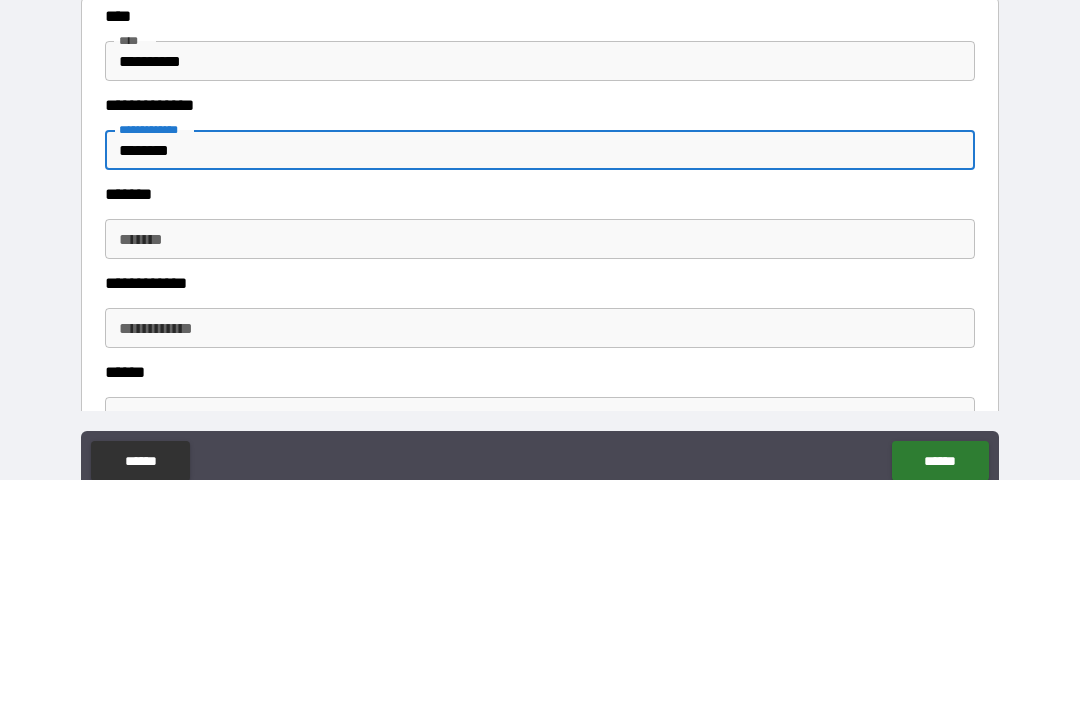 scroll, scrollTop: 64, scrollLeft: 0, axis: vertical 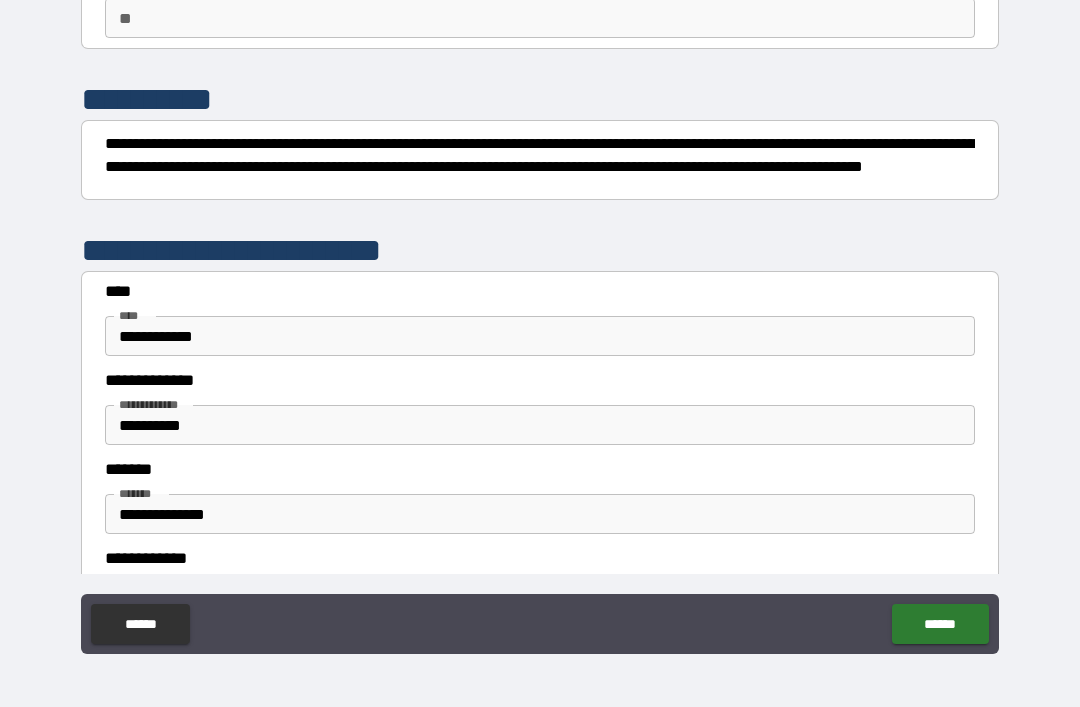 click on "**********" at bounding box center (540, 324) 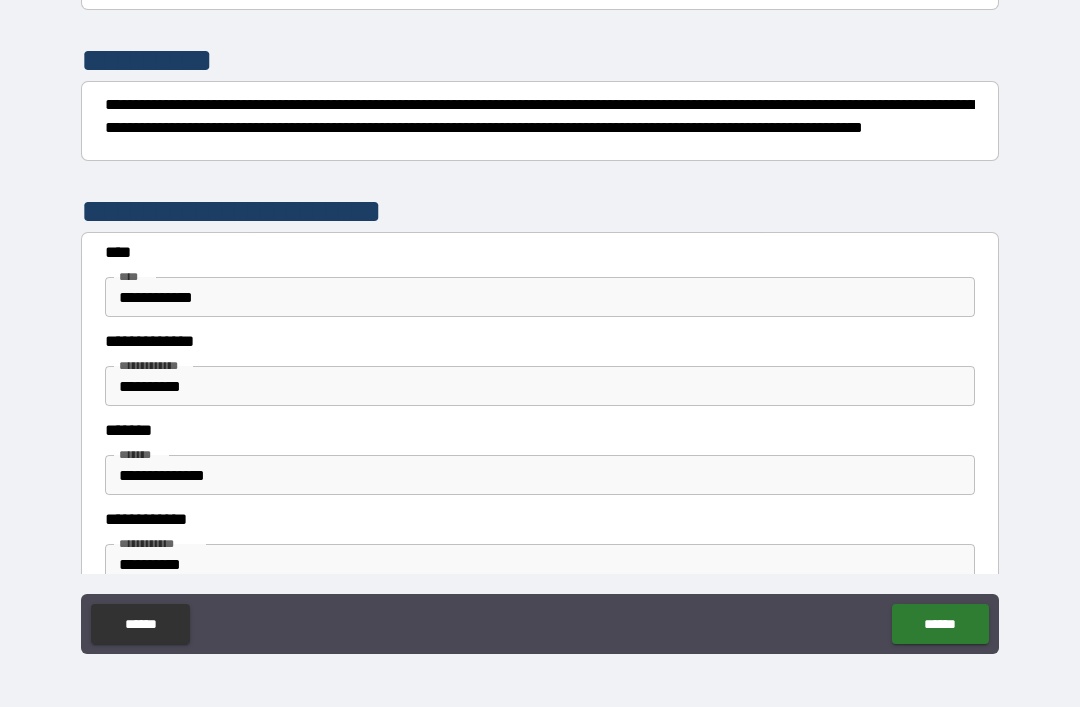 scroll, scrollTop: 219, scrollLeft: 0, axis: vertical 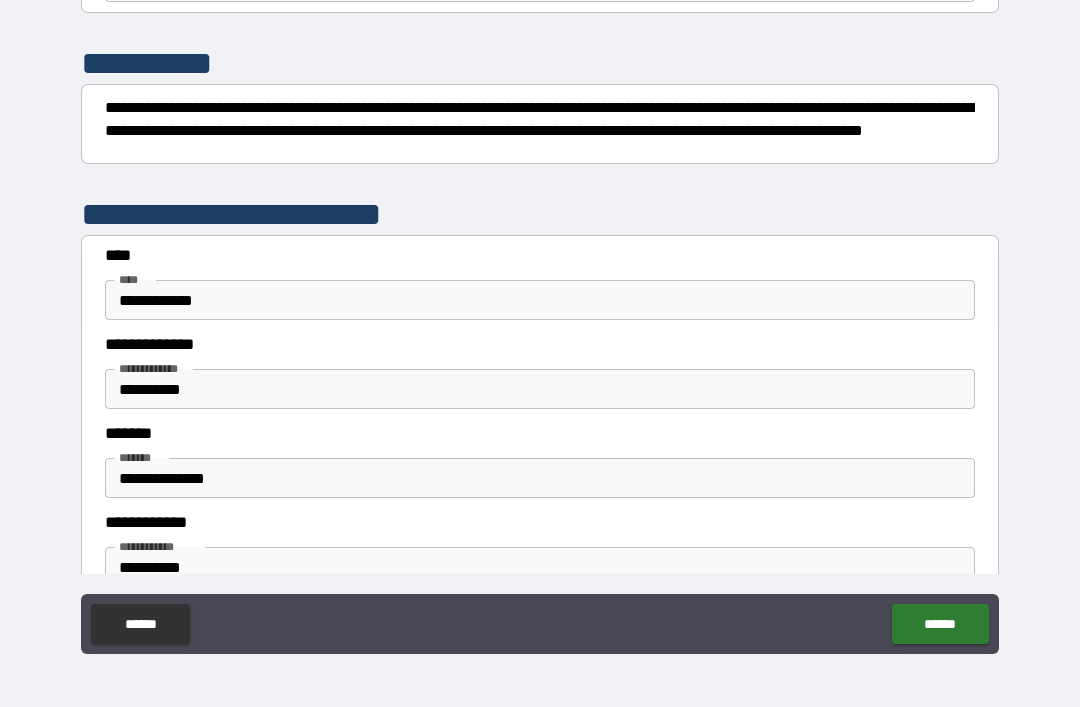 click on "**********" at bounding box center [540, 389] 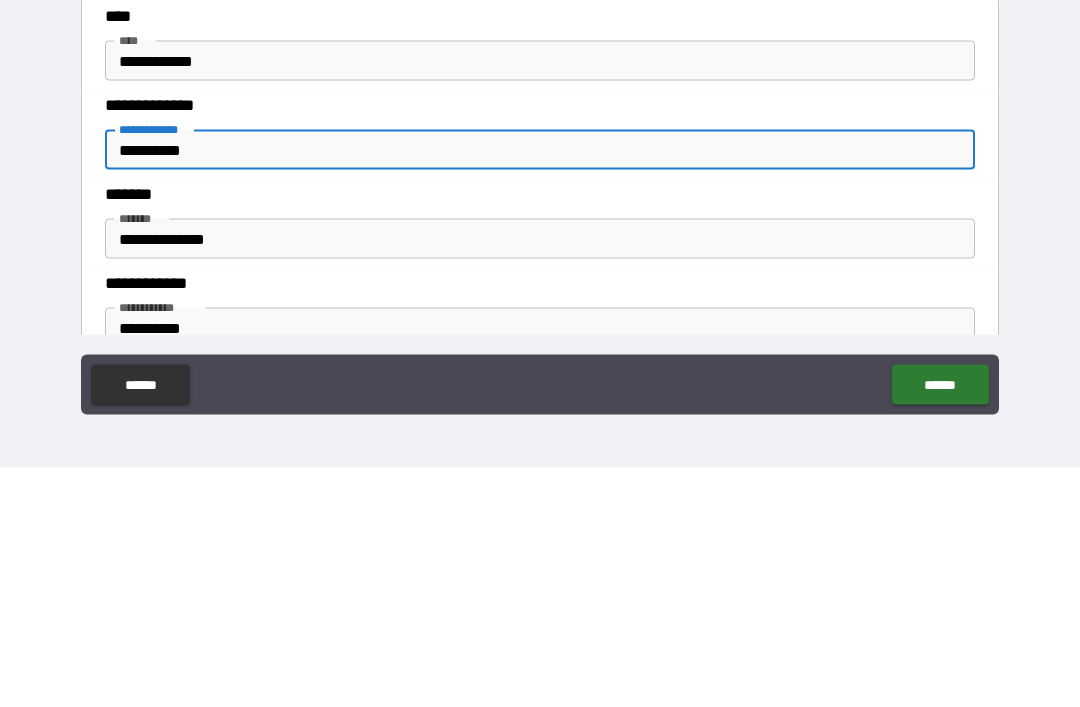click on "**********" at bounding box center (540, 389) 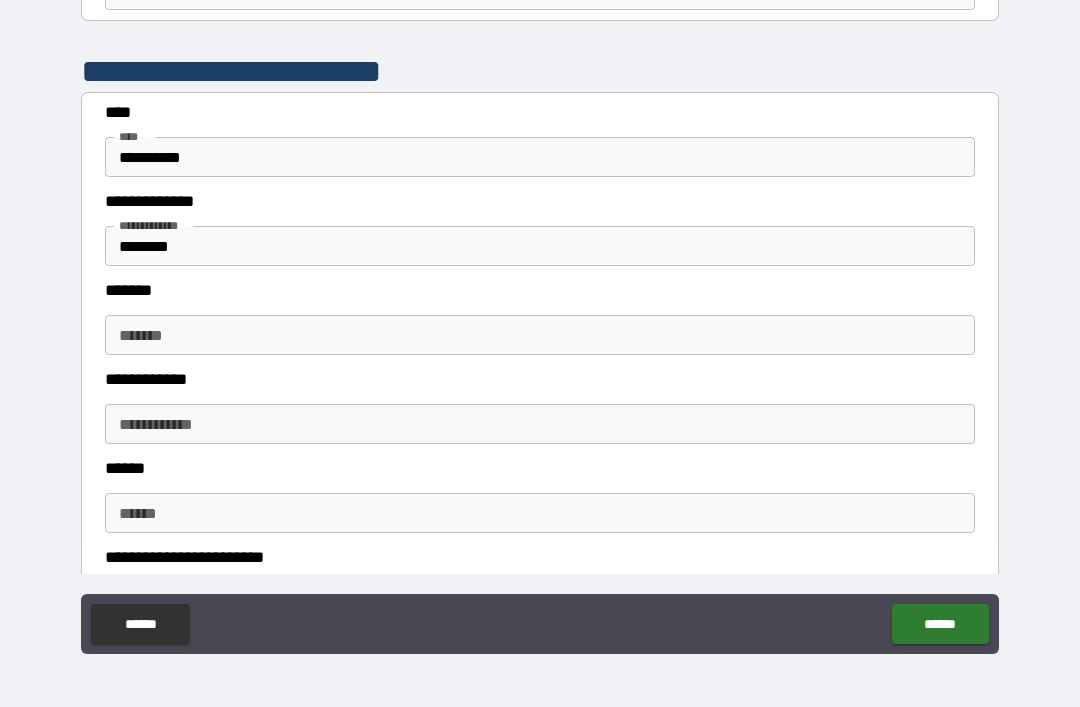 scroll, scrollTop: 977, scrollLeft: 0, axis: vertical 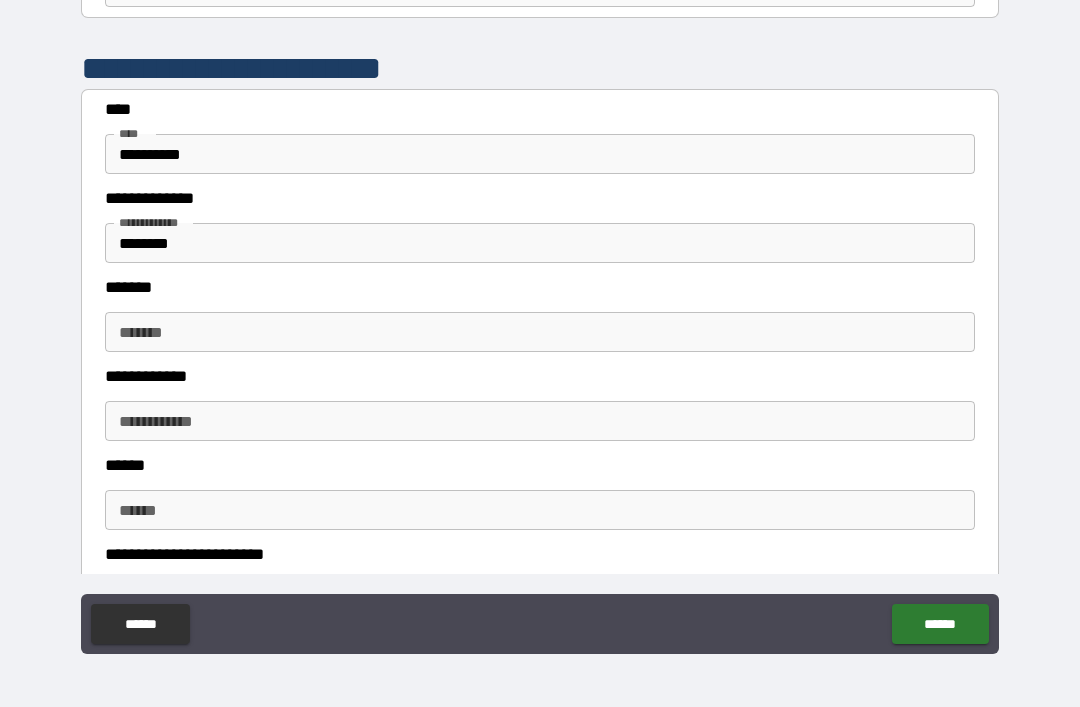 click on "*******" at bounding box center [540, 332] 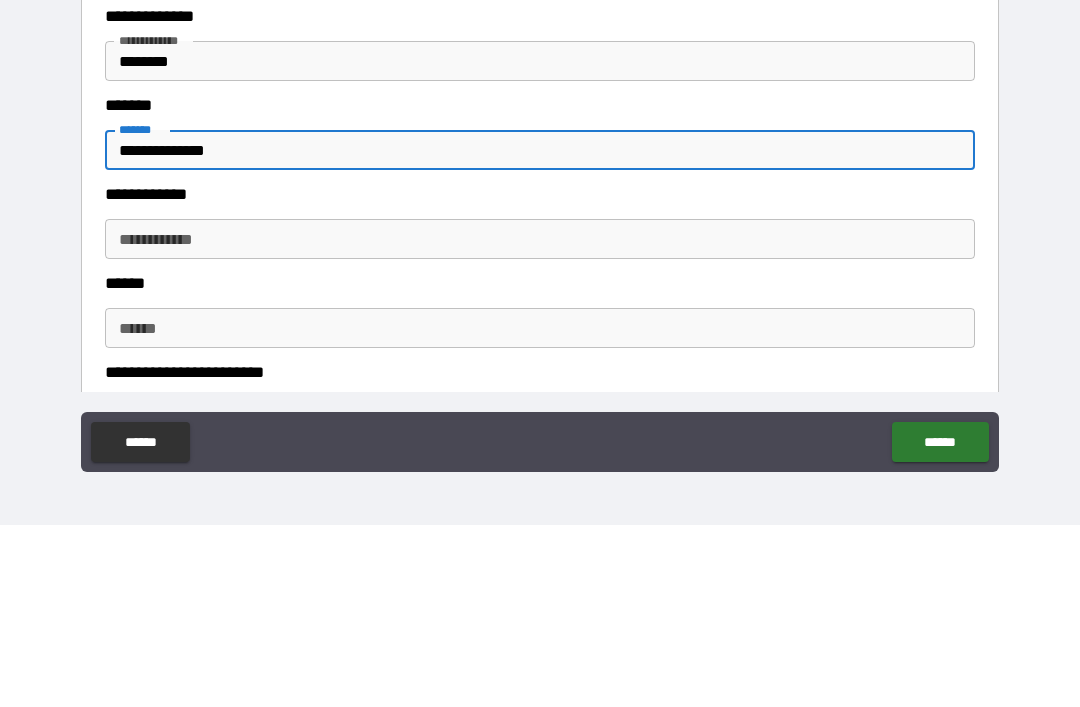 click on "**********" at bounding box center (540, 421) 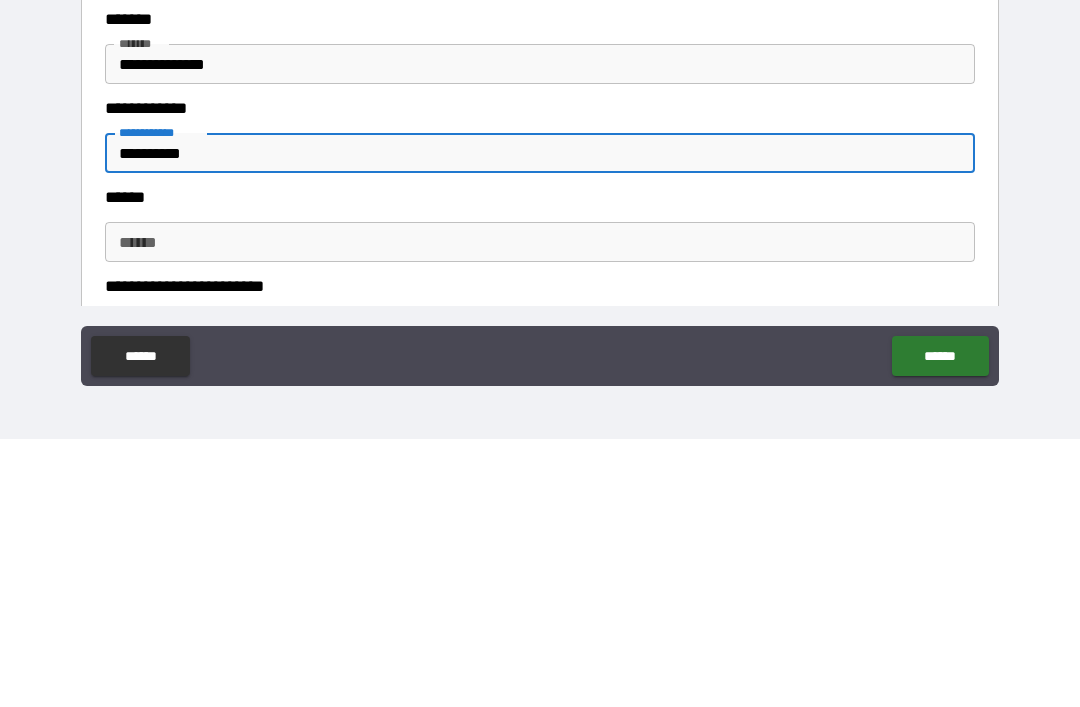 click on "****** ******" at bounding box center [540, 510] 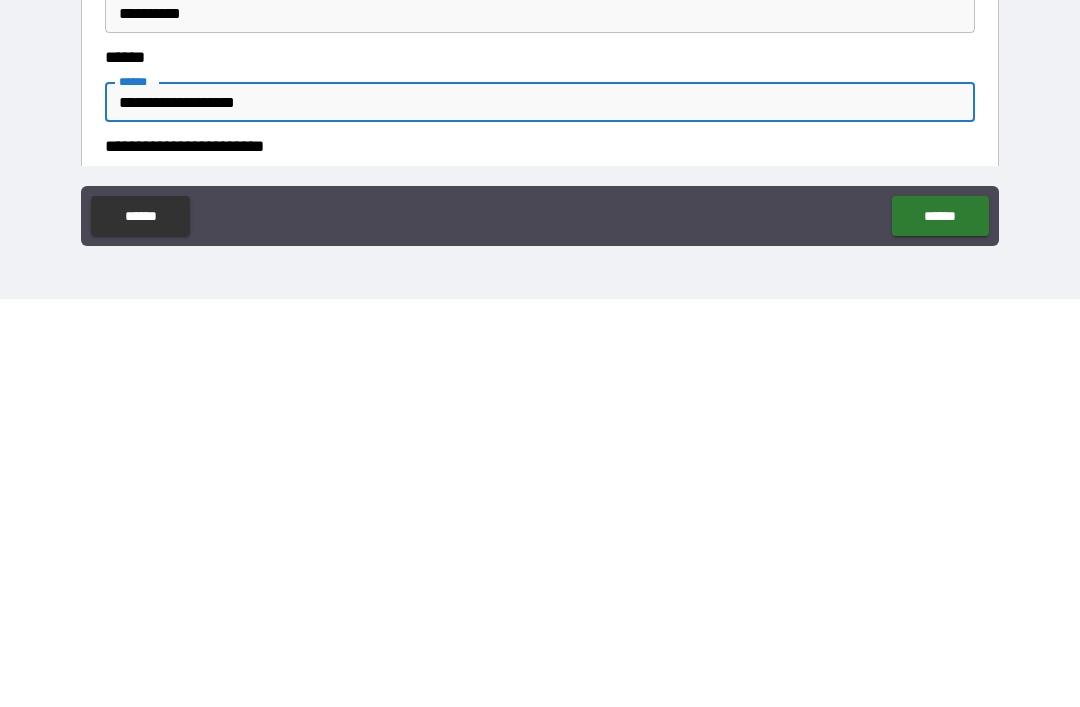 click on "**********" at bounding box center (540, 324) 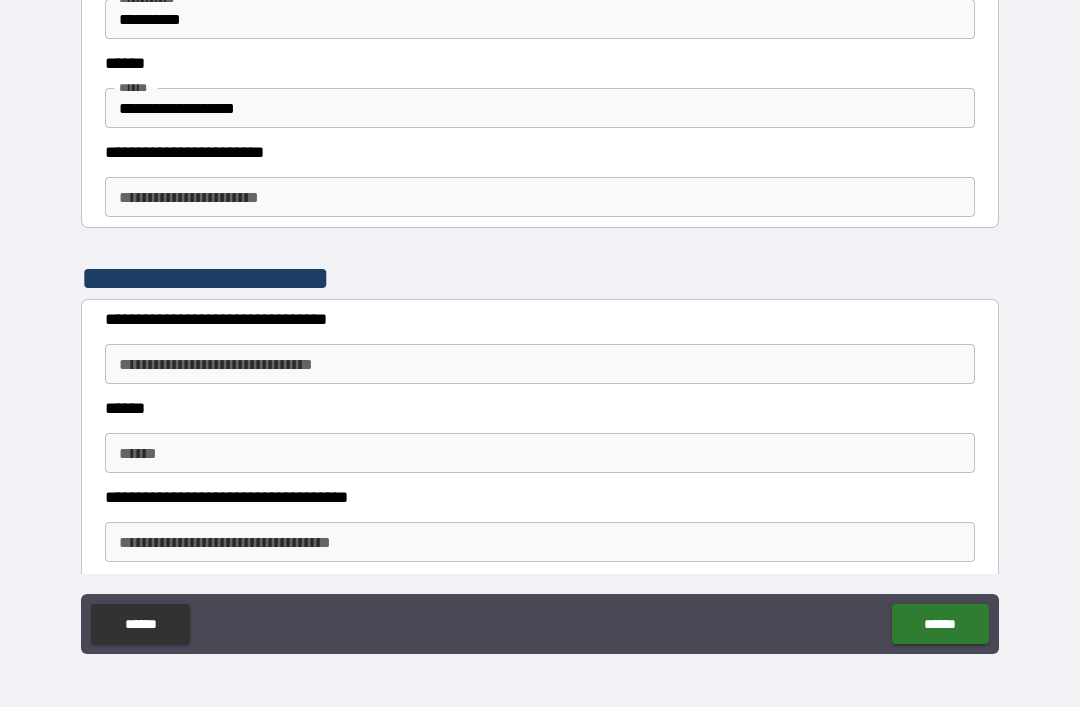 click on "**********" at bounding box center [540, 324] 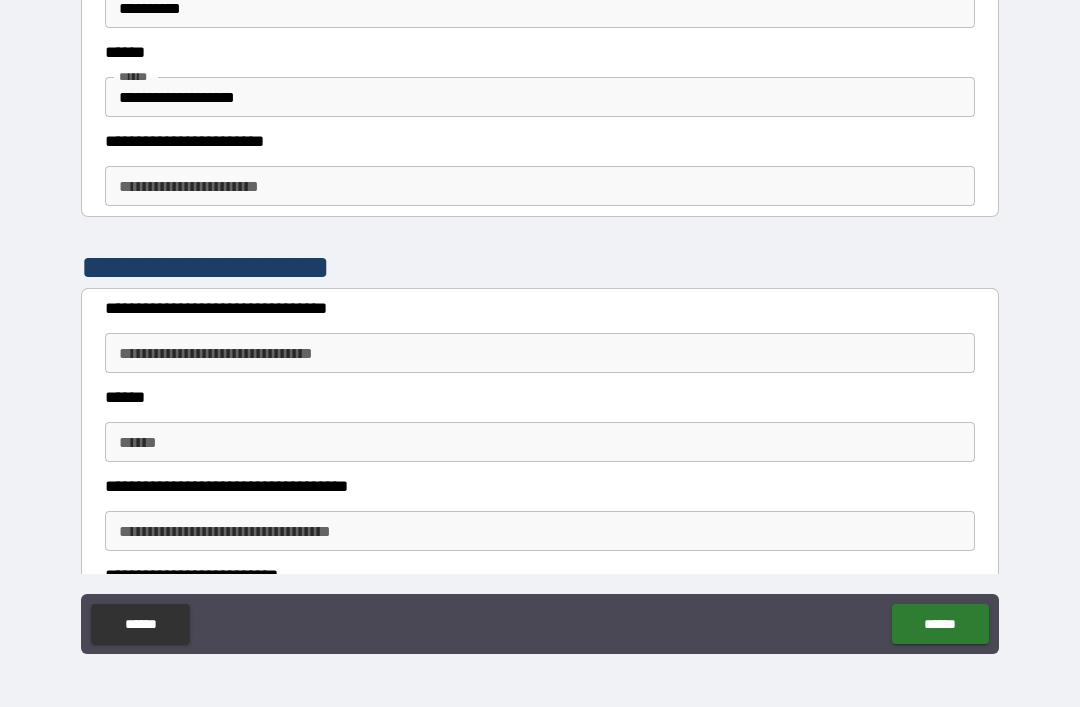 scroll, scrollTop: 1391, scrollLeft: 0, axis: vertical 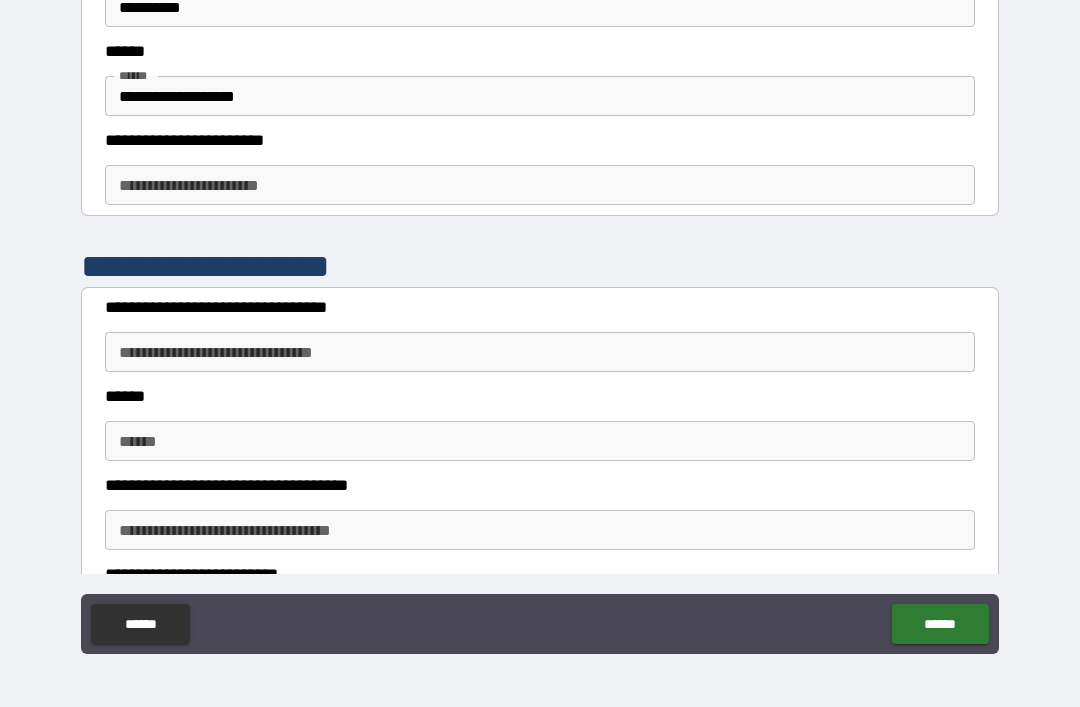 click on "**********" at bounding box center [540, 185] 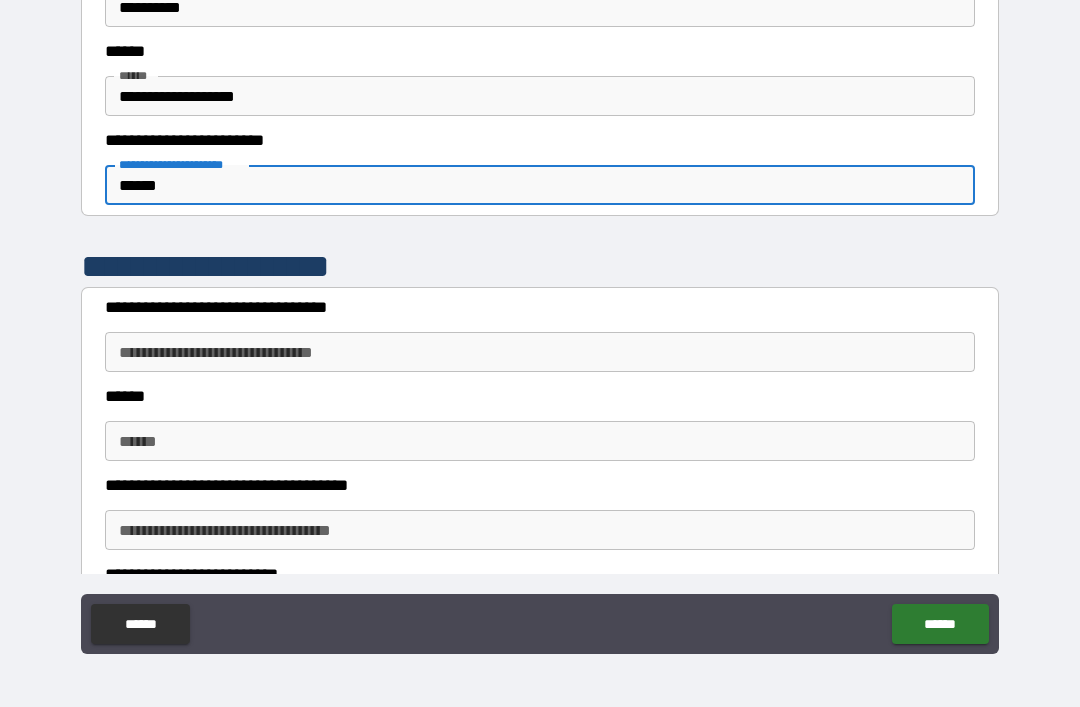 click on "**********" at bounding box center [540, 324] 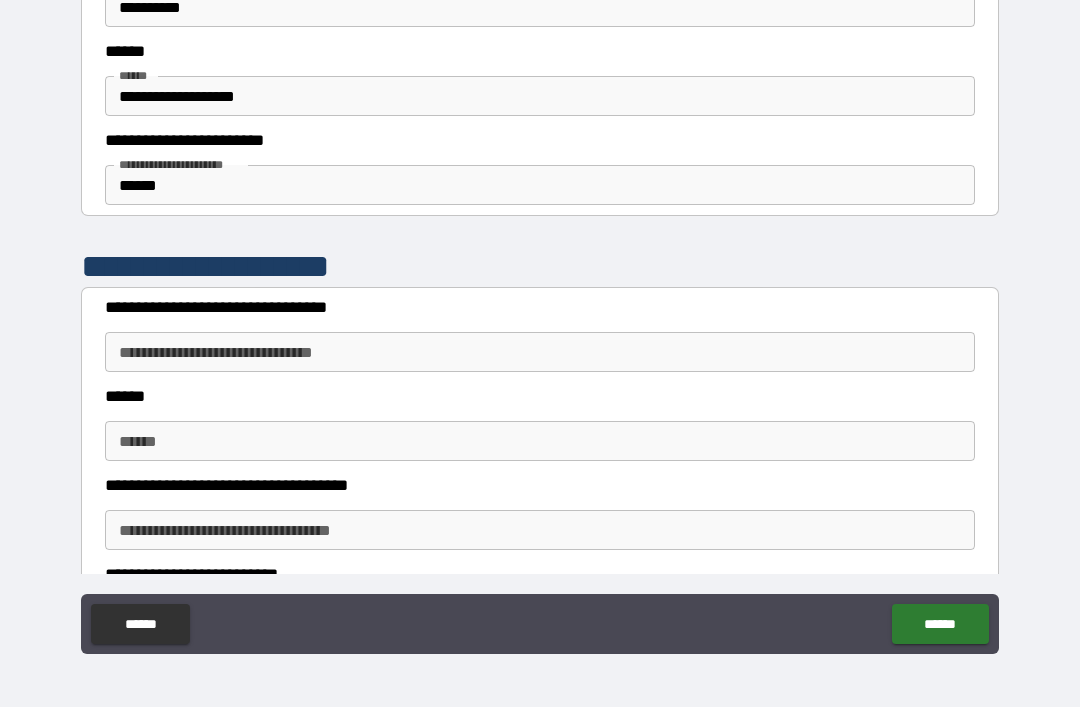 click on "**********" at bounding box center (540, 352) 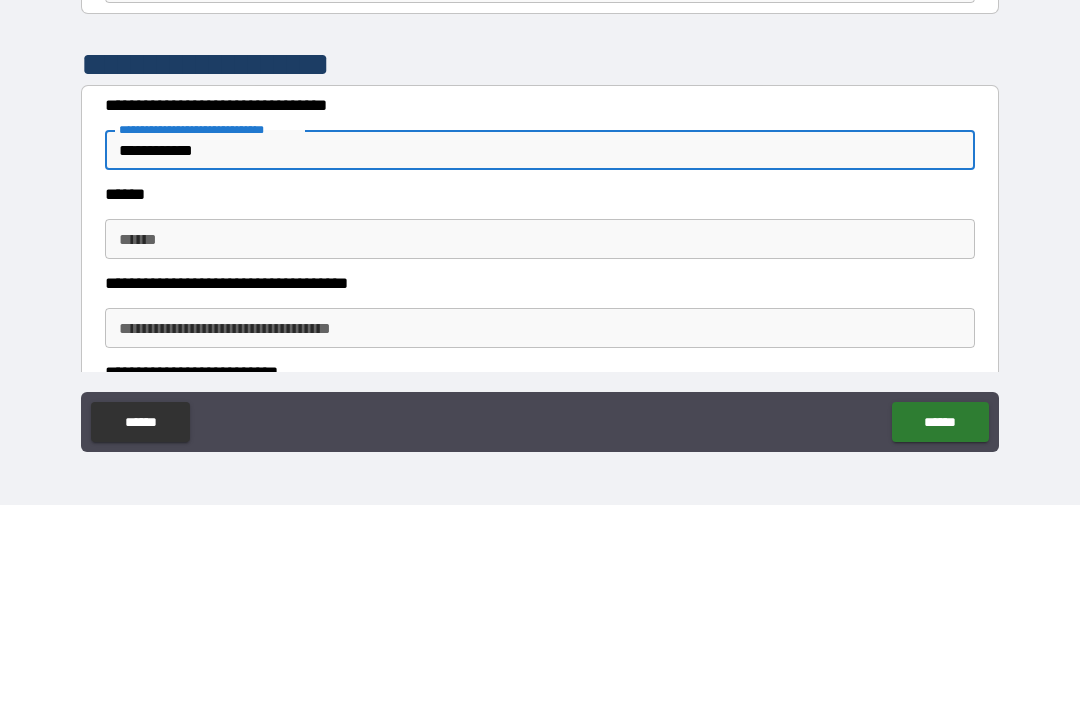 click on "**********" at bounding box center (540, 324) 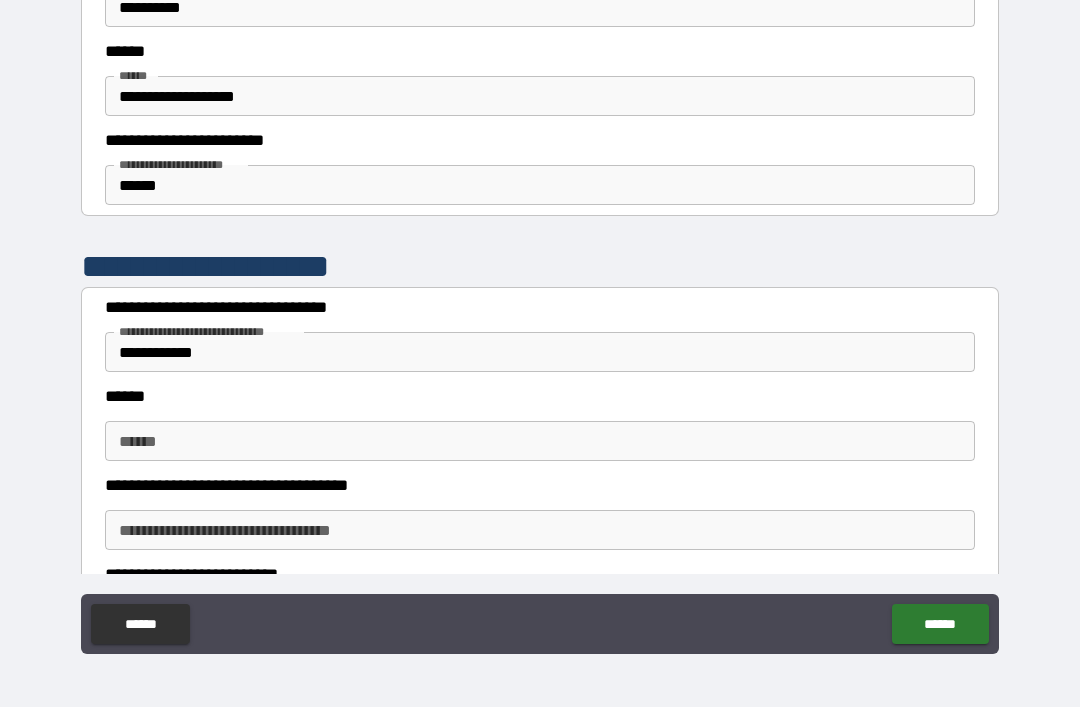 click on "******" at bounding box center (540, 441) 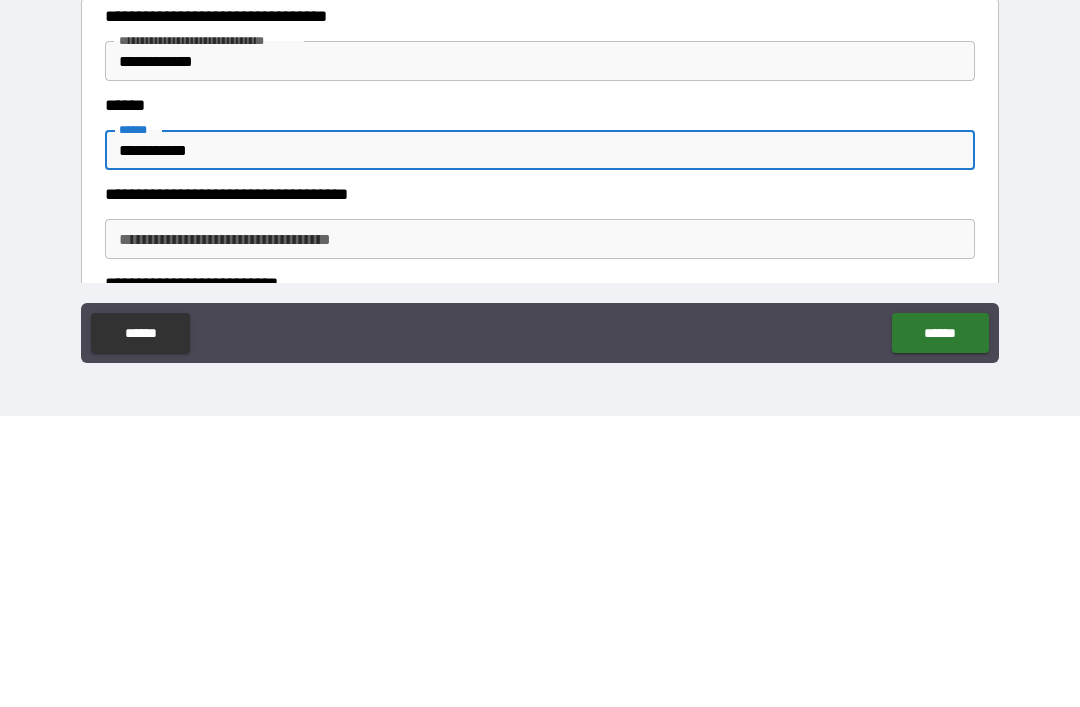 click on "**********" at bounding box center [540, 324] 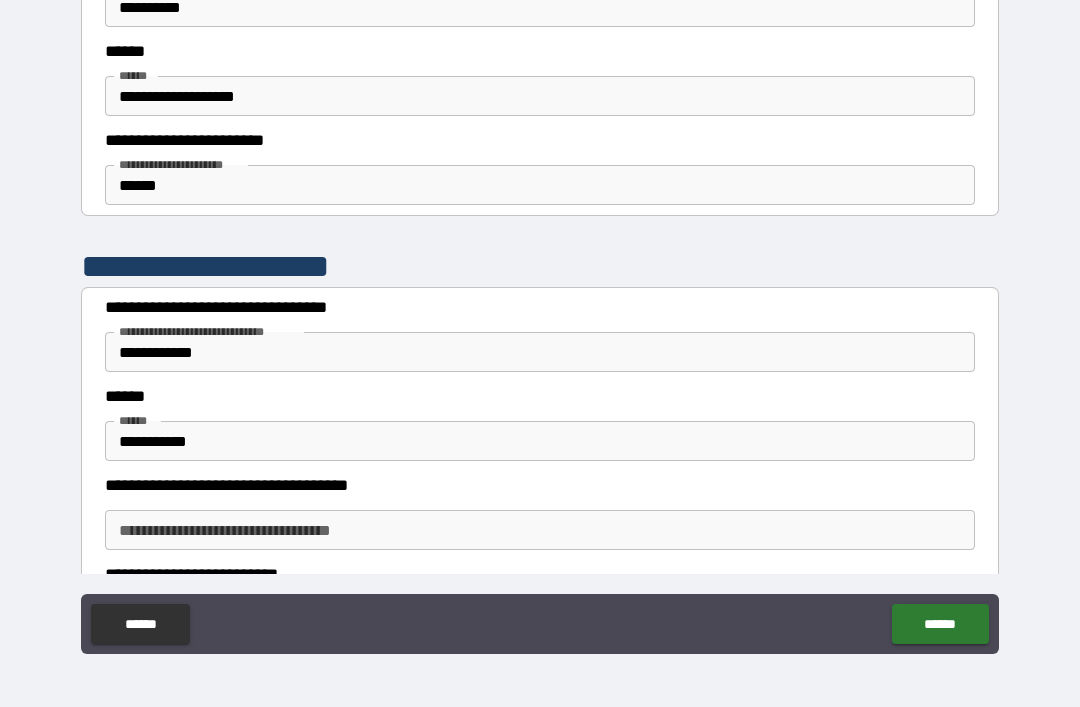 click on "**********" at bounding box center [540, 530] 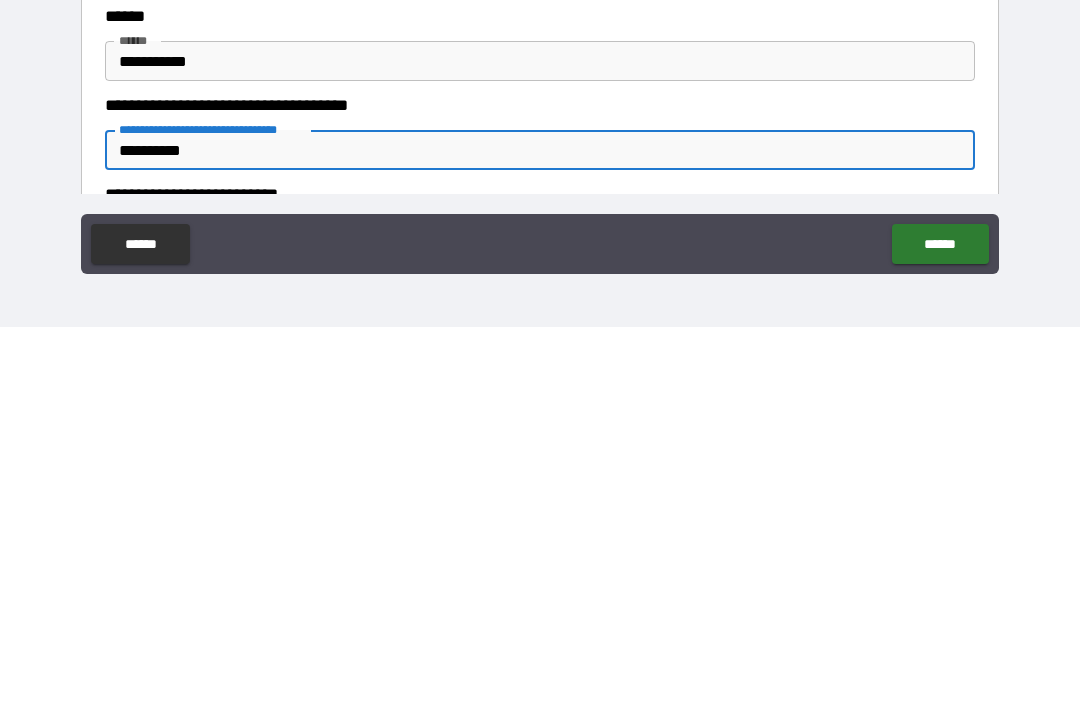 click on "**********" at bounding box center (540, 324) 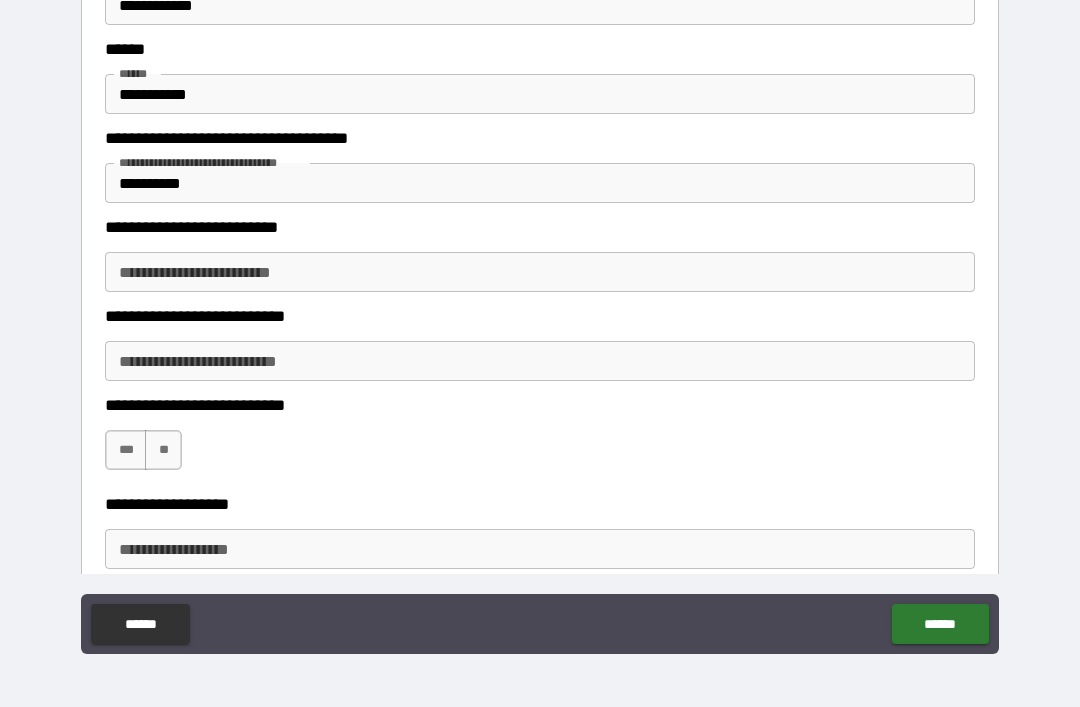 scroll, scrollTop: 1752, scrollLeft: 0, axis: vertical 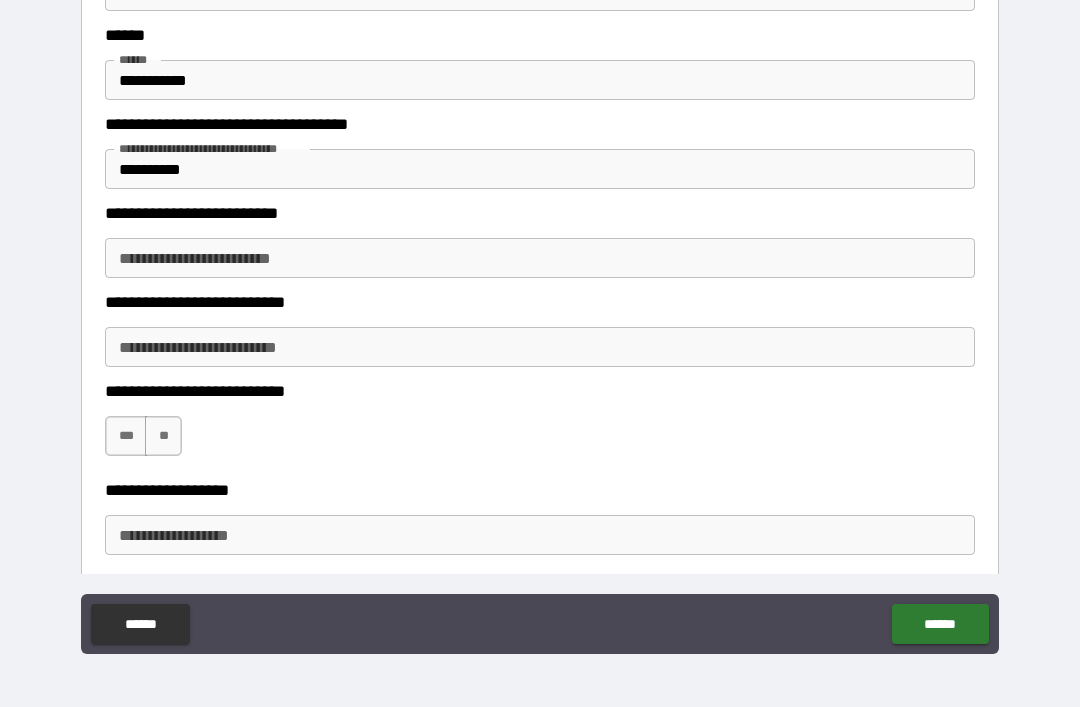 click on "**********" at bounding box center (540, 258) 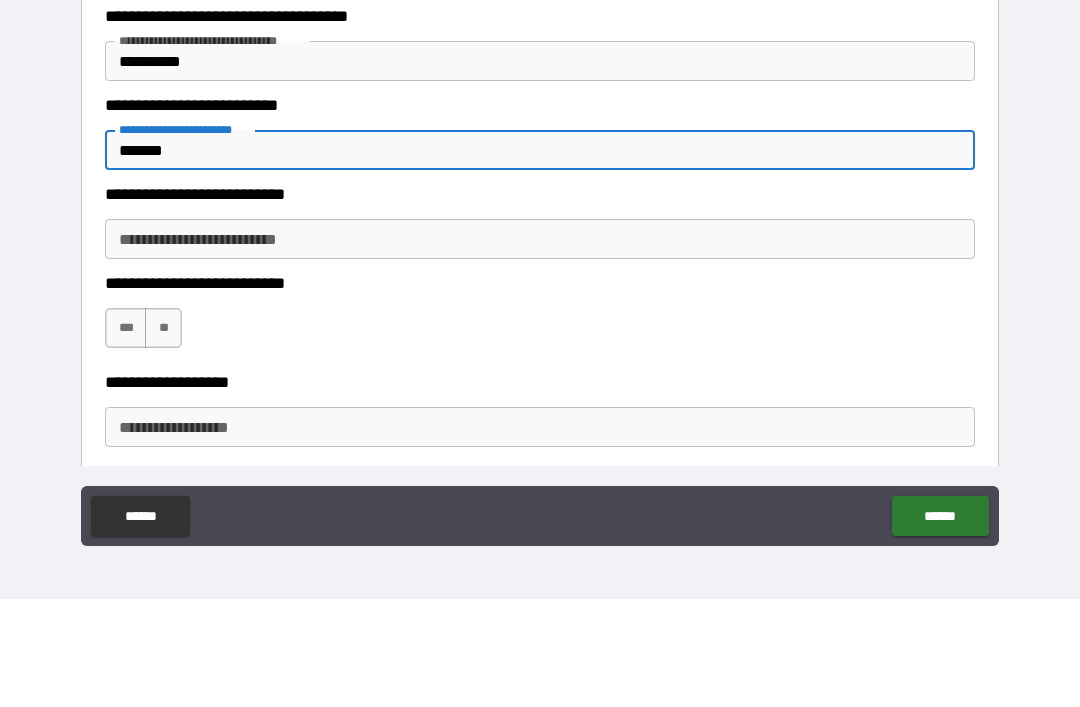 click on "**********" at bounding box center [540, 347] 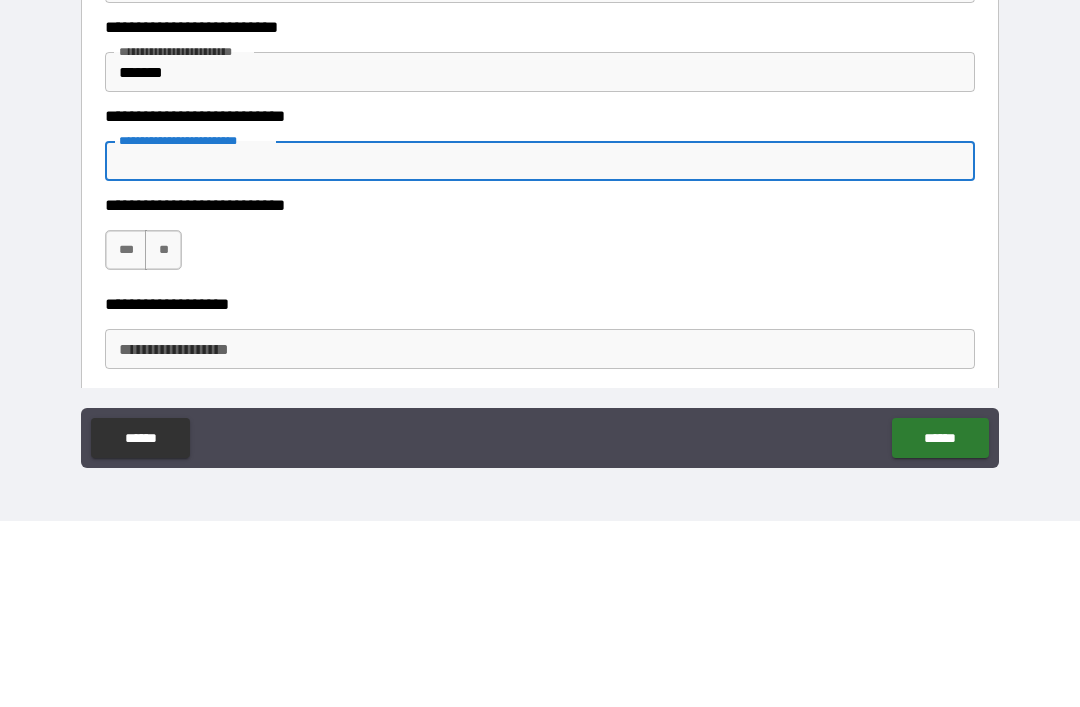click on "***" at bounding box center (126, 436) 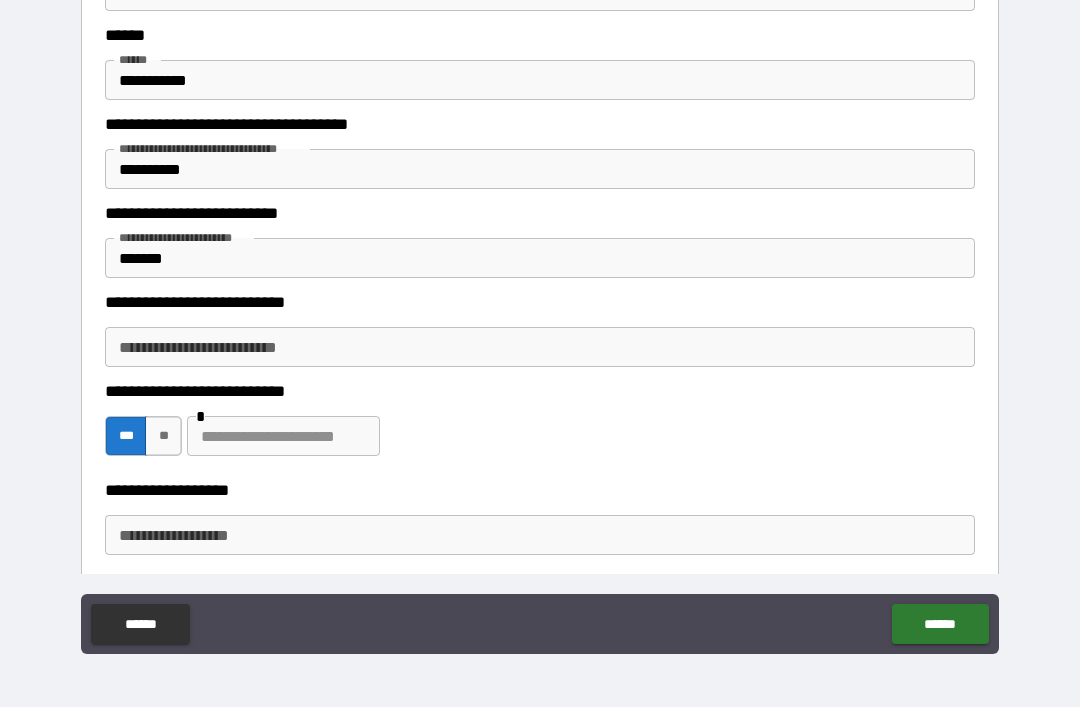click on "**********" at bounding box center (540, 347) 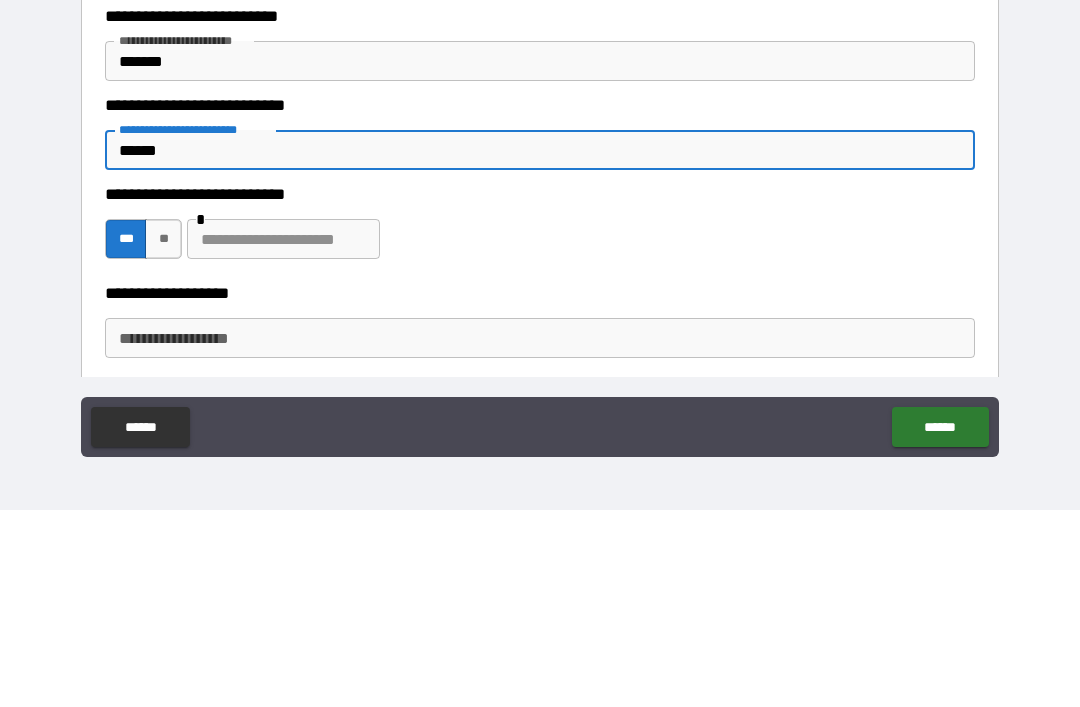 click on "**********" at bounding box center (540, 426) 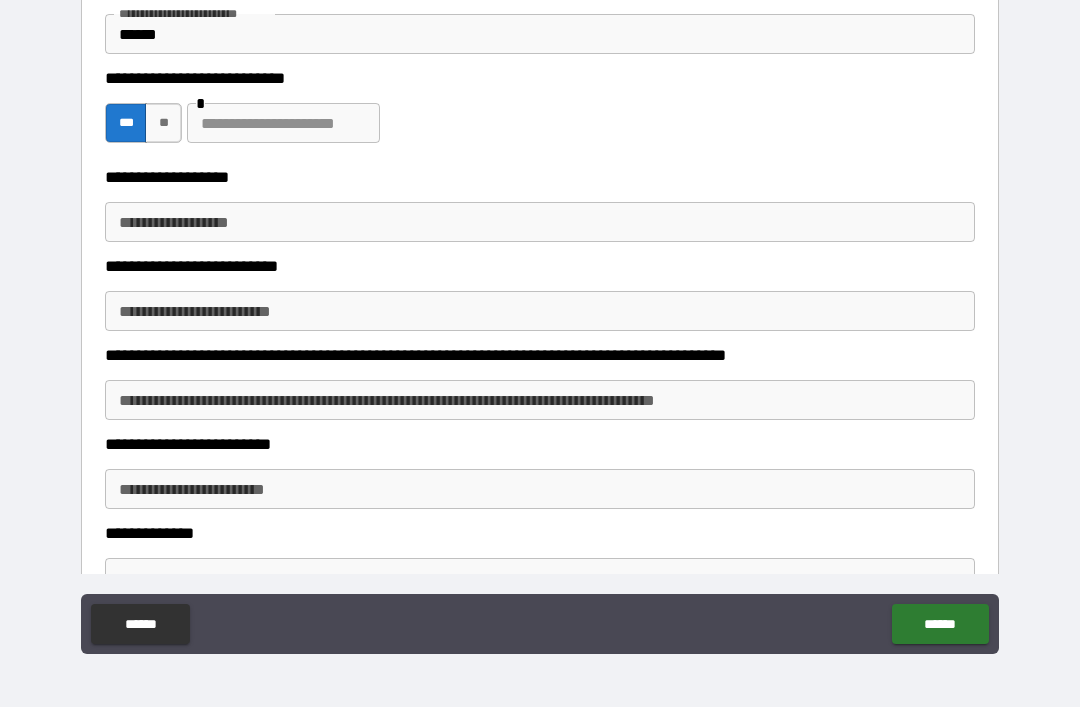 scroll, scrollTop: 2068, scrollLeft: 0, axis: vertical 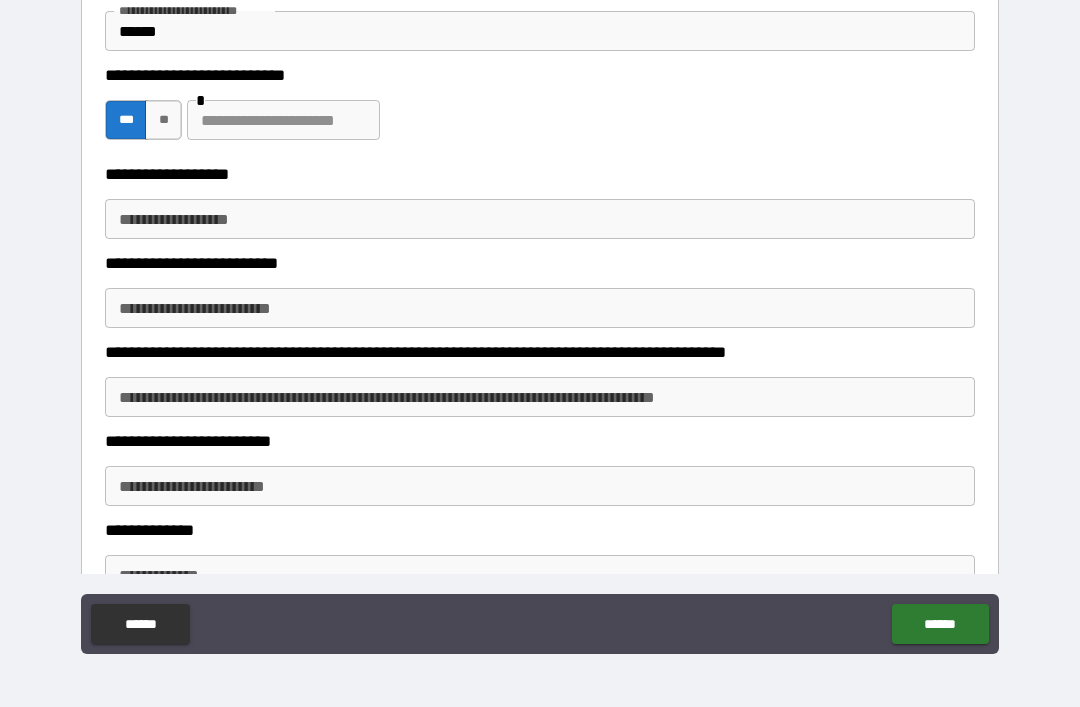 click on "**********" at bounding box center (540, 219) 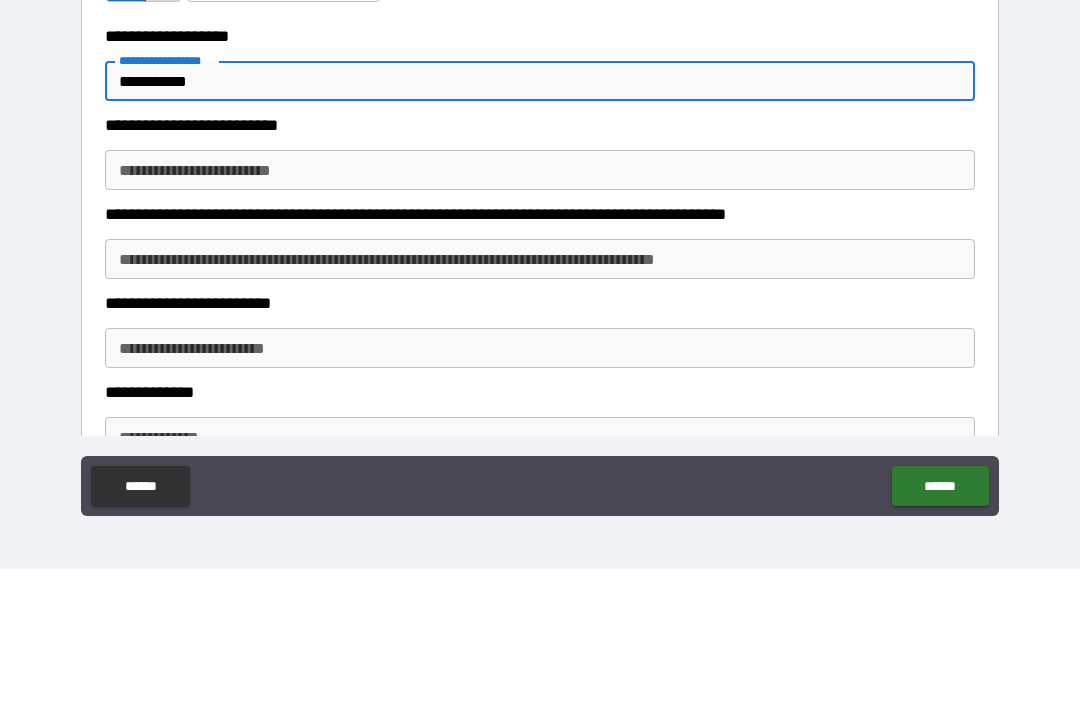 click on "**********" at bounding box center [540, 308] 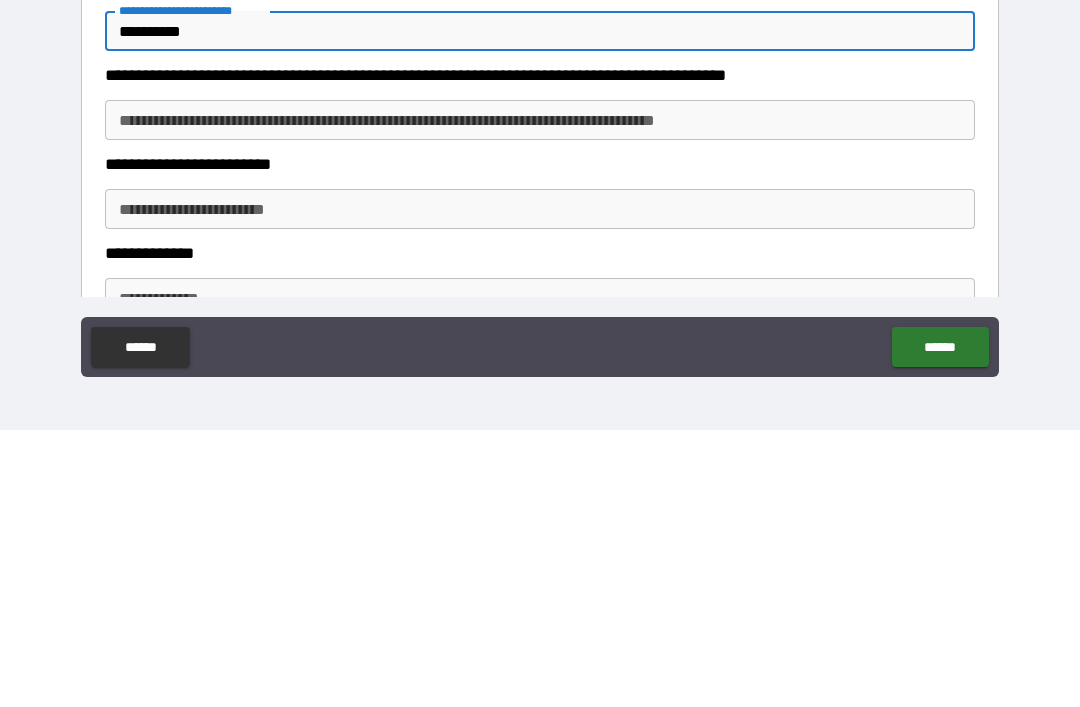 click on "**********" at bounding box center (540, 397) 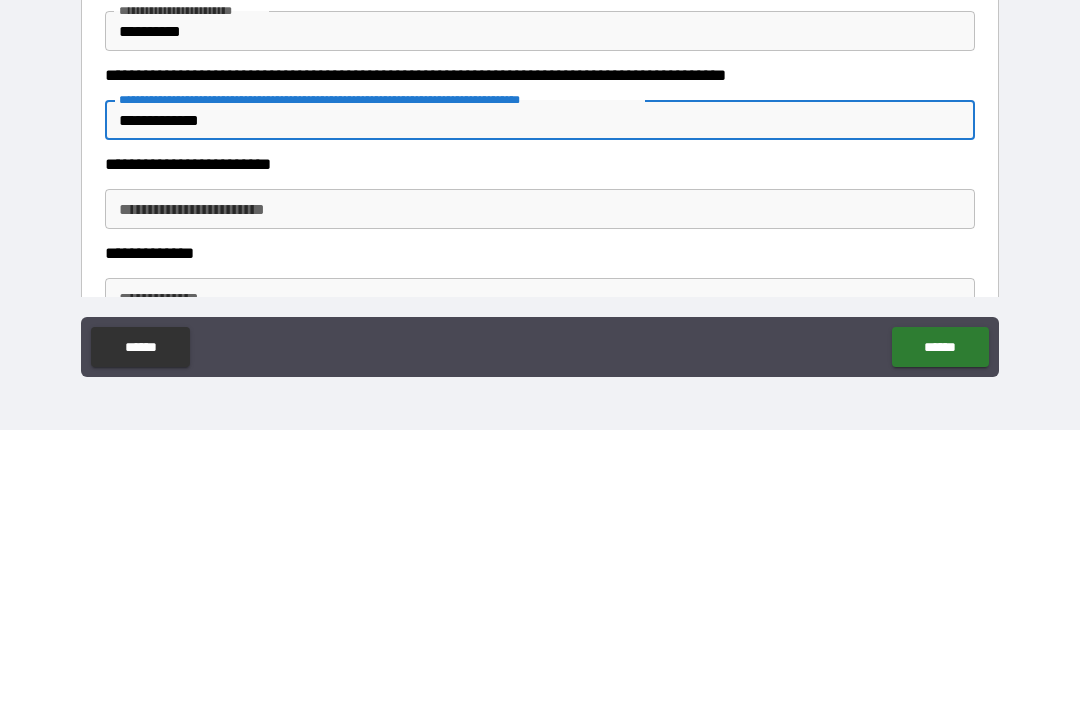 click on "**********" at bounding box center [540, 486] 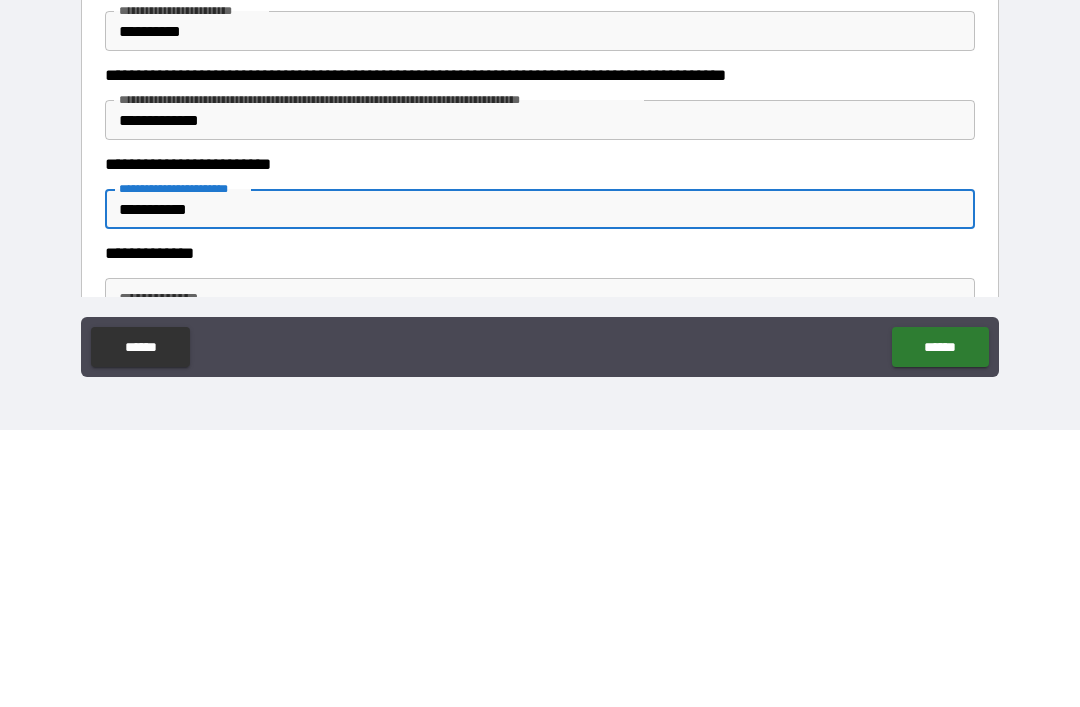 click on "**********" at bounding box center (540, 324) 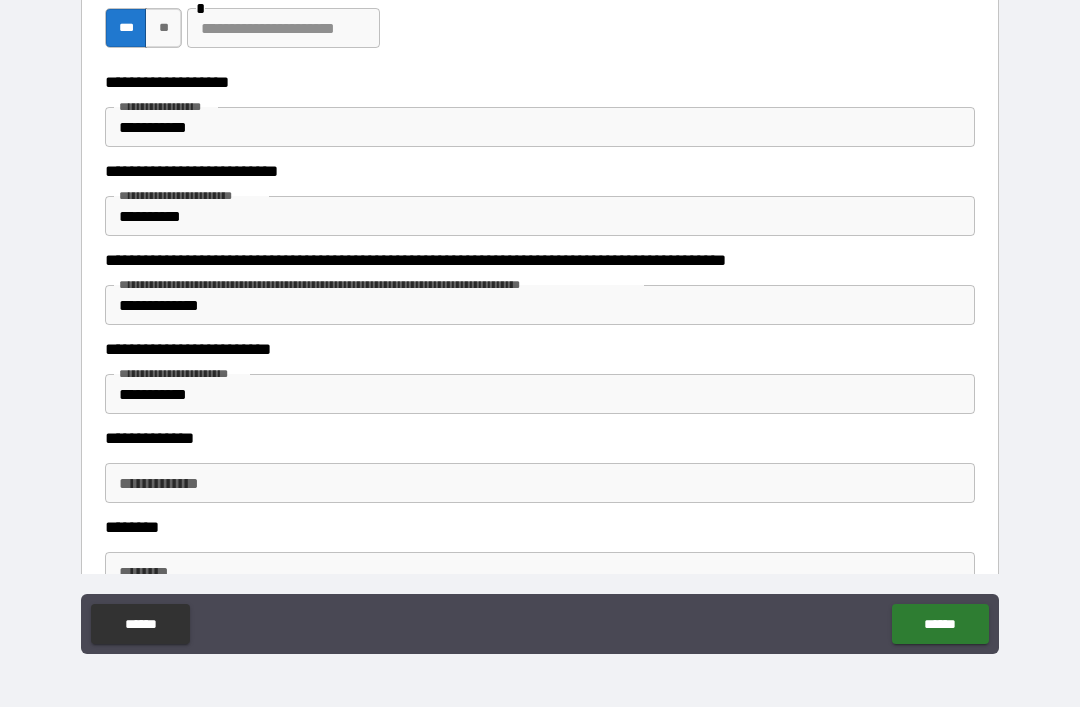 scroll, scrollTop: 2189, scrollLeft: 0, axis: vertical 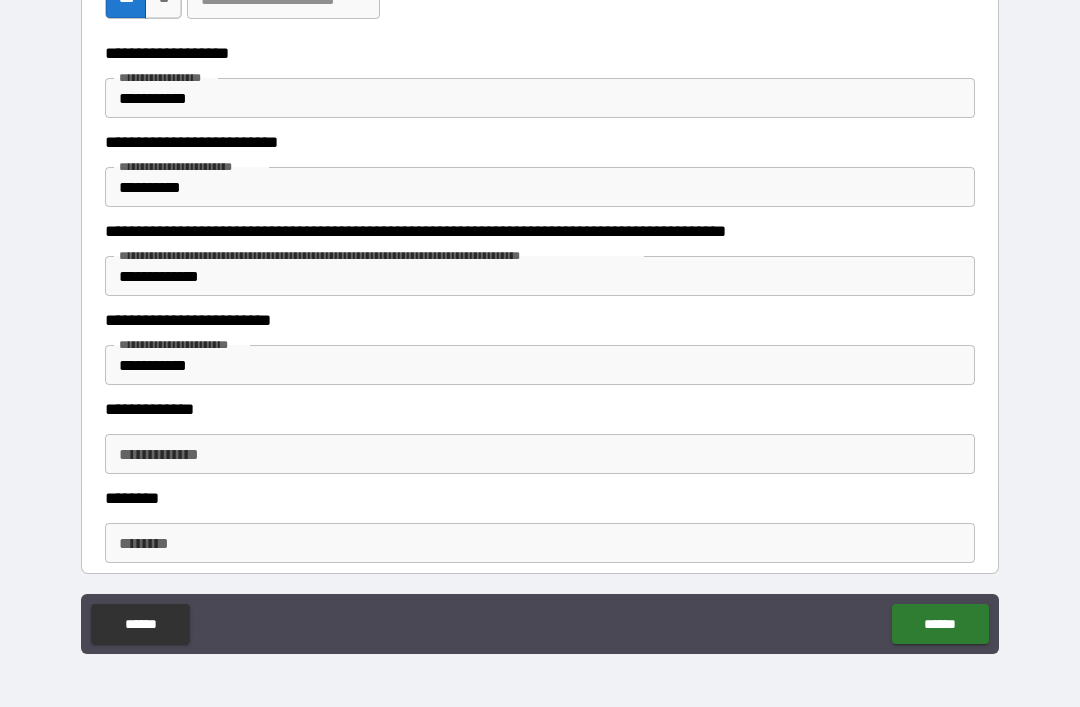 click on "**********" at bounding box center [540, 454] 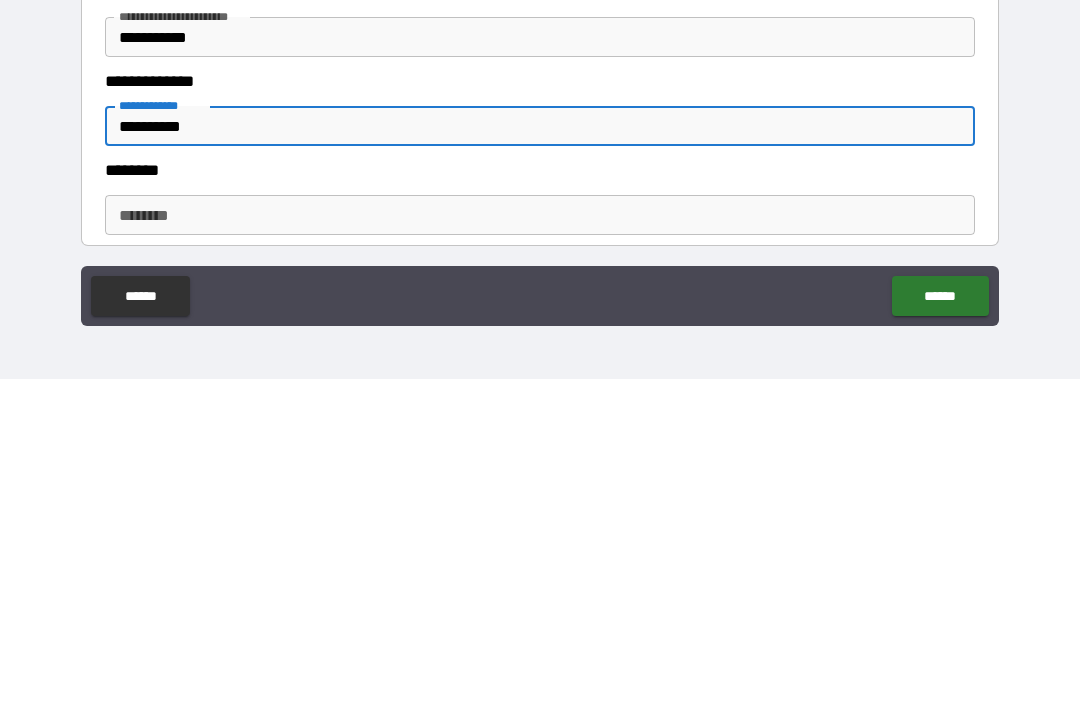 click on "********" at bounding box center [540, 543] 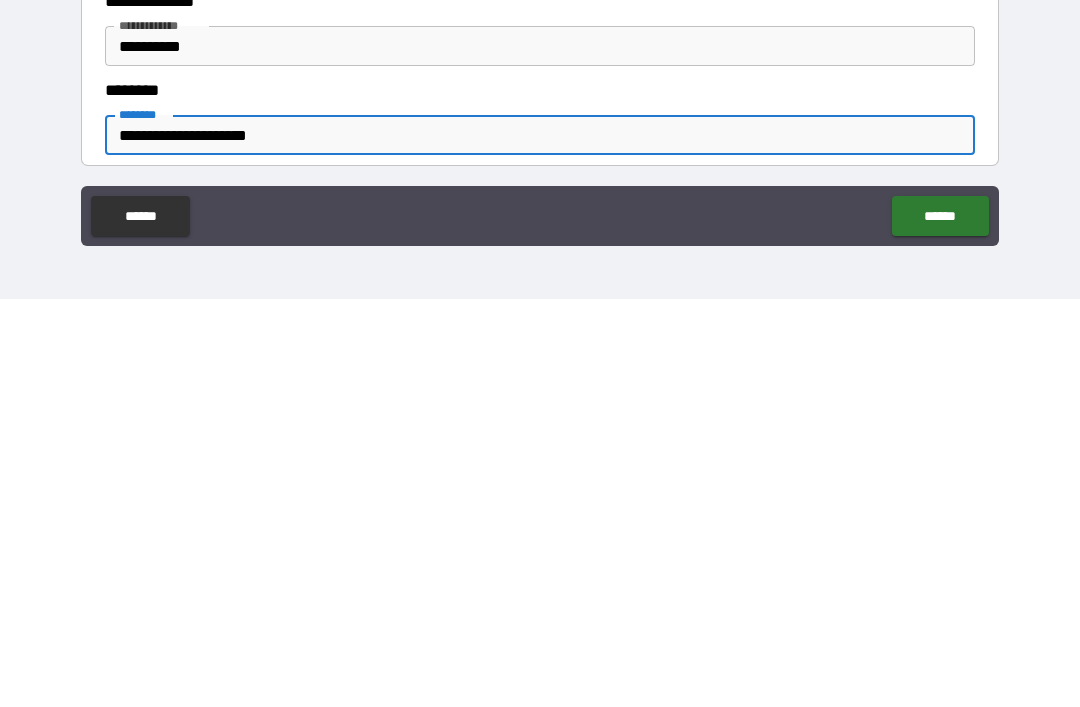 click on "******" at bounding box center (940, 624) 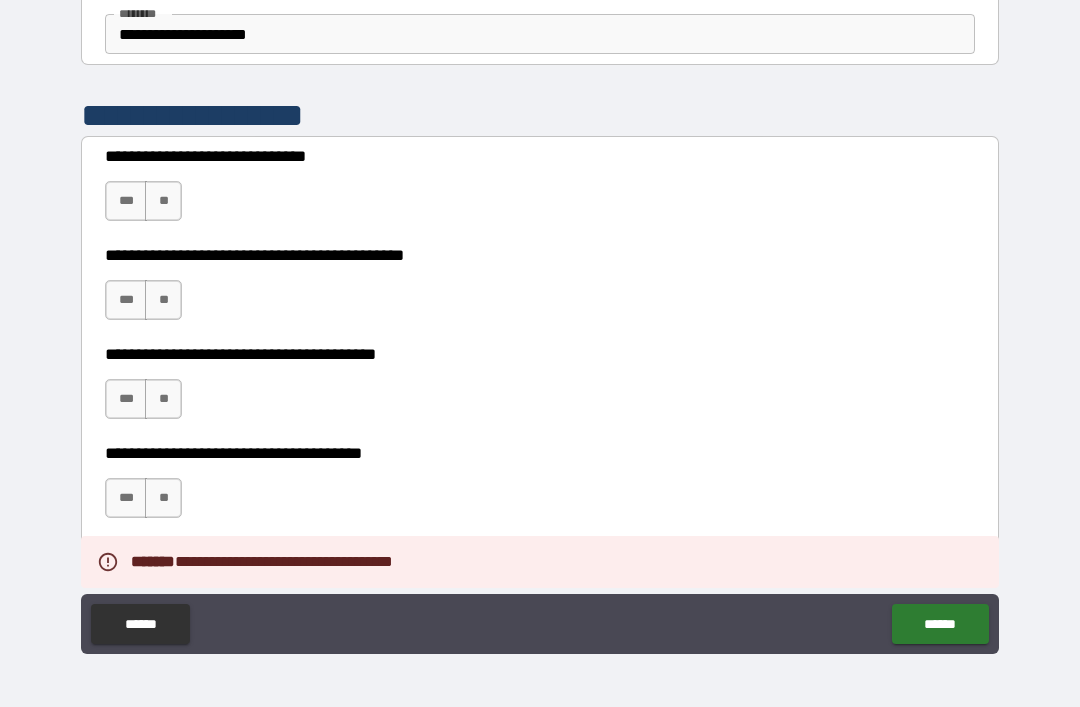 click on "**********" at bounding box center (540, 324) 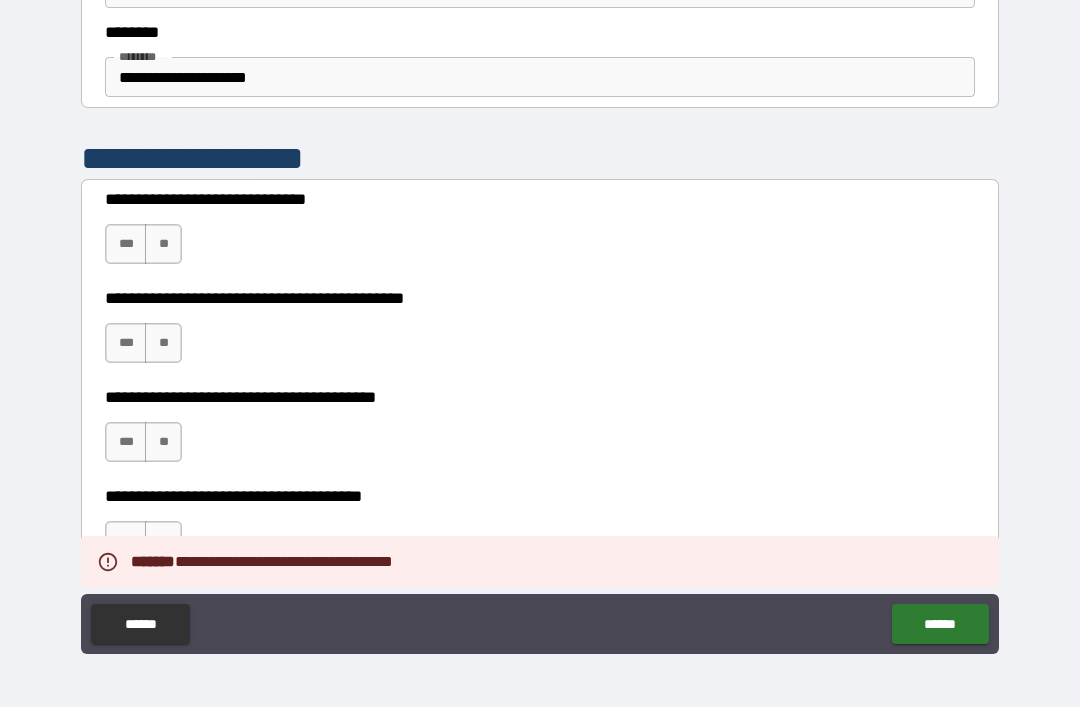 scroll, scrollTop: 2649, scrollLeft: 0, axis: vertical 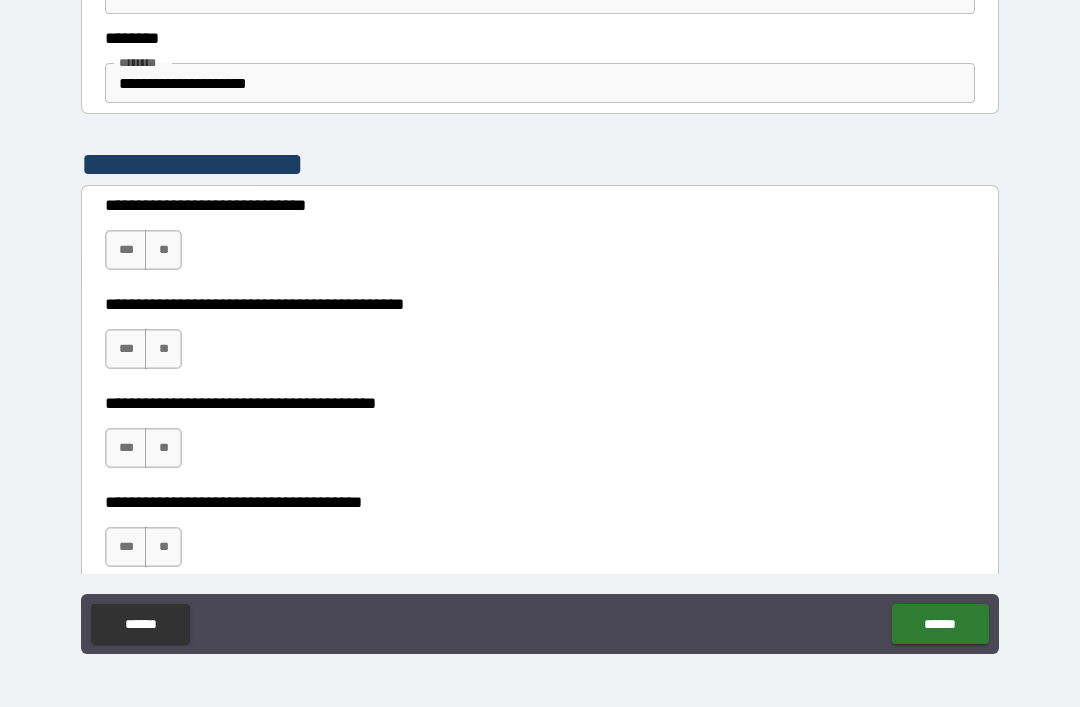 click on "***" at bounding box center [126, 250] 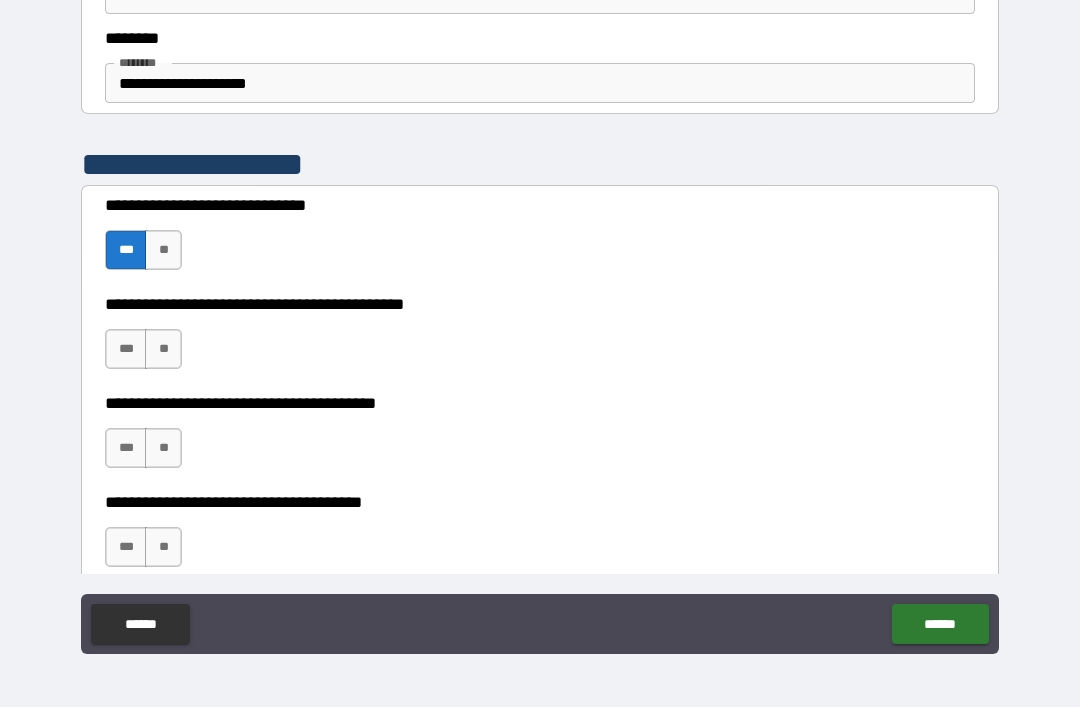 click on "***" at bounding box center (126, 349) 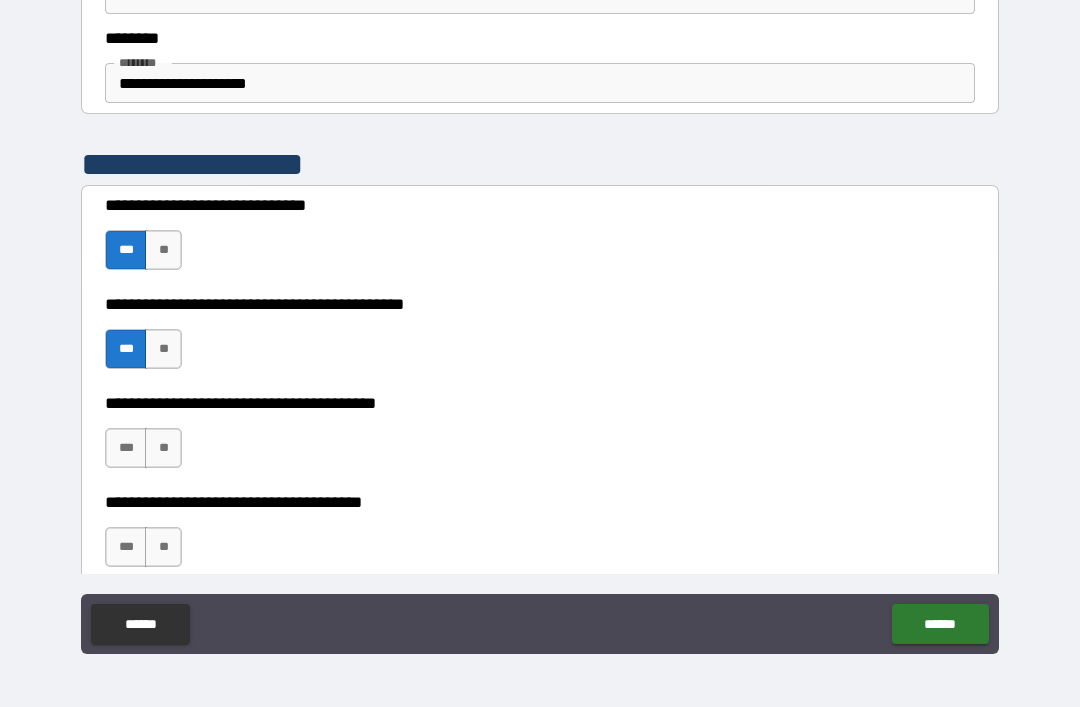 click on "***" at bounding box center [126, 448] 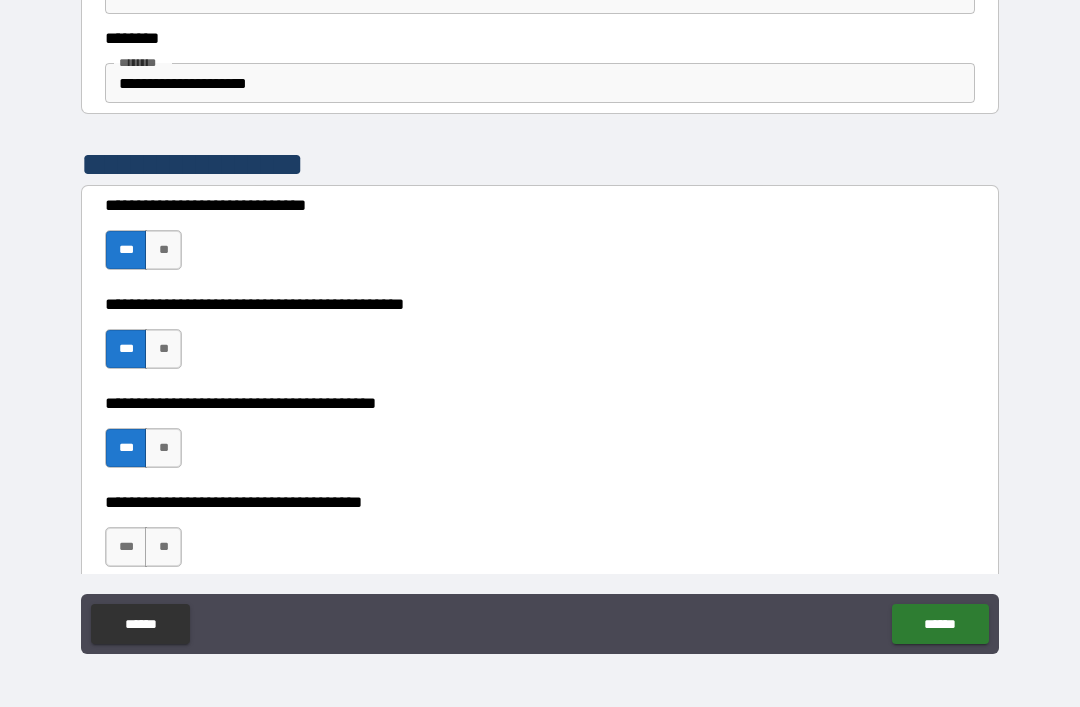click on "**" at bounding box center [163, 547] 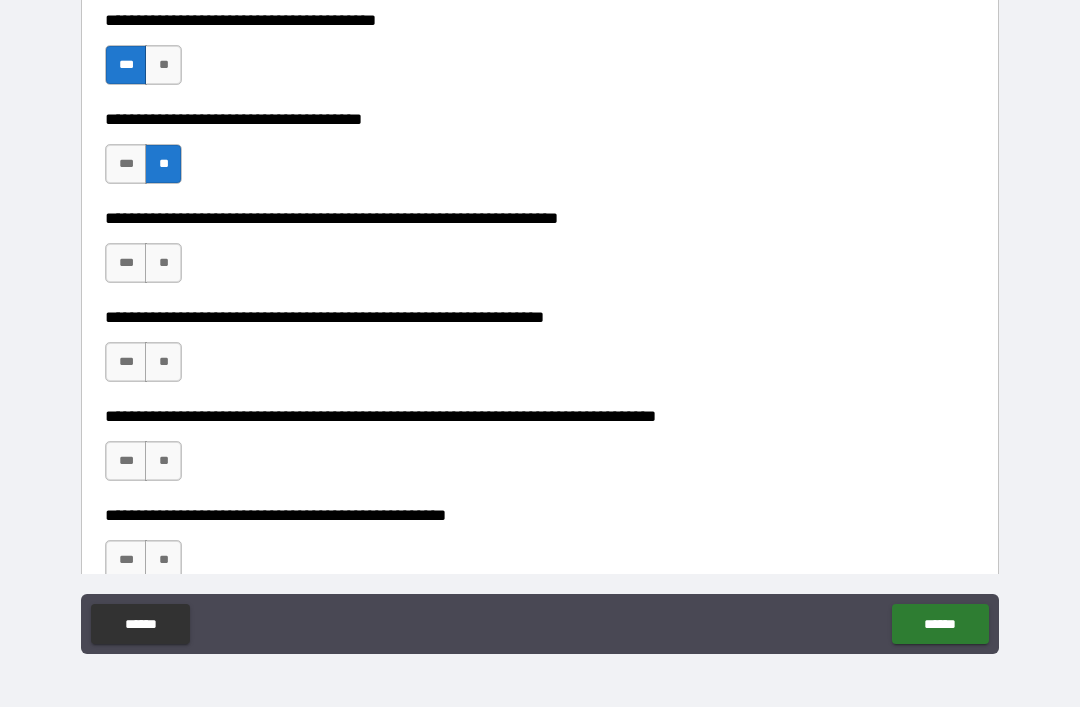 scroll, scrollTop: 3035, scrollLeft: 0, axis: vertical 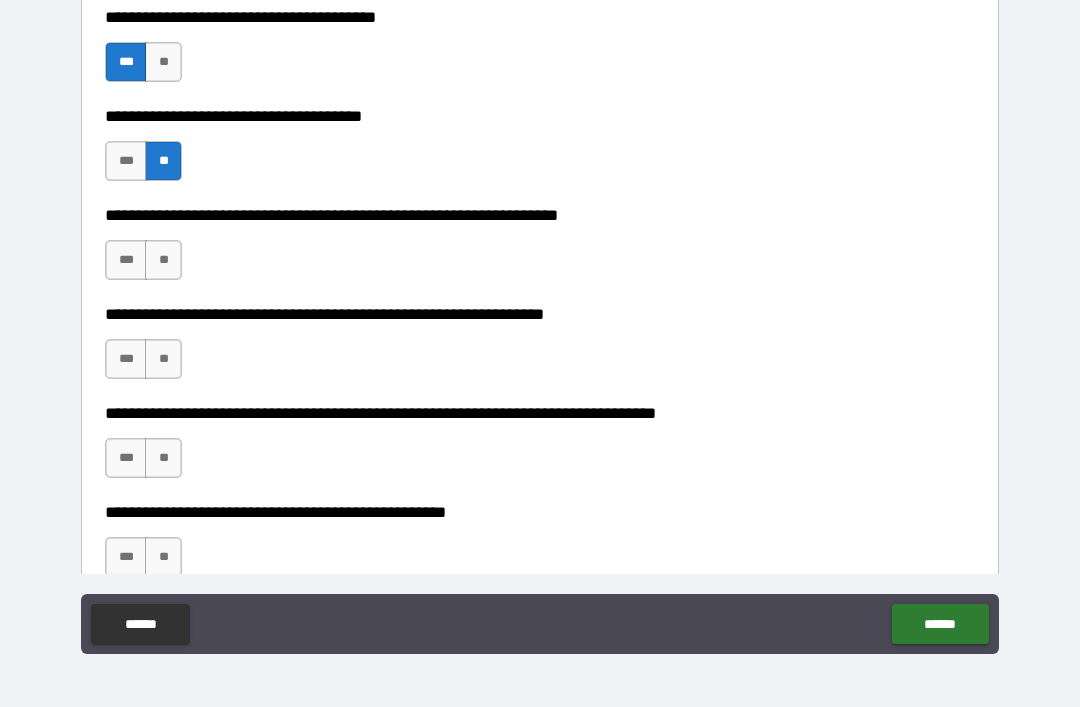 click on "***" at bounding box center (126, 260) 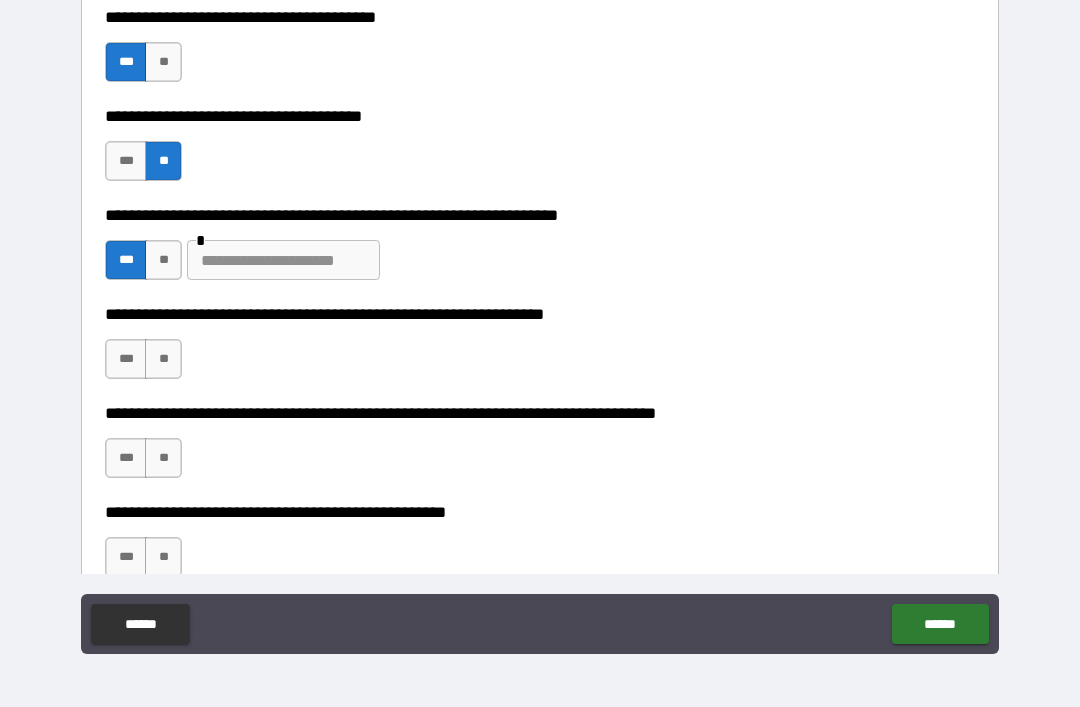 click at bounding box center [283, 260] 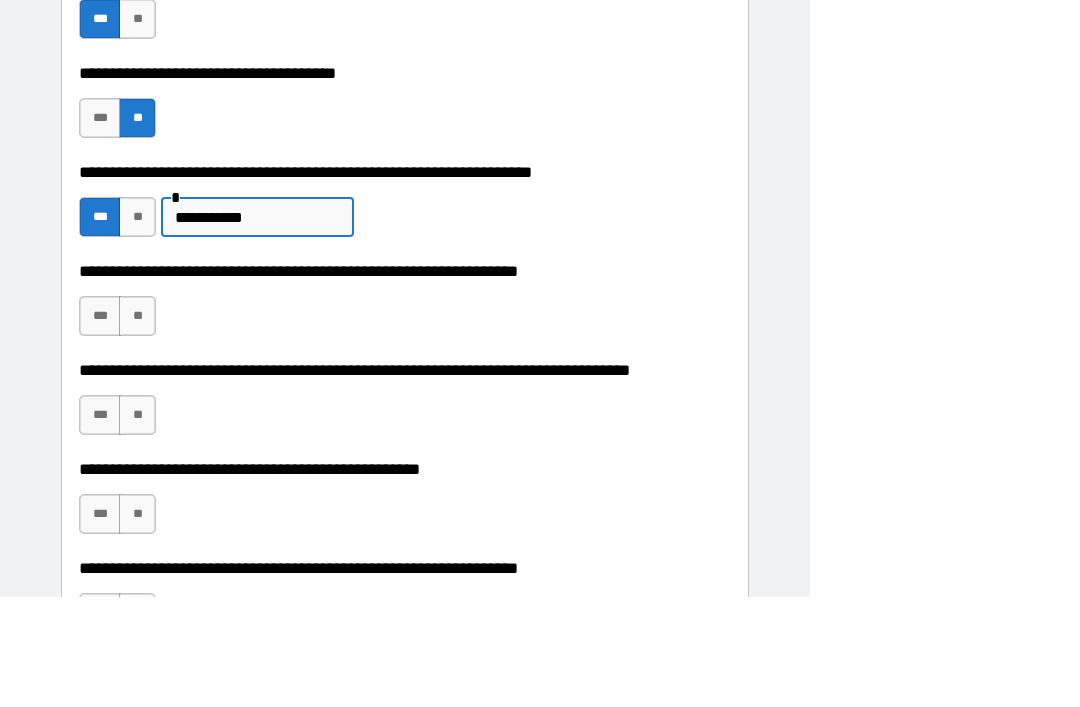 scroll, scrollTop: 0, scrollLeft: 0, axis: both 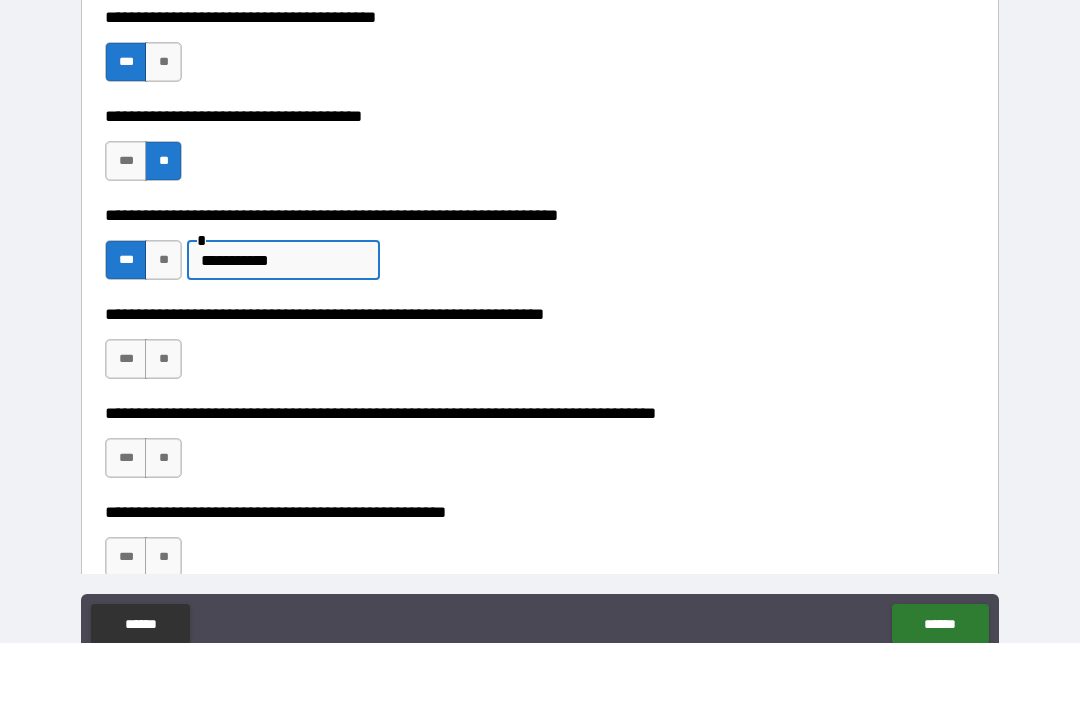 click on "**********" at bounding box center (540, 215) 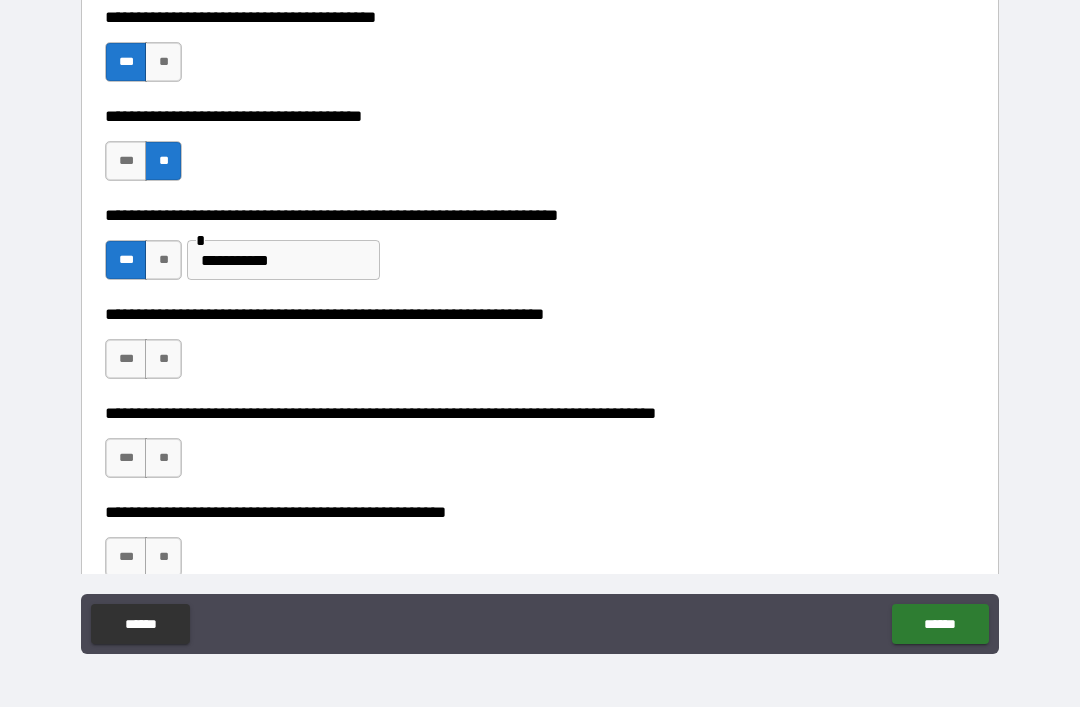 click on "***" at bounding box center (126, 359) 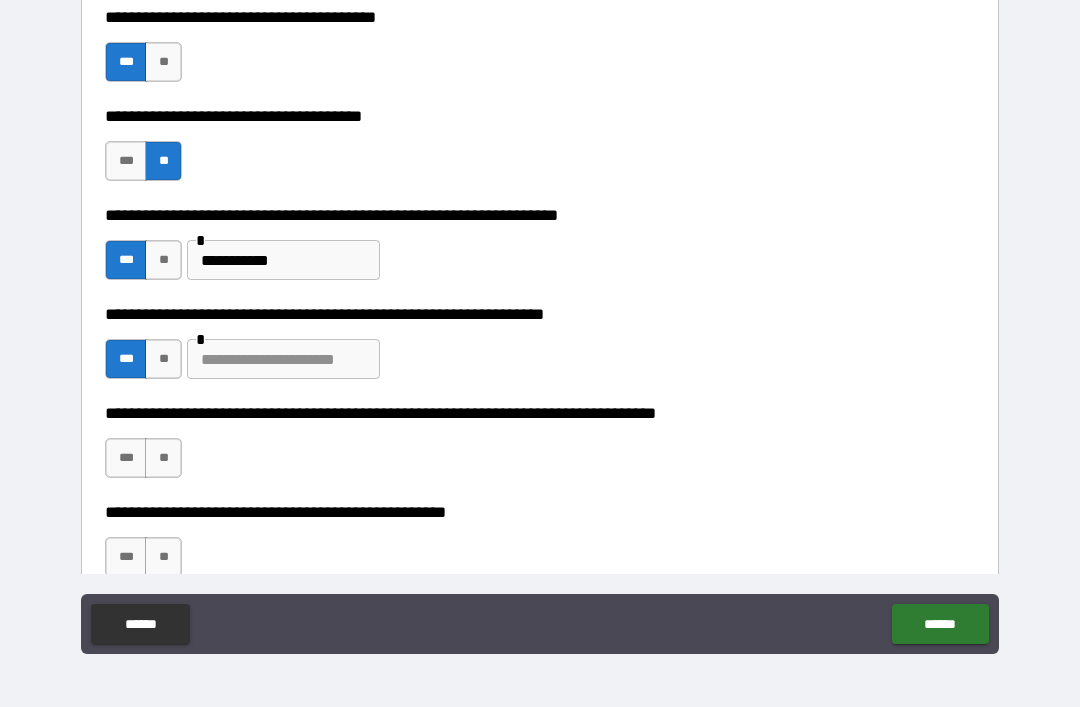 click on "**" at bounding box center [163, 359] 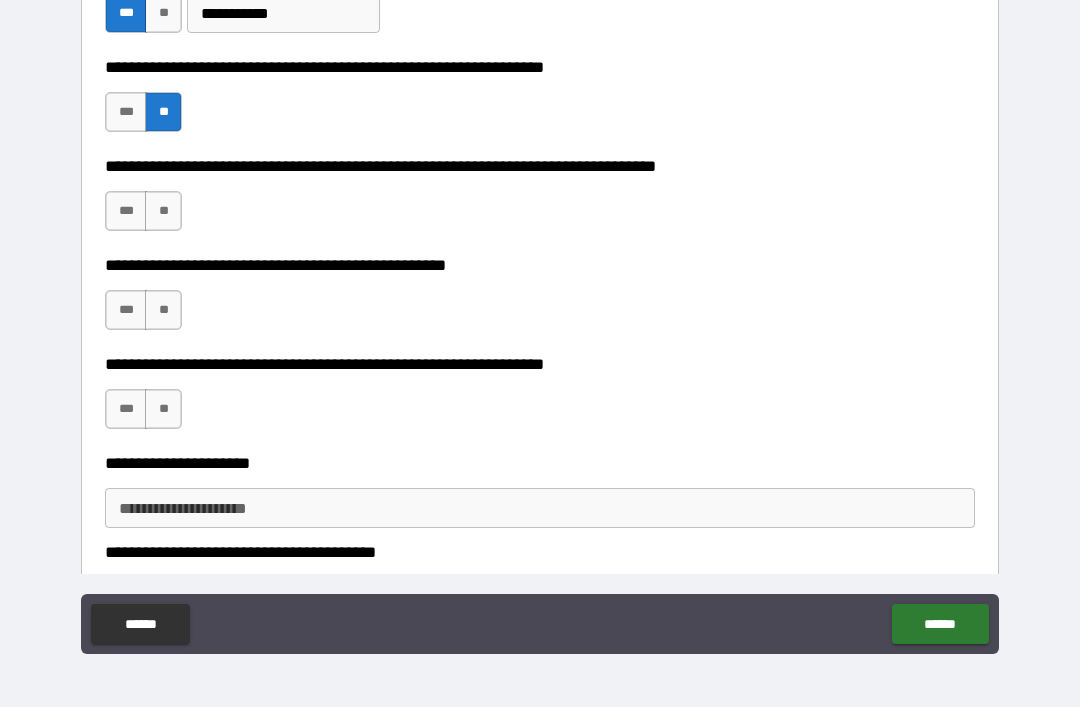 scroll, scrollTop: 3285, scrollLeft: 0, axis: vertical 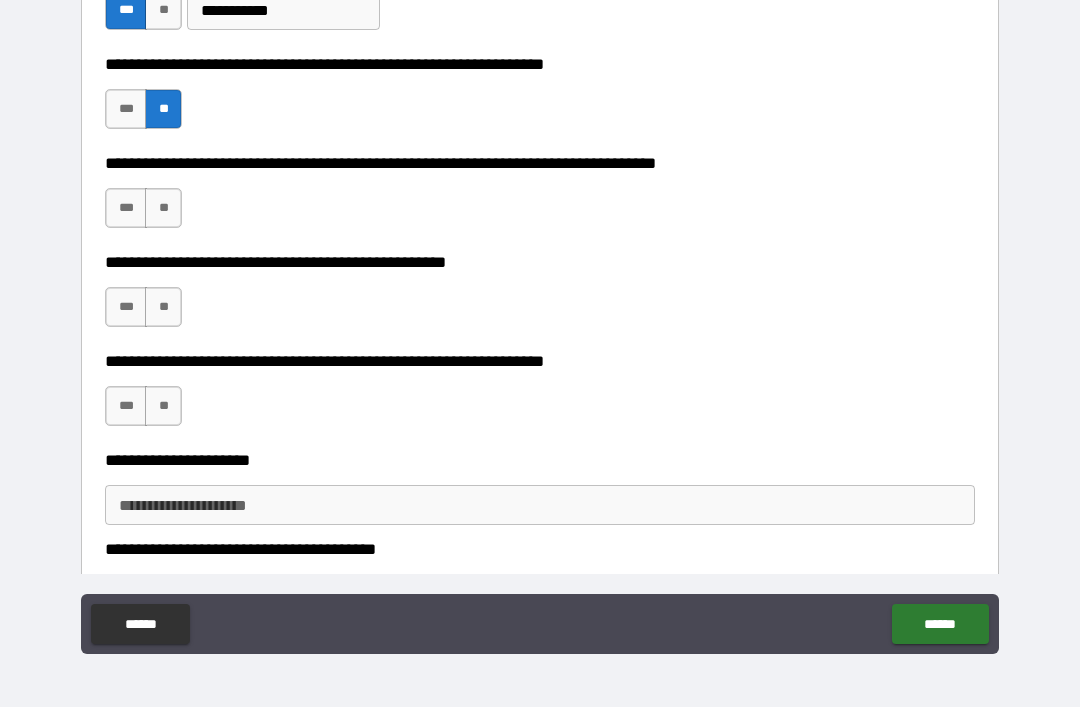 click on "**" at bounding box center (163, 208) 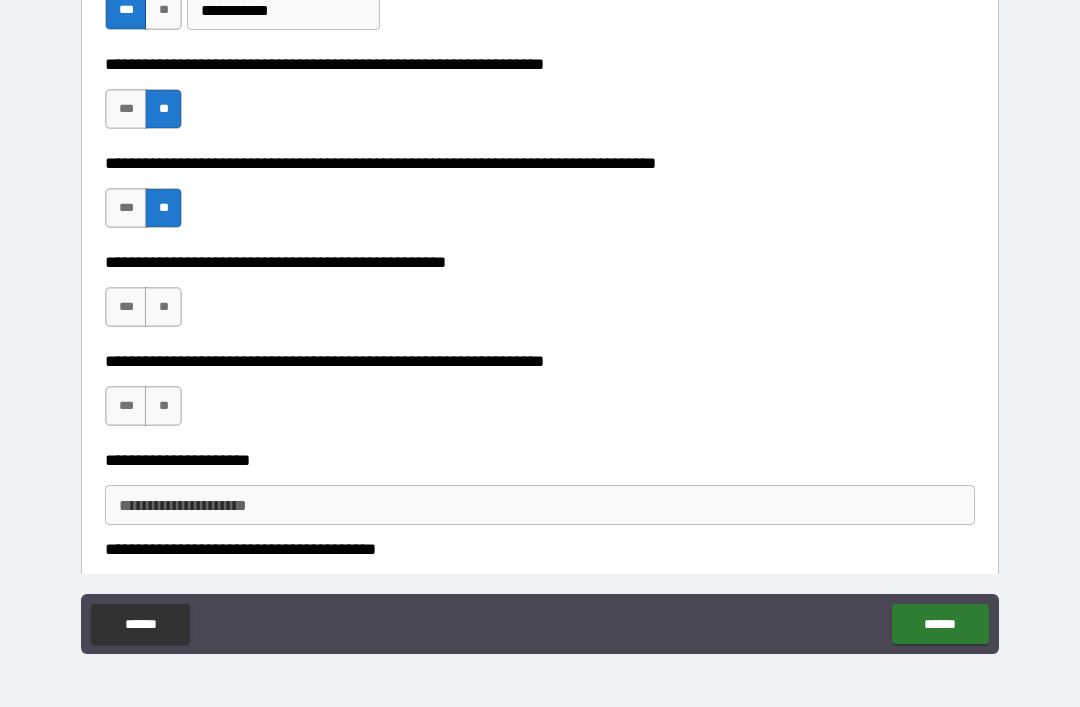 click on "**" at bounding box center [163, 307] 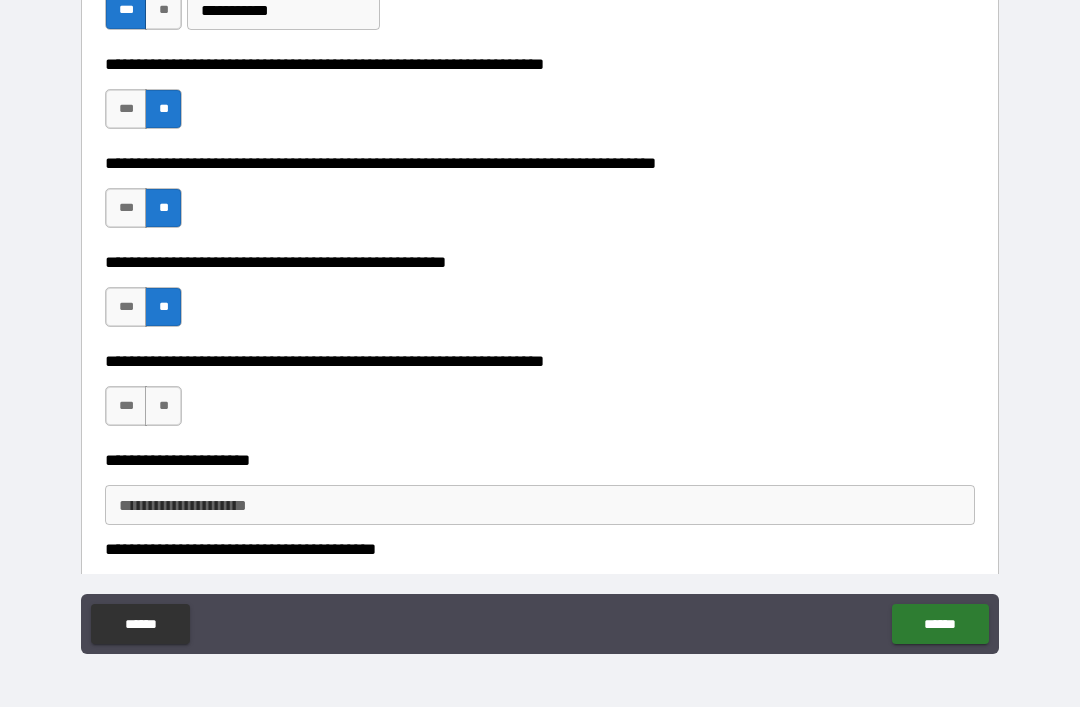 click on "**" at bounding box center [163, 406] 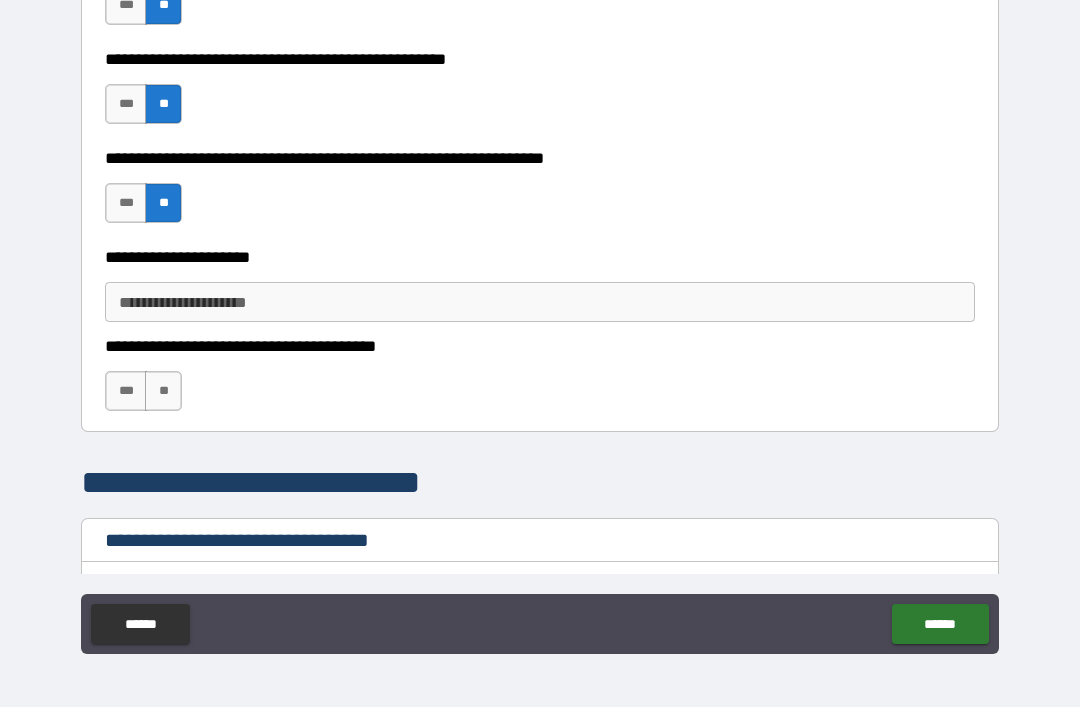 scroll, scrollTop: 3490, scrollLeft: 0, axis: vertical 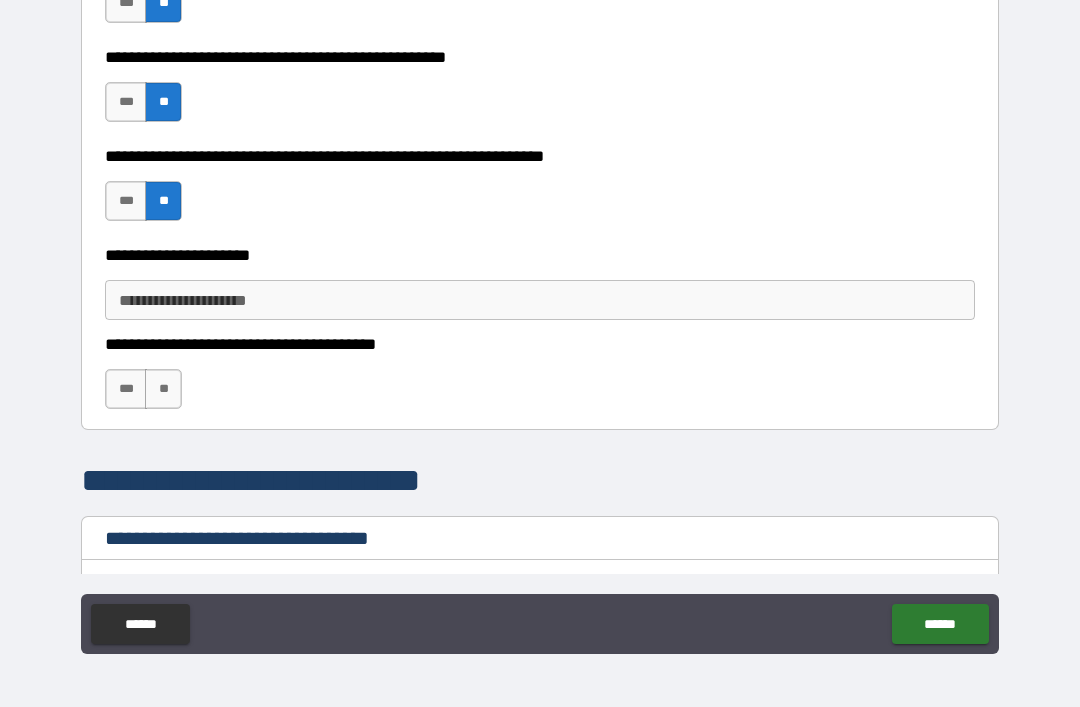 click on "**" at bounding box center [163, 389] 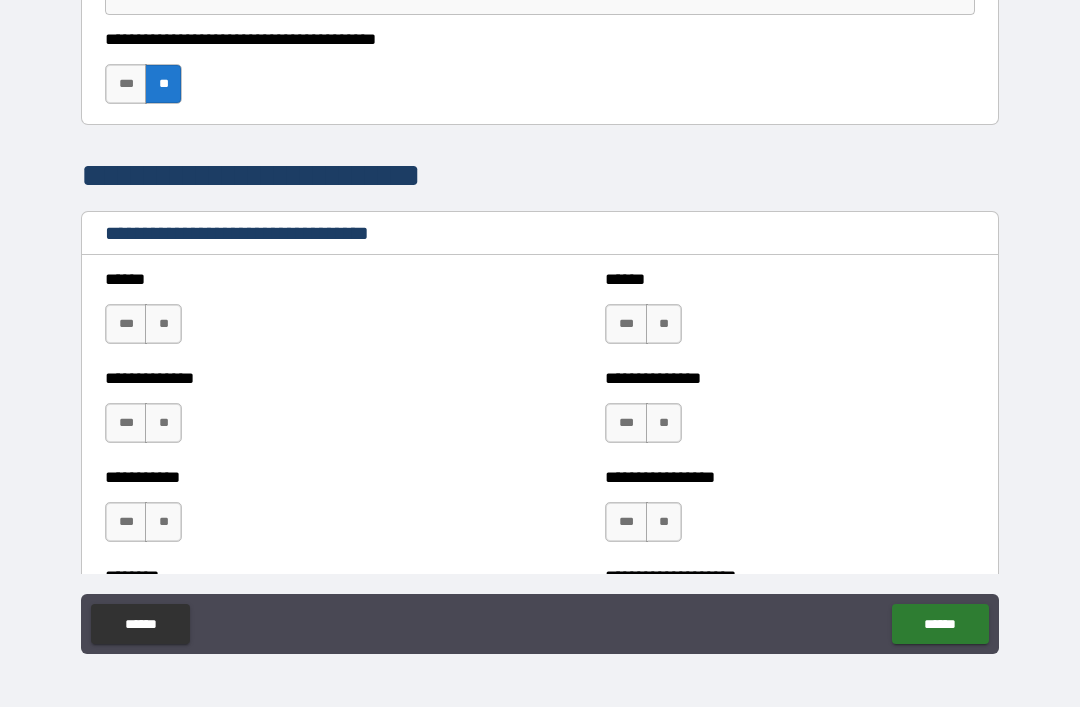 scroll, scrollTop: 3810, scrollLeft: 0, axis: vertical 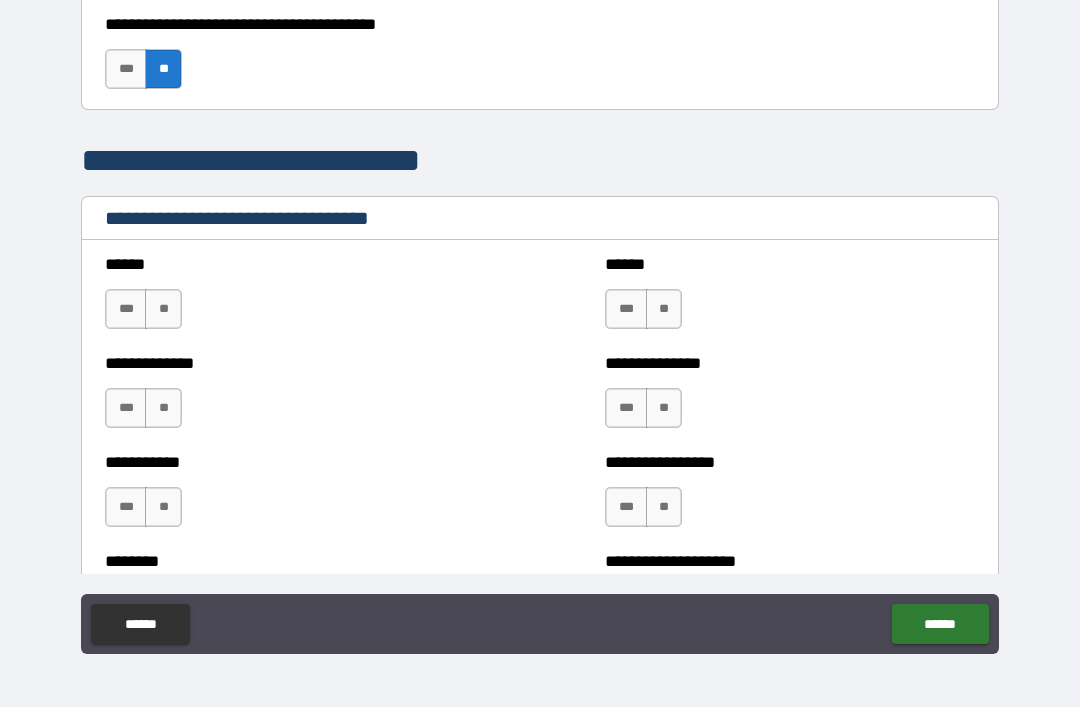 click on "**" at bounding box center (163, 309) 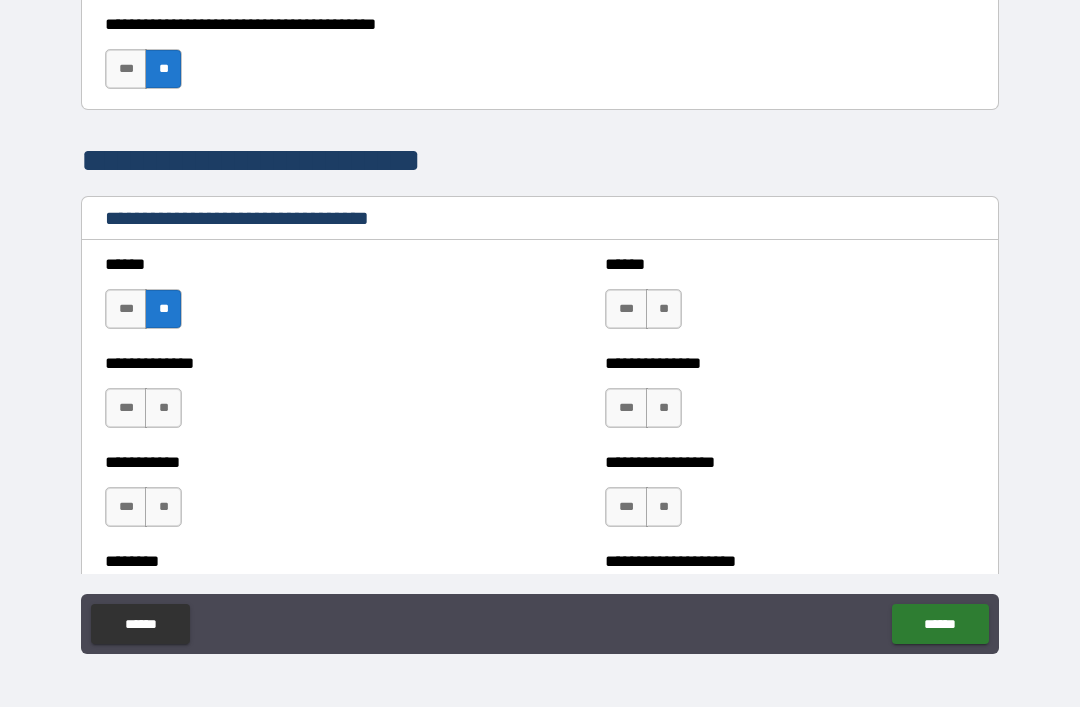 click on "**" at bounding box center (664, 309) 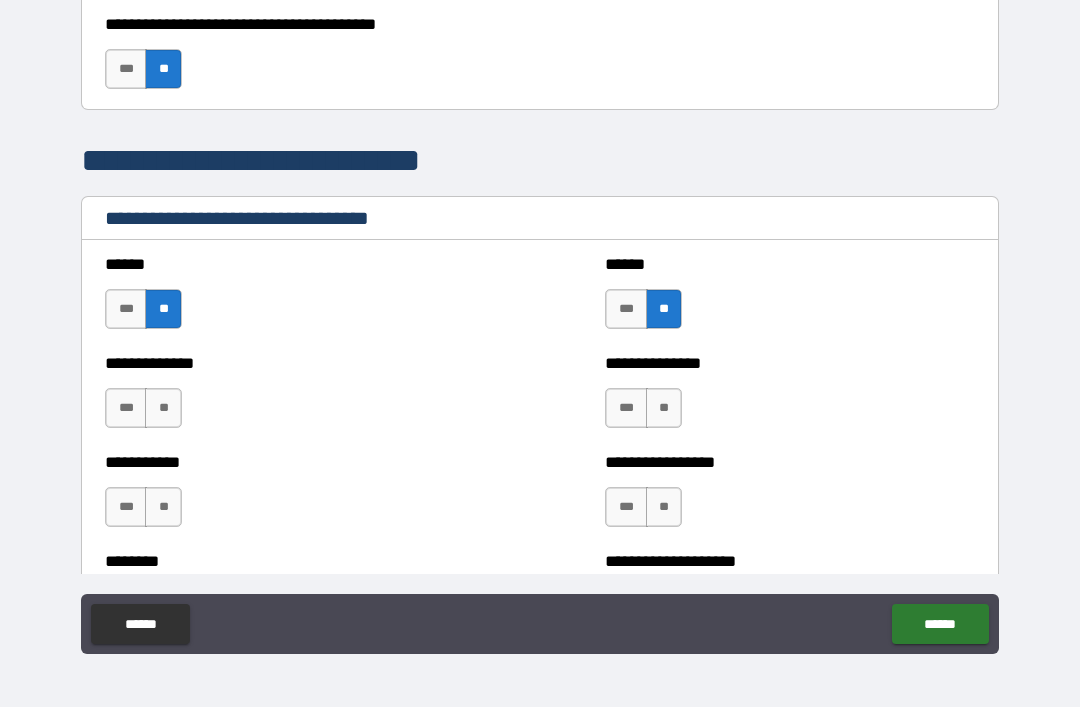 click on "**" at bounding box center [163, 408] 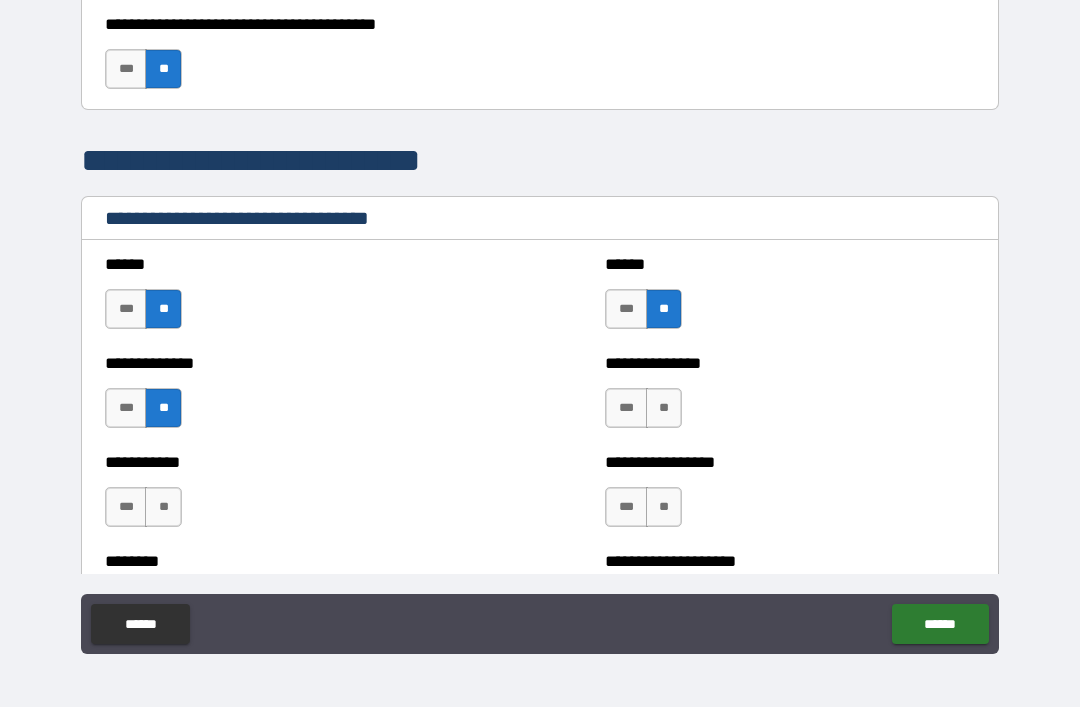 click on "**" at bounding box center (664, 408) 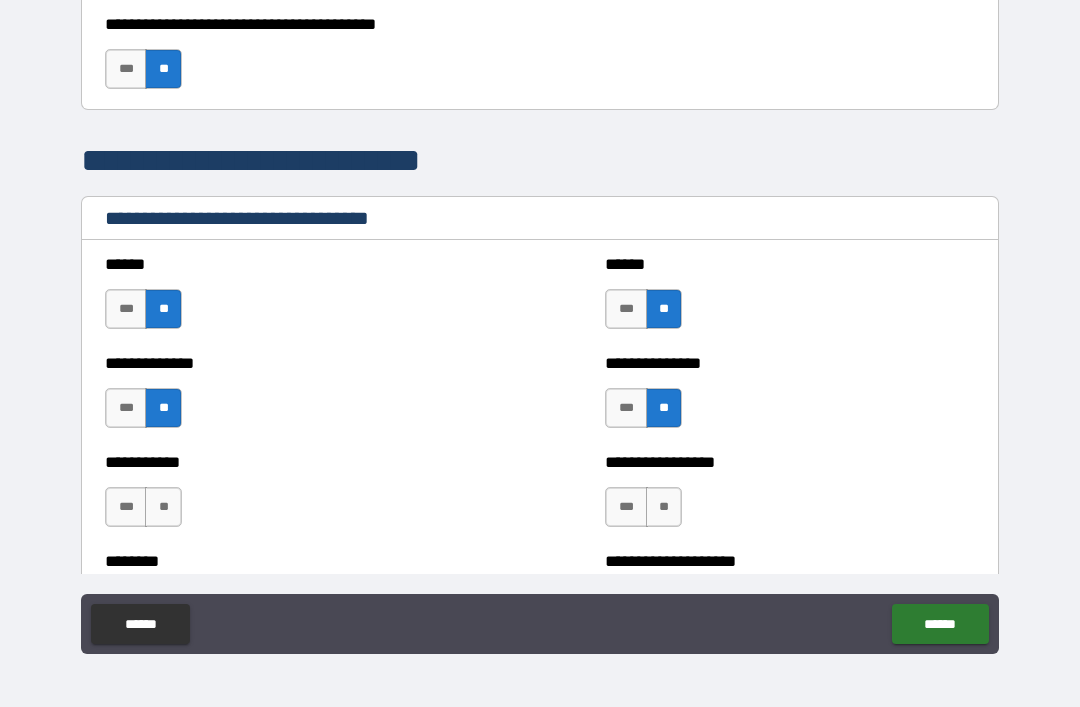 click on "**" at bounding box center (163, 507) 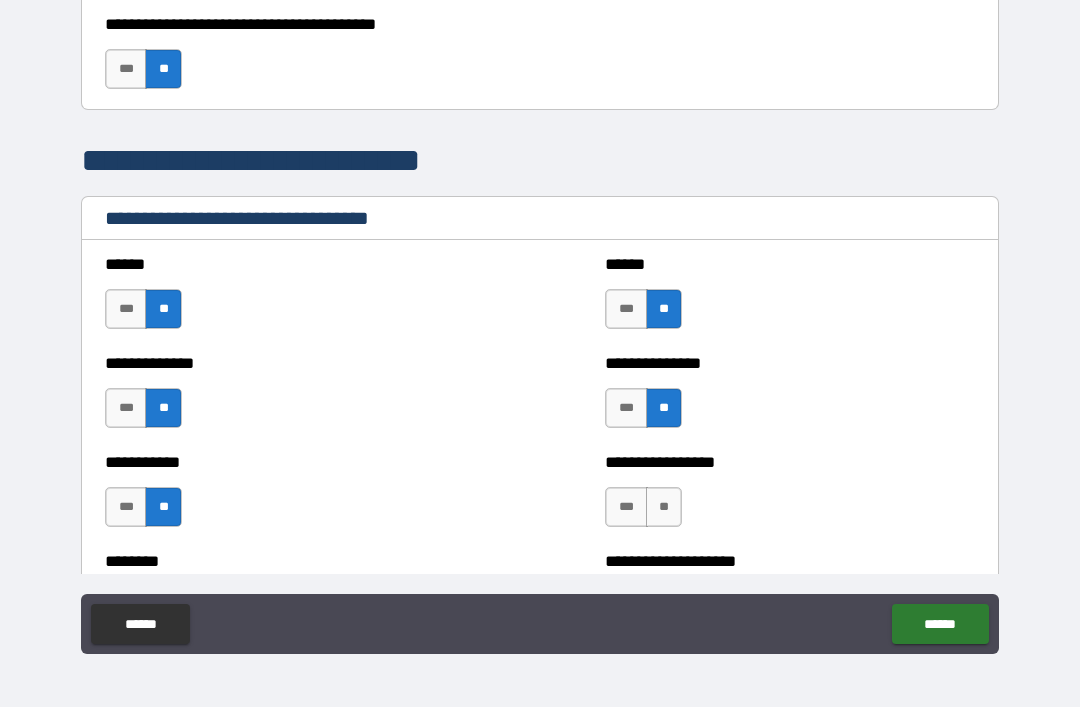 click on "**" at bounding box center (664, 507) 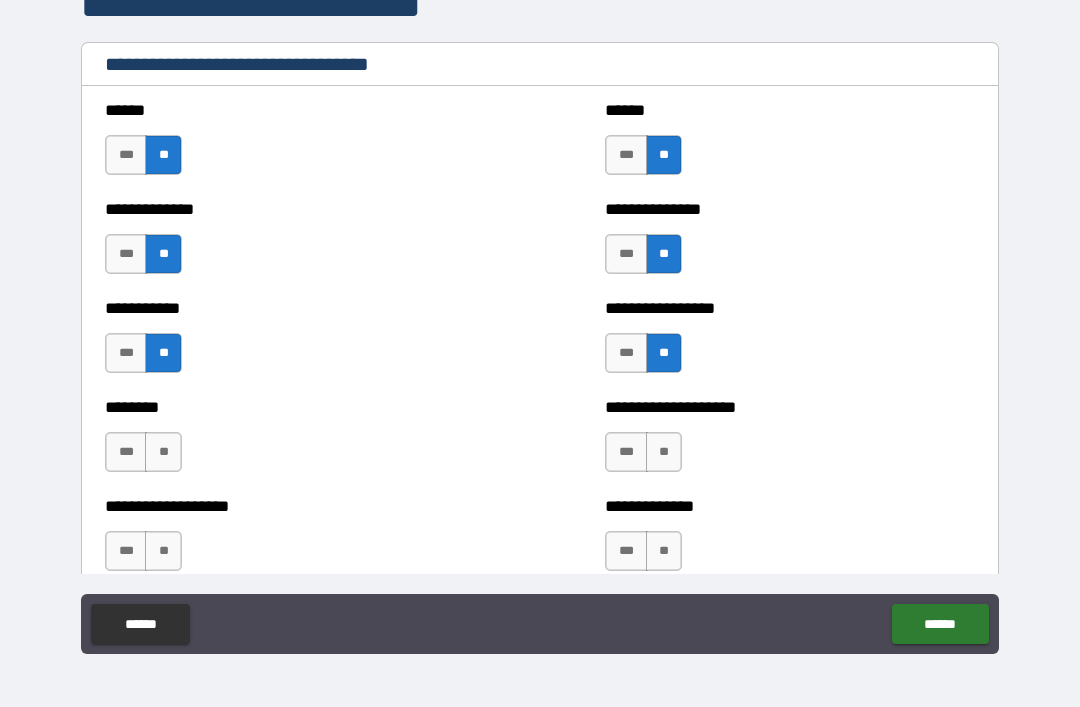 scroll, scrollTop: 3970, scrollLeft: 0, axis: vertical 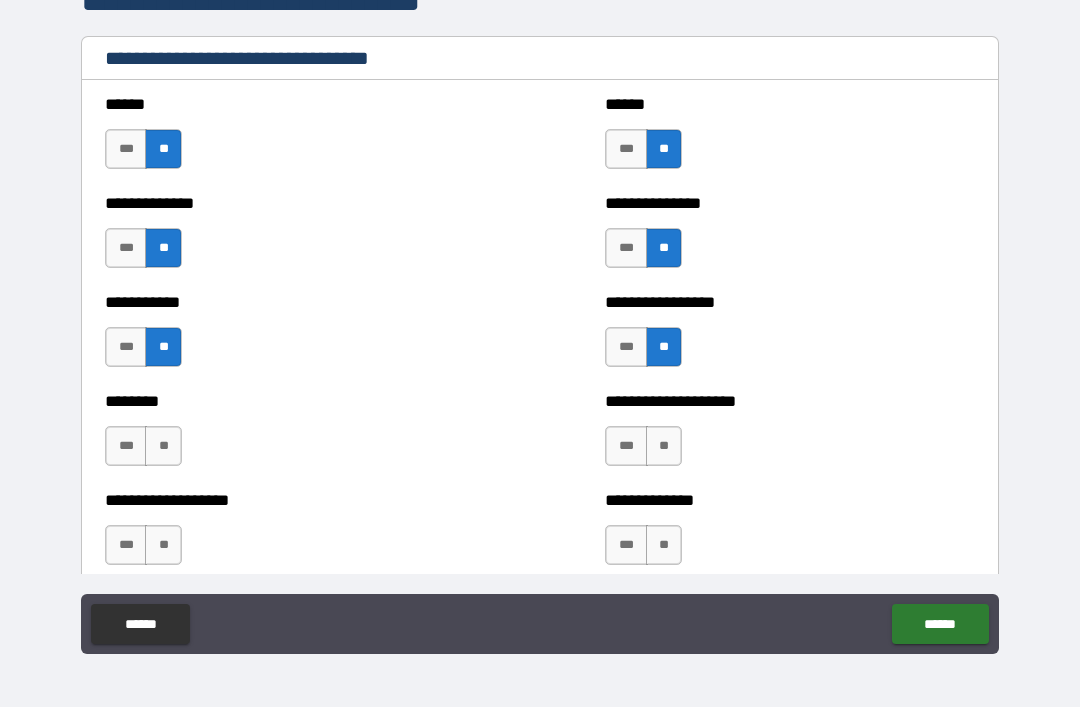 click on "**" at bounding box center [163, 446] 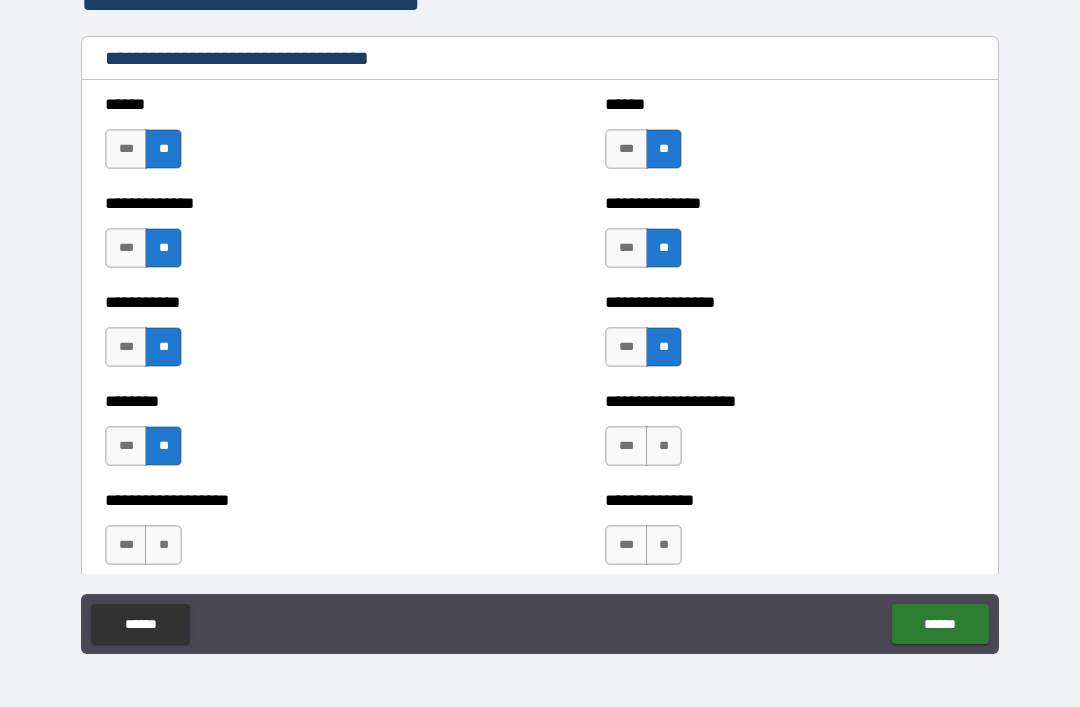 click on "**" at bounding box center [664, 446] 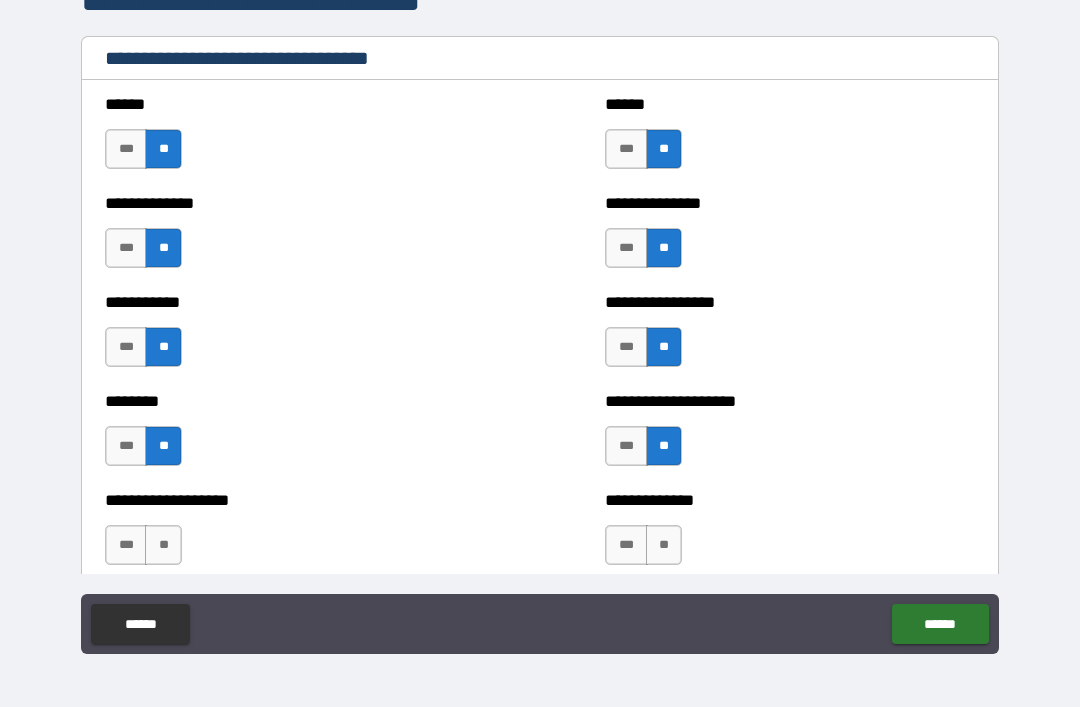 click on "**" at bounding box center [163, 545] 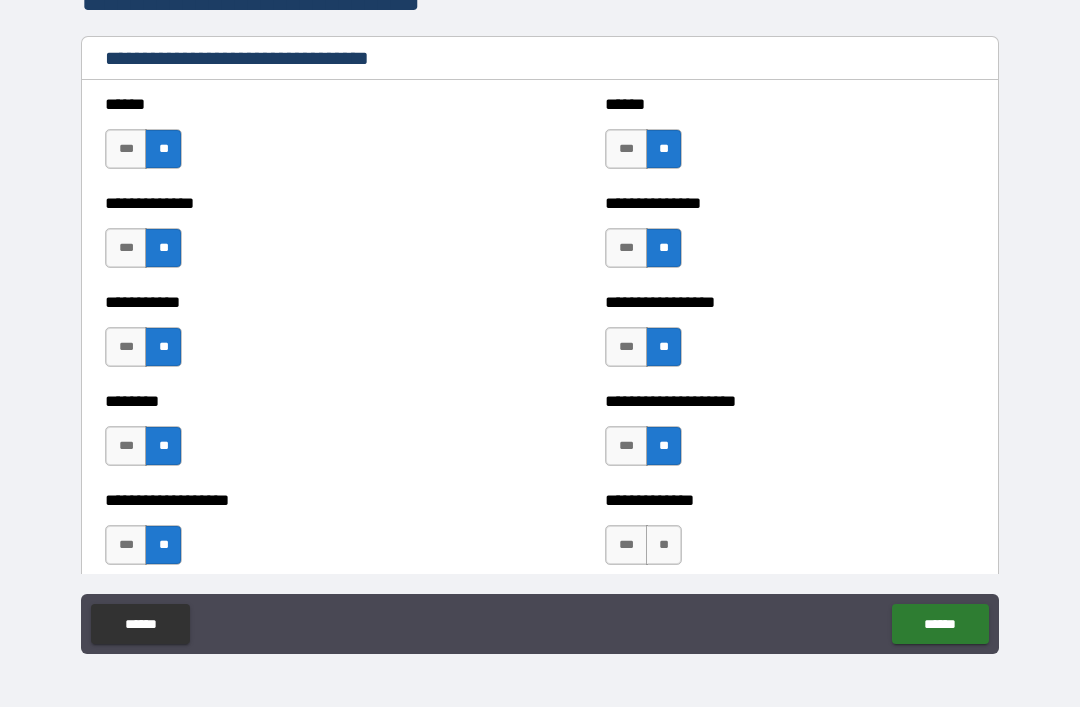 click on "**" at bounding box center (664, 545) 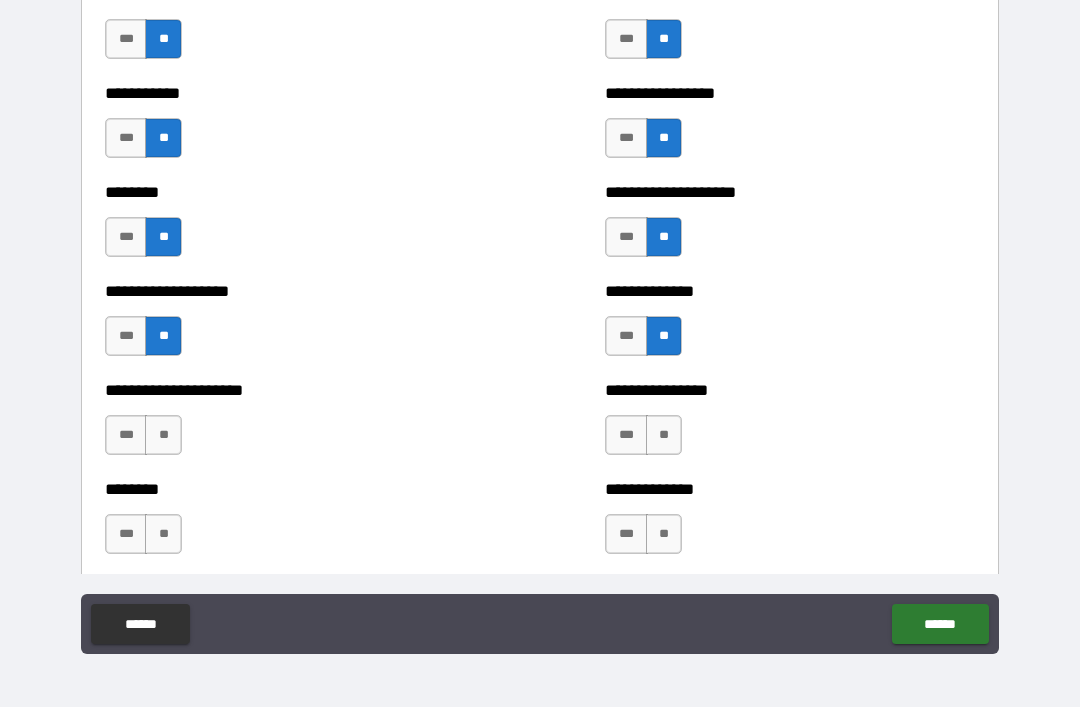 scroll, scrollTop: 4179, scrollLeft: 0, axis: vertical 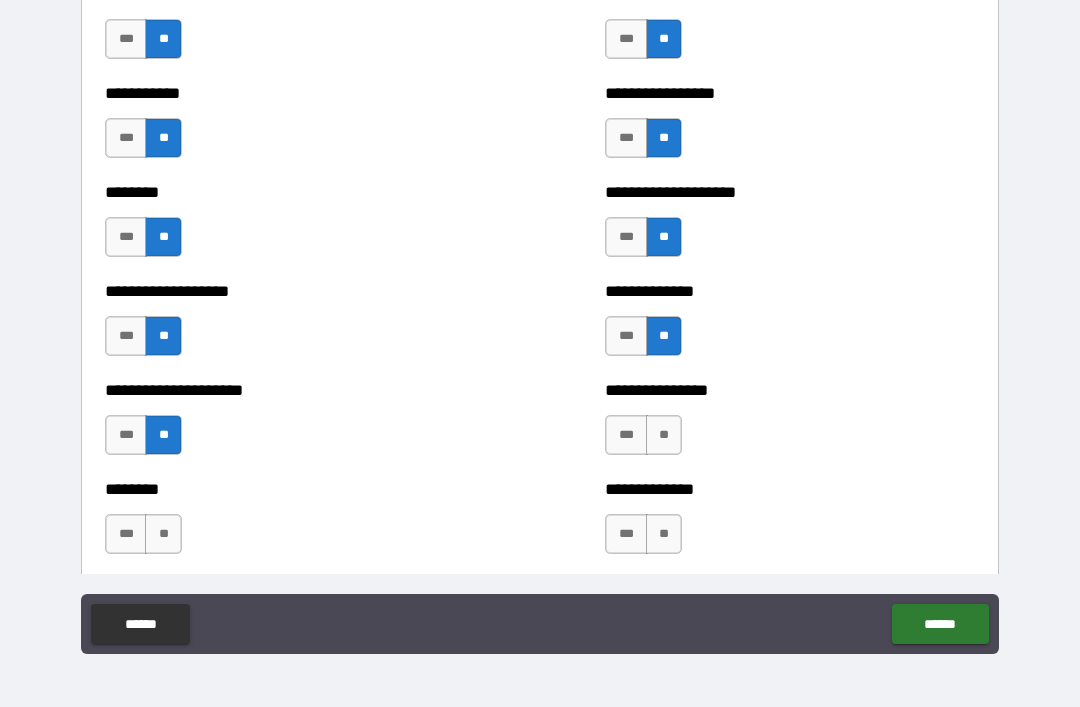 click on "**" at bounding box center [664, 435] 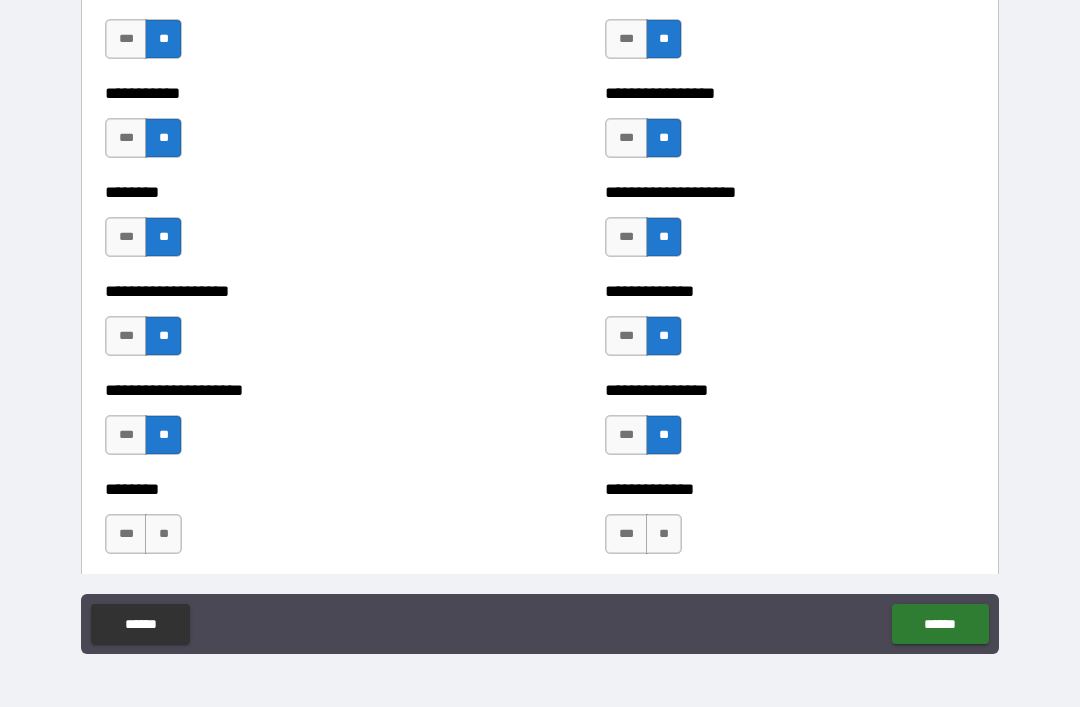 click on "**" at bounding box center [163, 534] 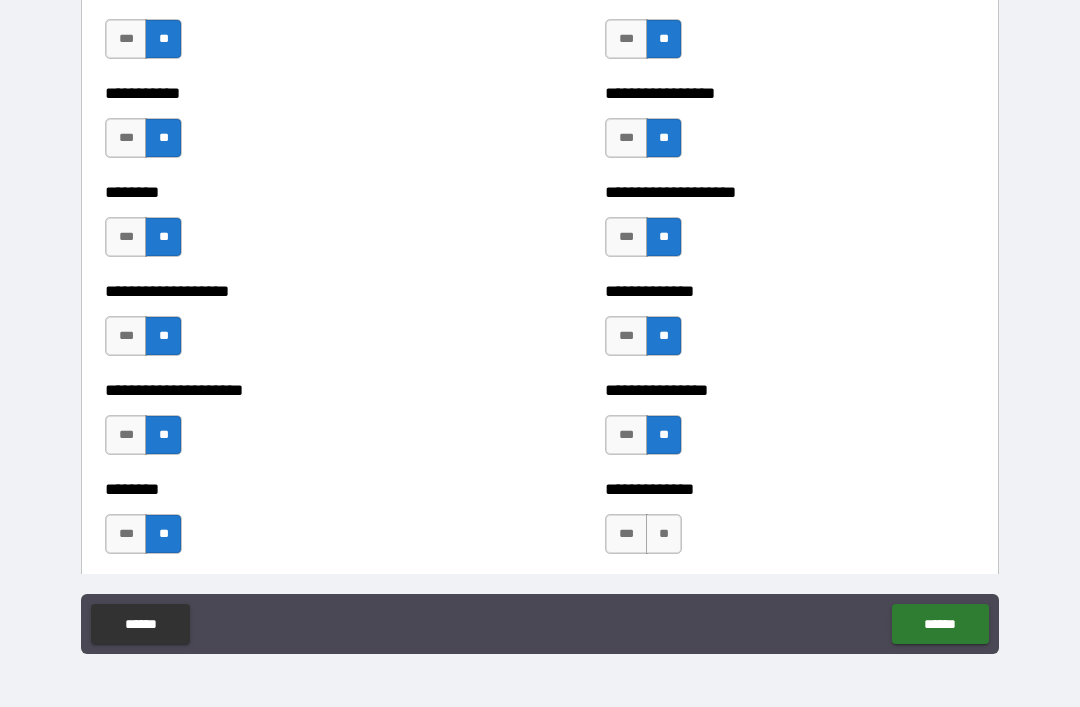 click on "**" at bounding box center [664, 534] 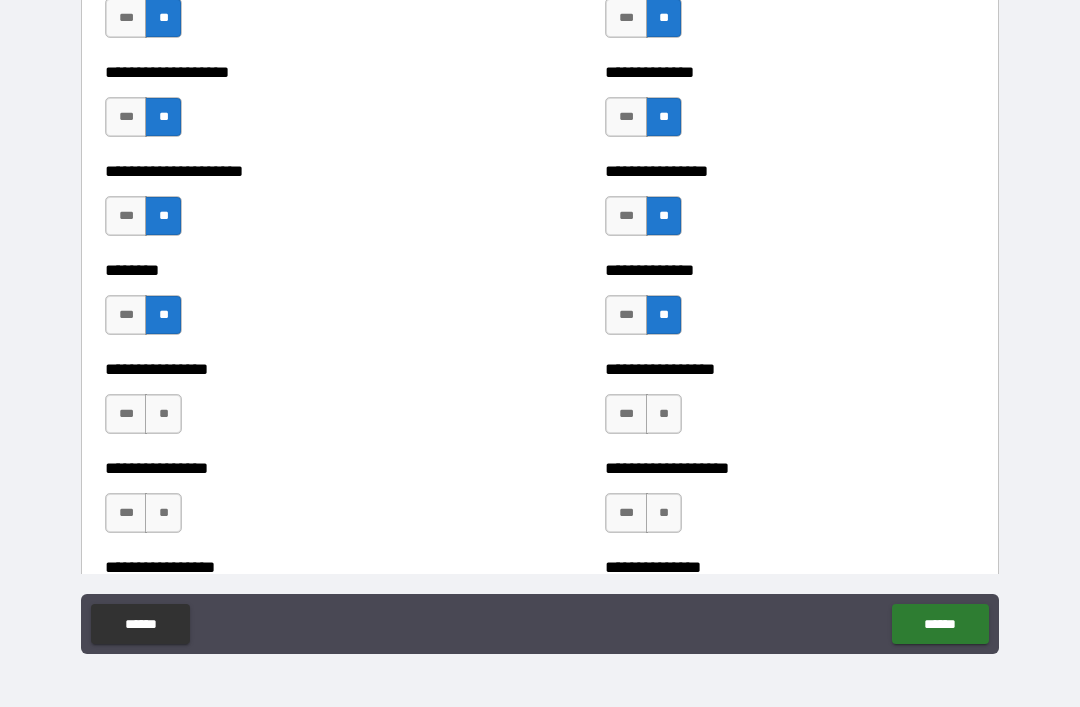 scroll, scrollTop: 4411, scrollLeft: 0, axis: vertical 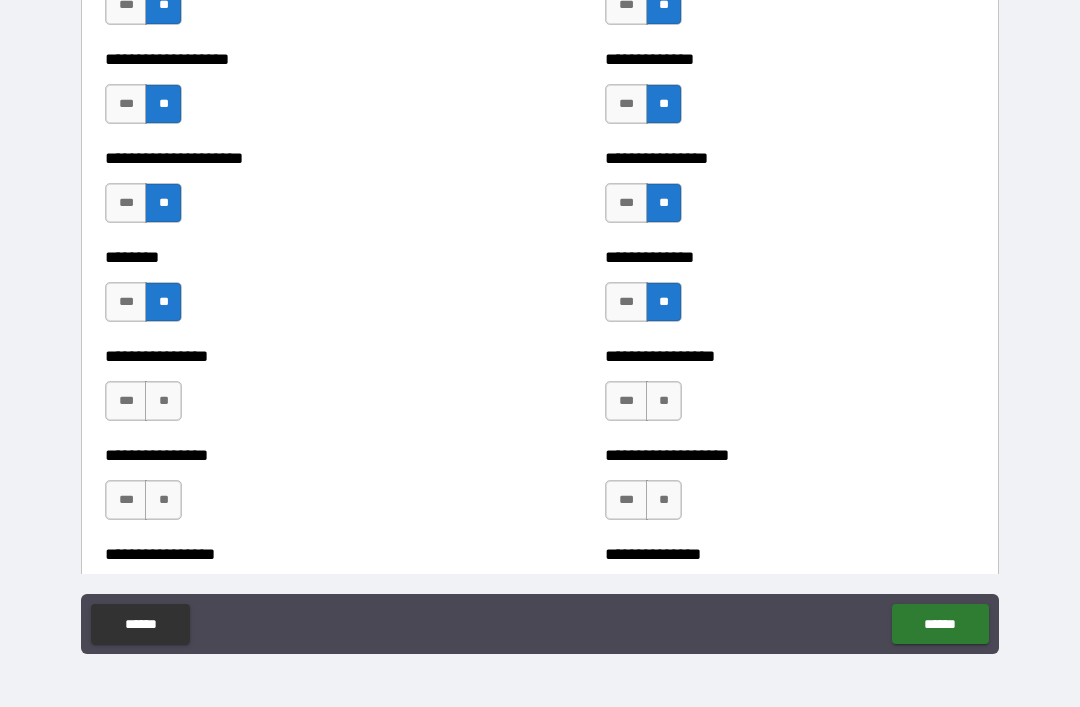 click on "**" at bounding box center (163, 401) 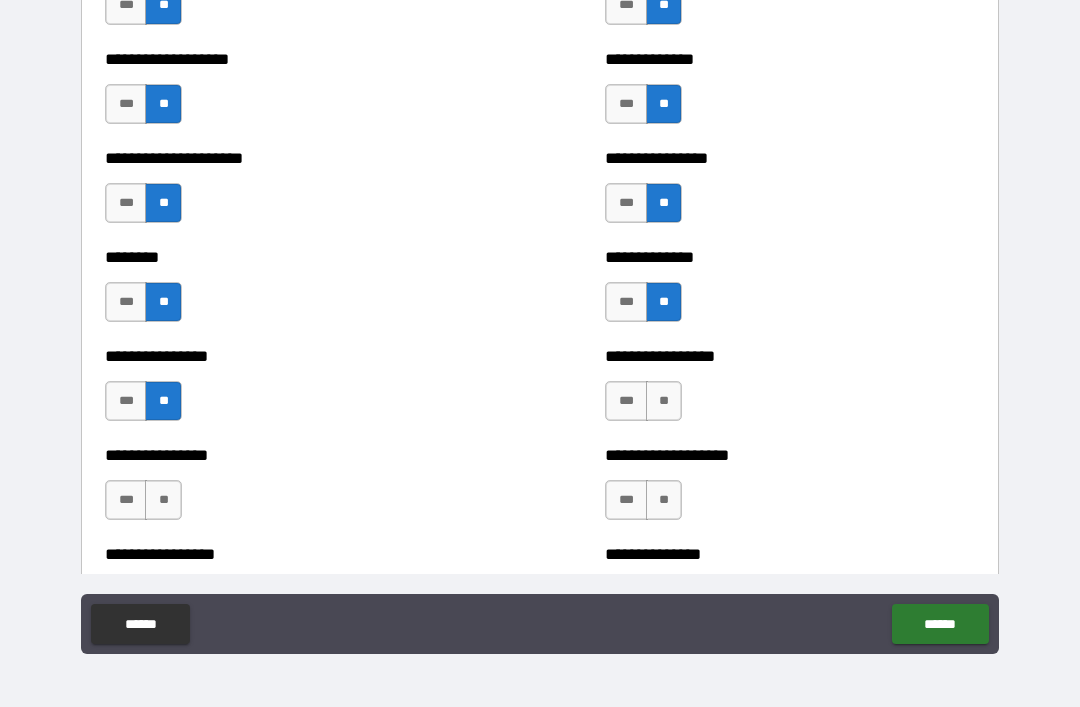 click on "**" at bounding box center (664, 401) 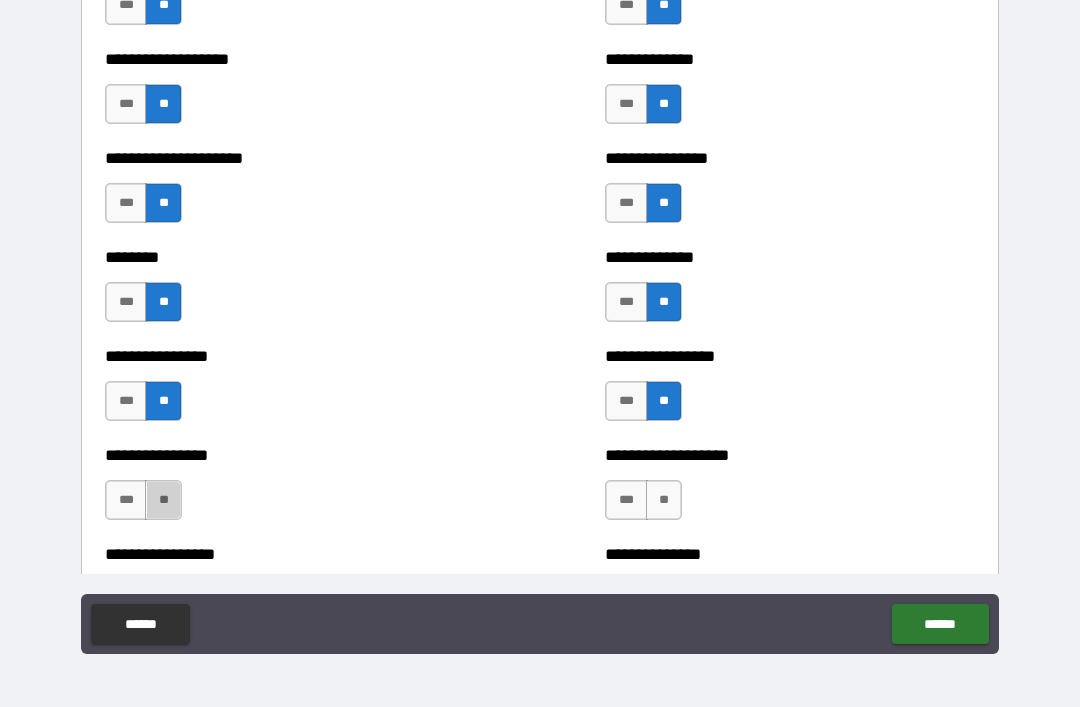 click on "**" at bounding box center (163, 500) 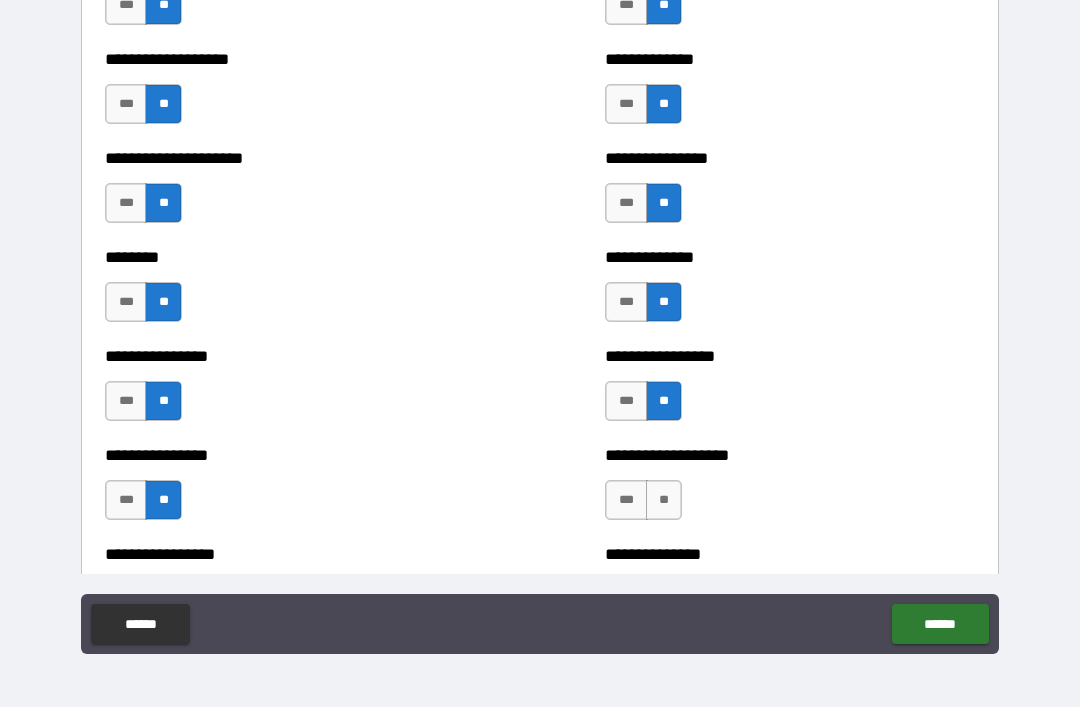 click on "**" at bounding box center [664, 500] 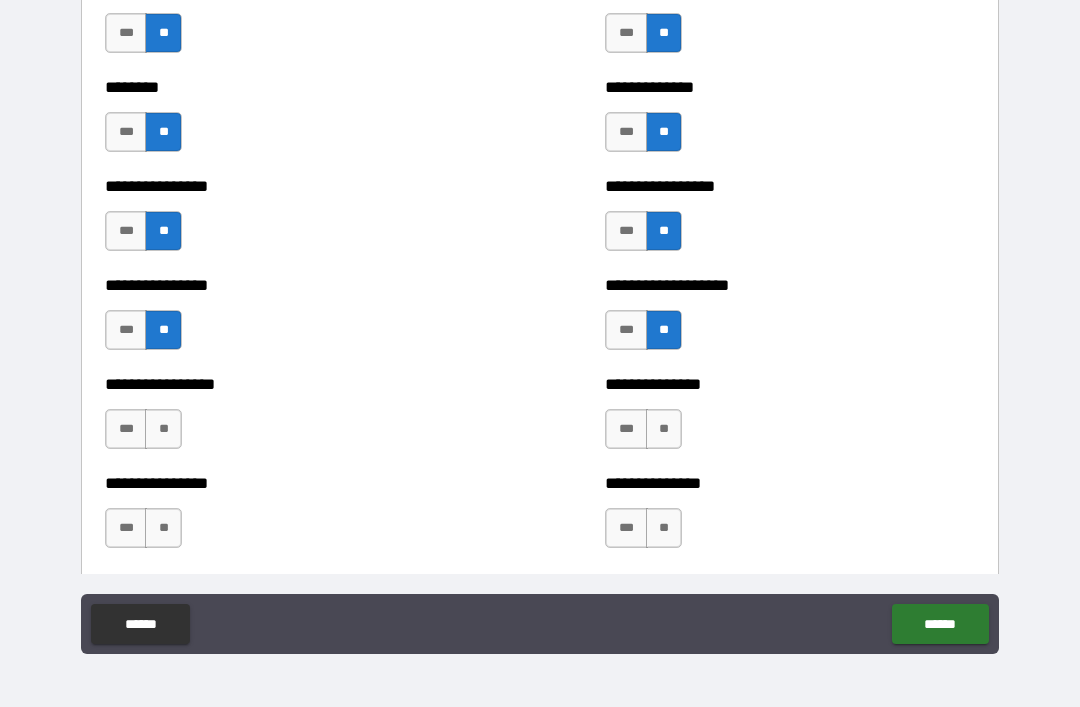 scroll, scrollTop: 4584, scrollLeft: 0, axis: vertical 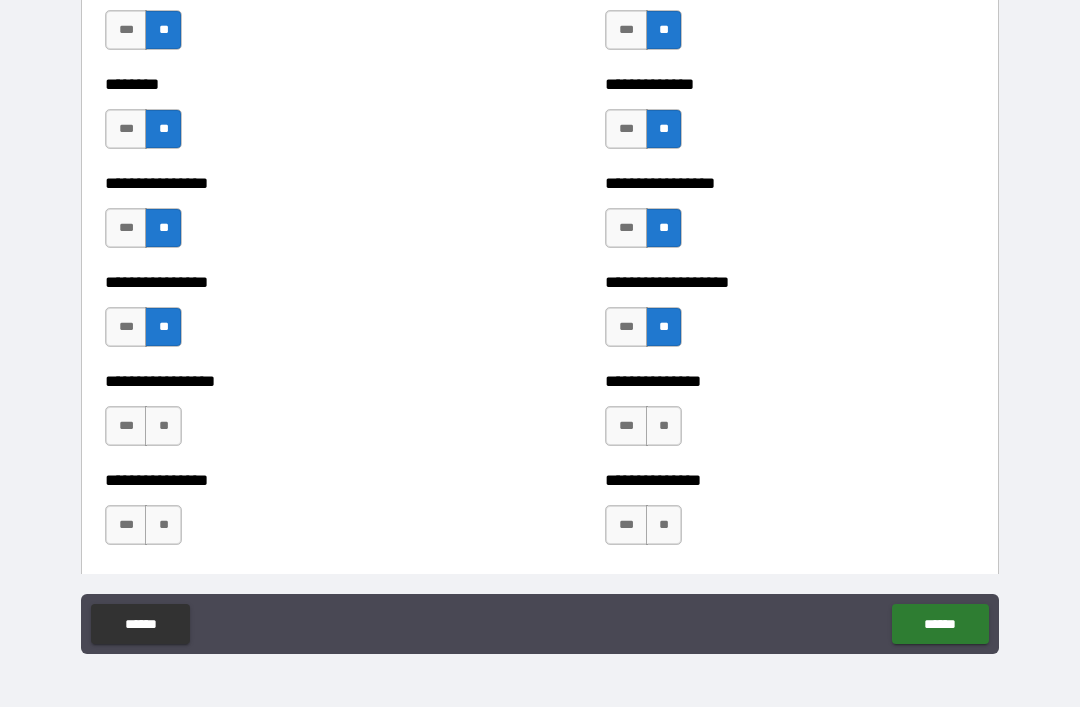 click on "**" at bounding box center [163, 426] 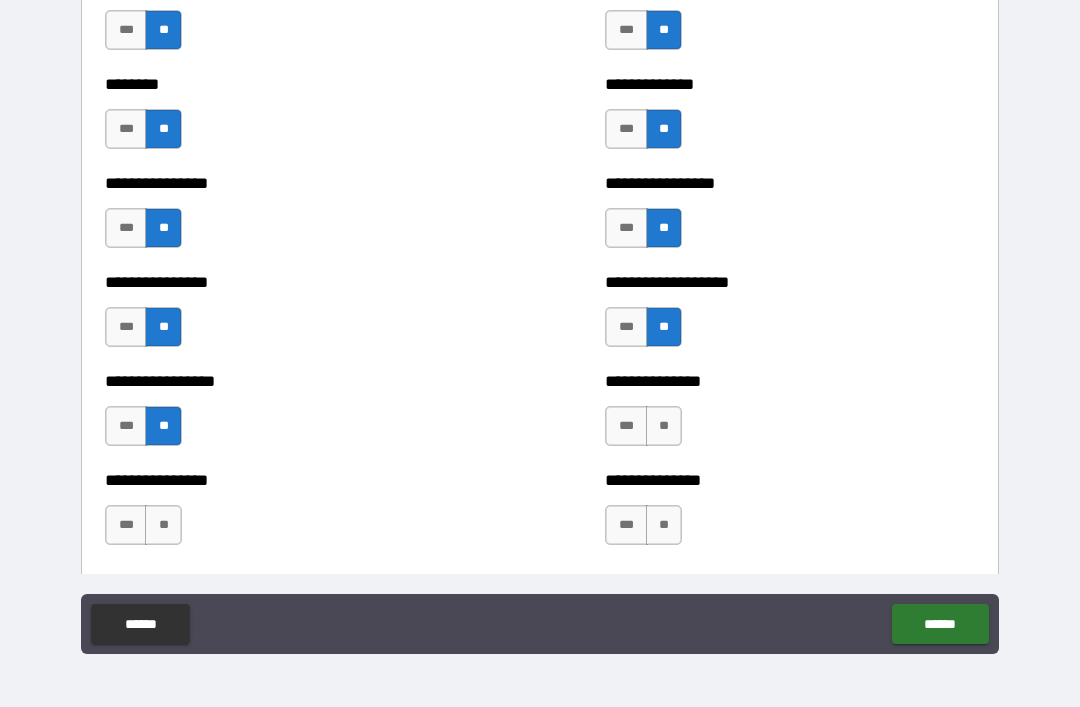 click on "**" at bounding box center [664, 426] 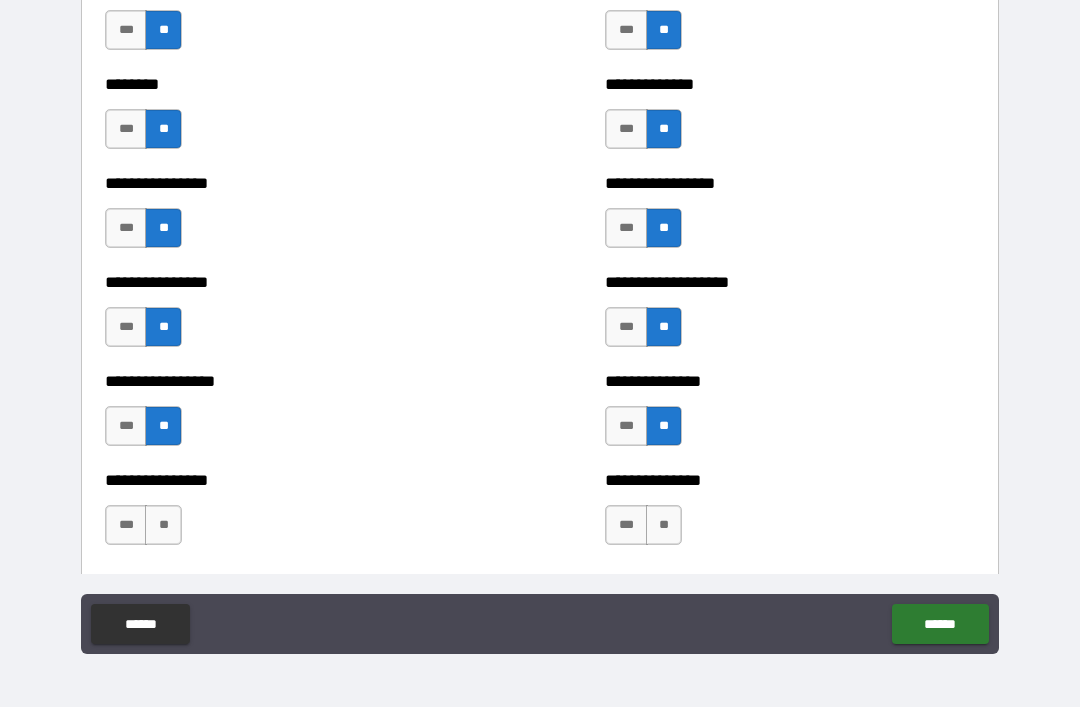 click on "**" at bounding box center [163, 525] 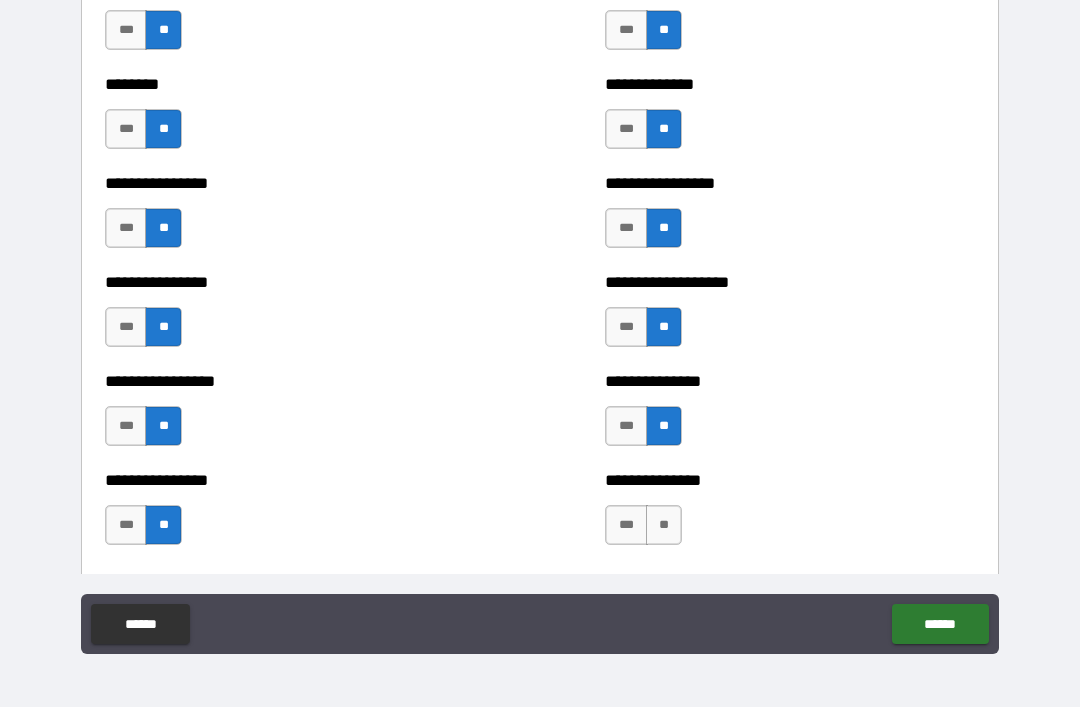 click on "**" at bounding box center [664, 525] 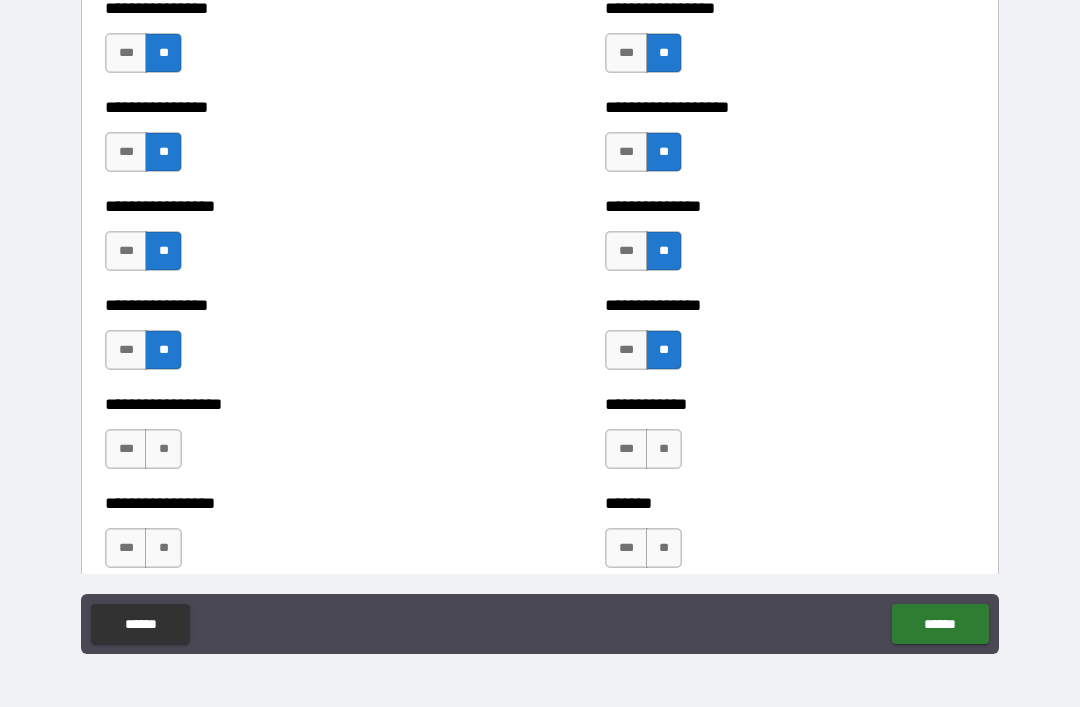 scroll, scrollTop: 4782, scrollLeft: 0, axis: vertical 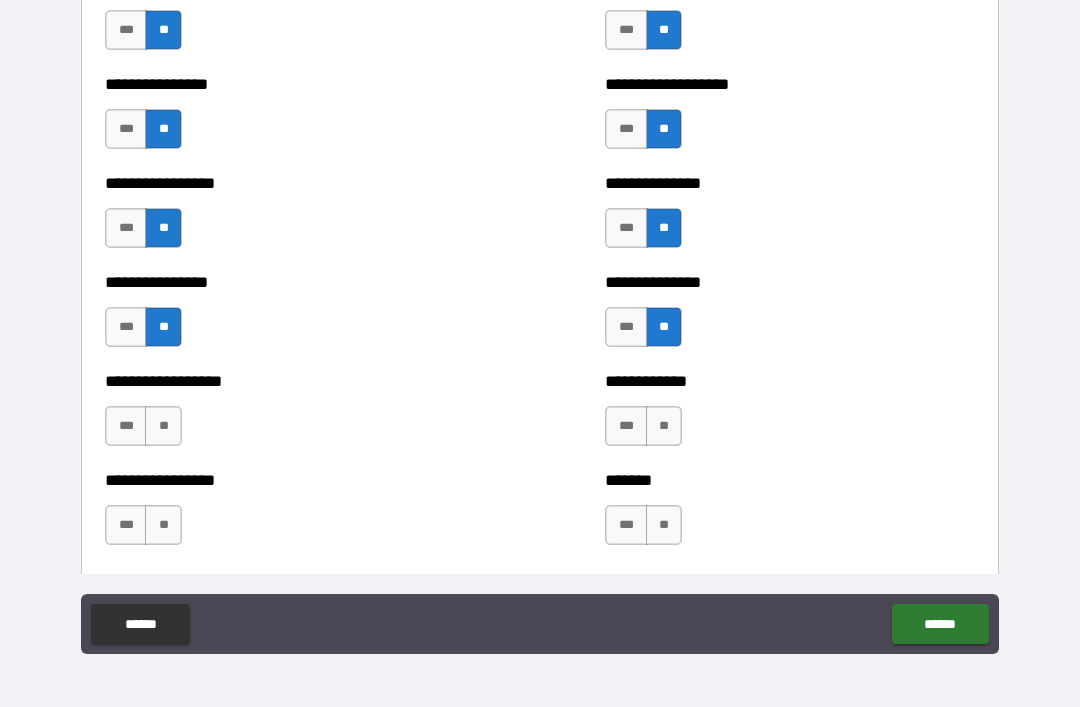 click on "**" at bounding box center [163, 426] 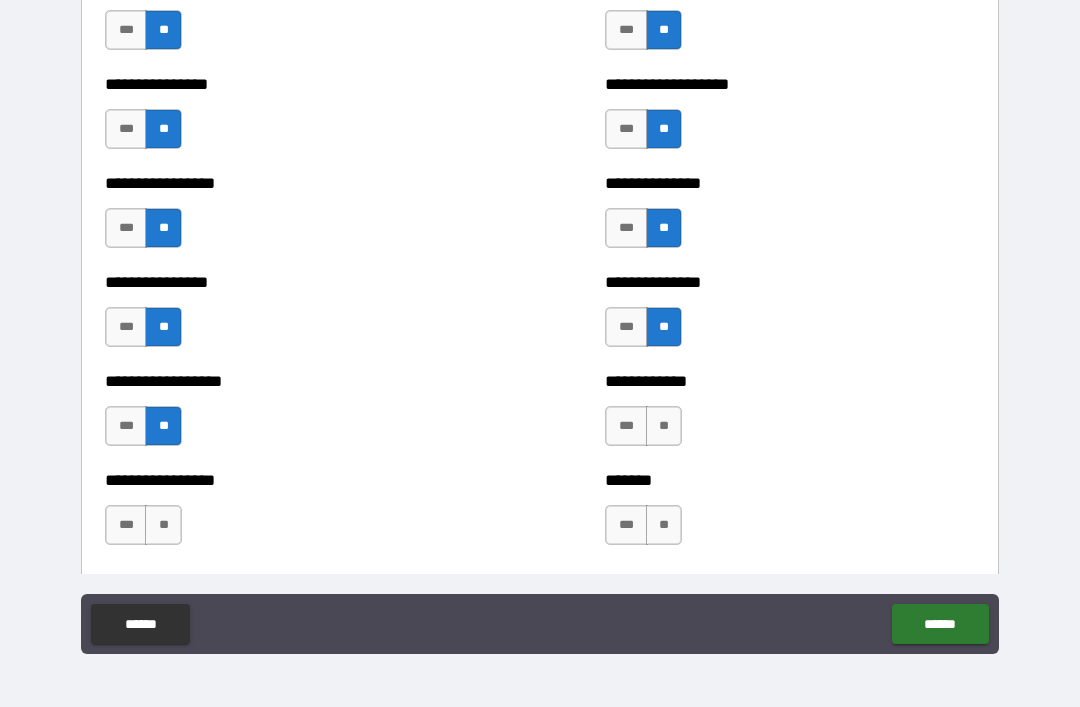 click on "**" at bounding box center (664, 426) 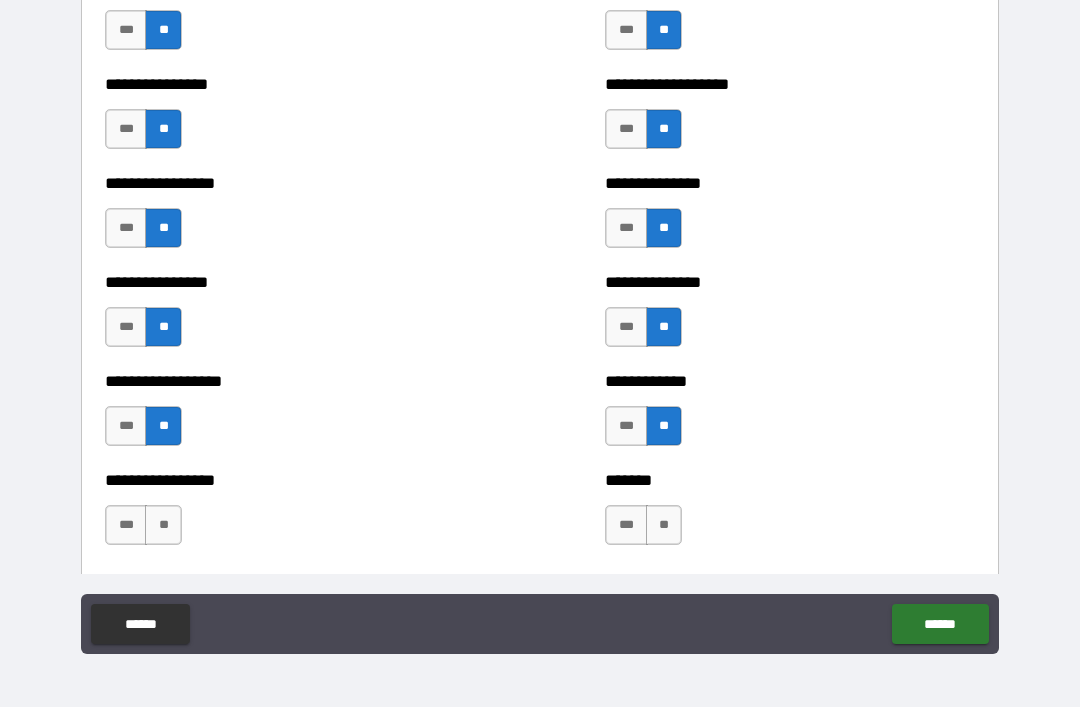 click on "**" at bounding box center [163, 525] 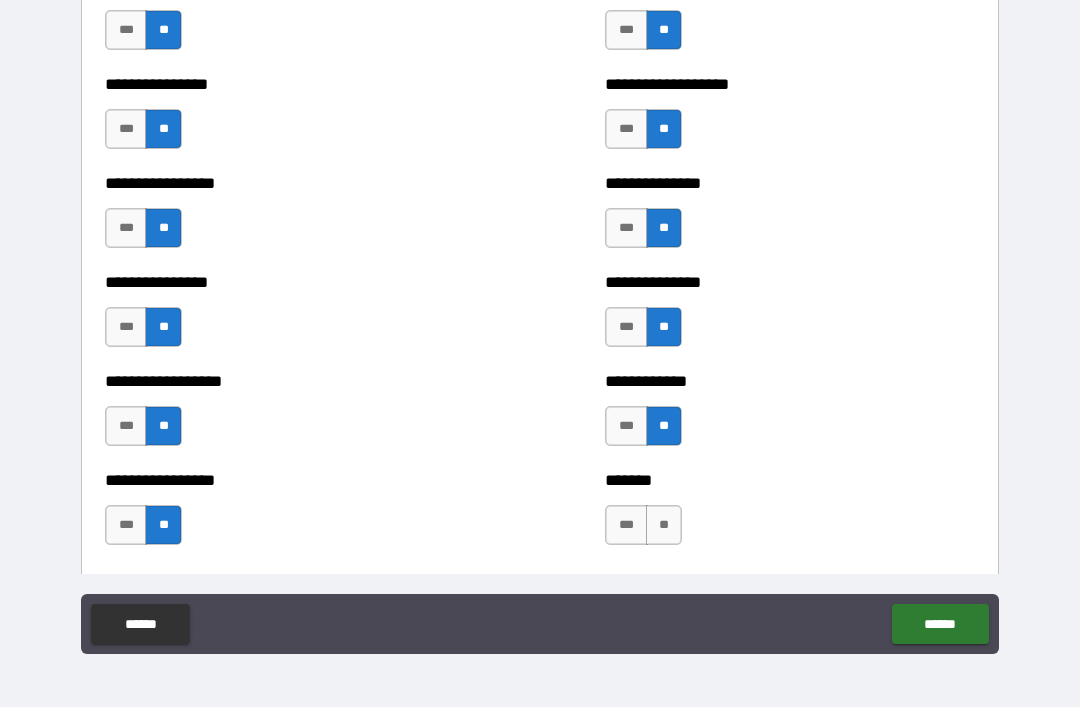 click on "**" at bounding box center (664, 525) 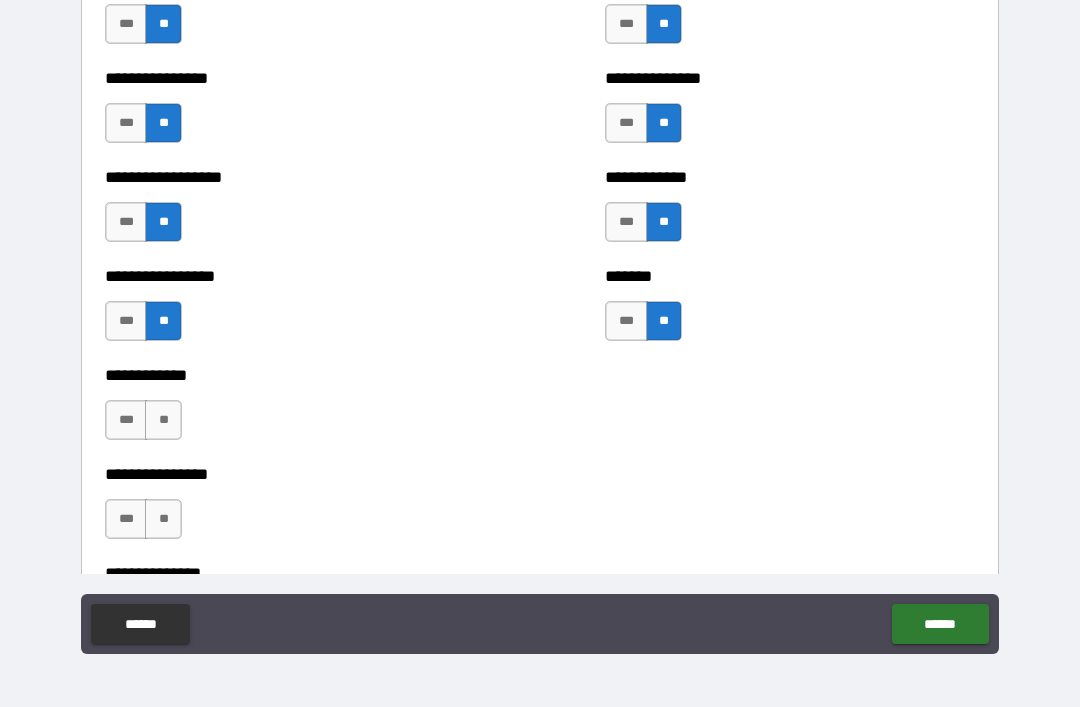 scroll, scrollTop: 4987, scrollLeft: 0, axis: vertical 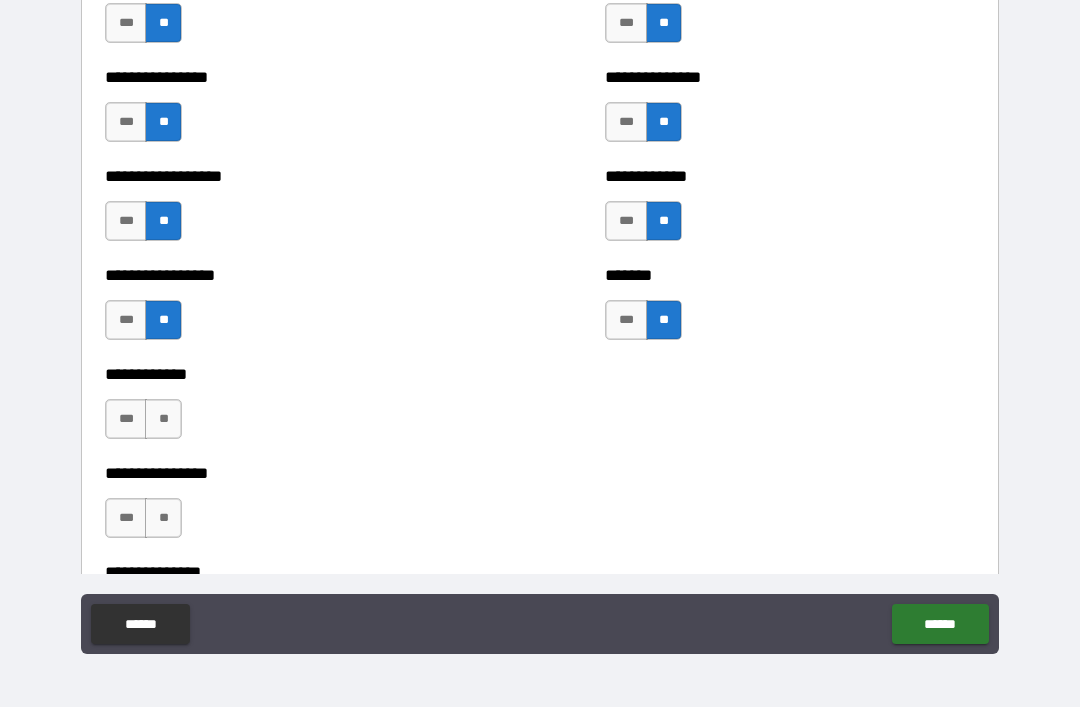 click on "**" at bounding box center [163, 419] 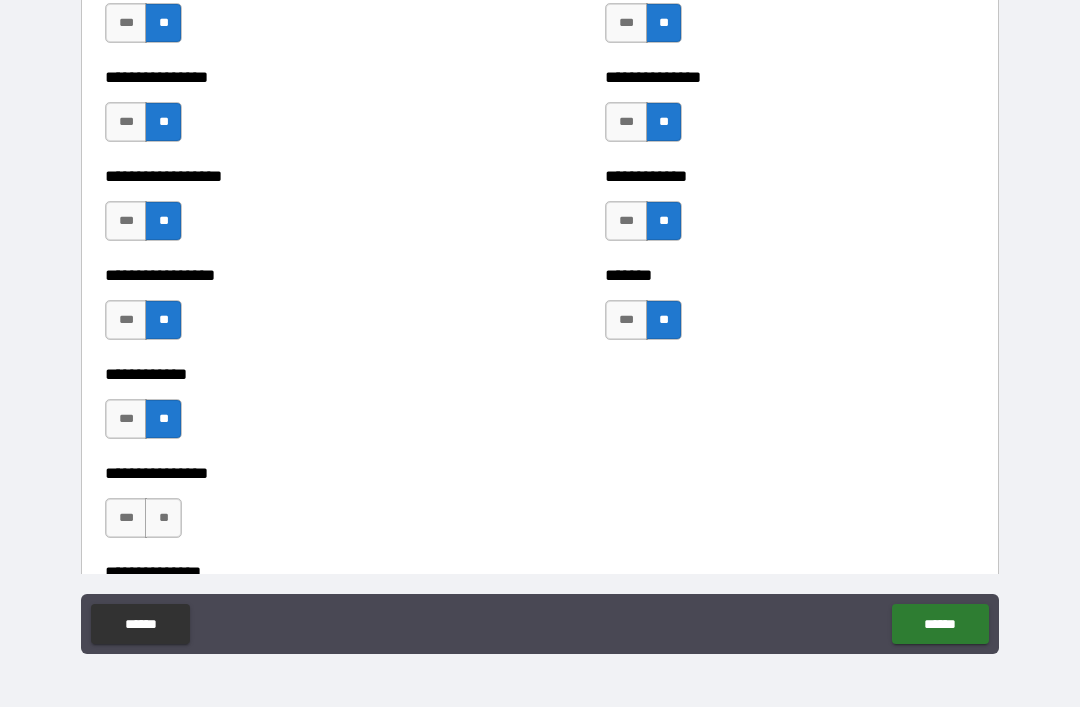 click on "**" at bounding box center [163, 518] 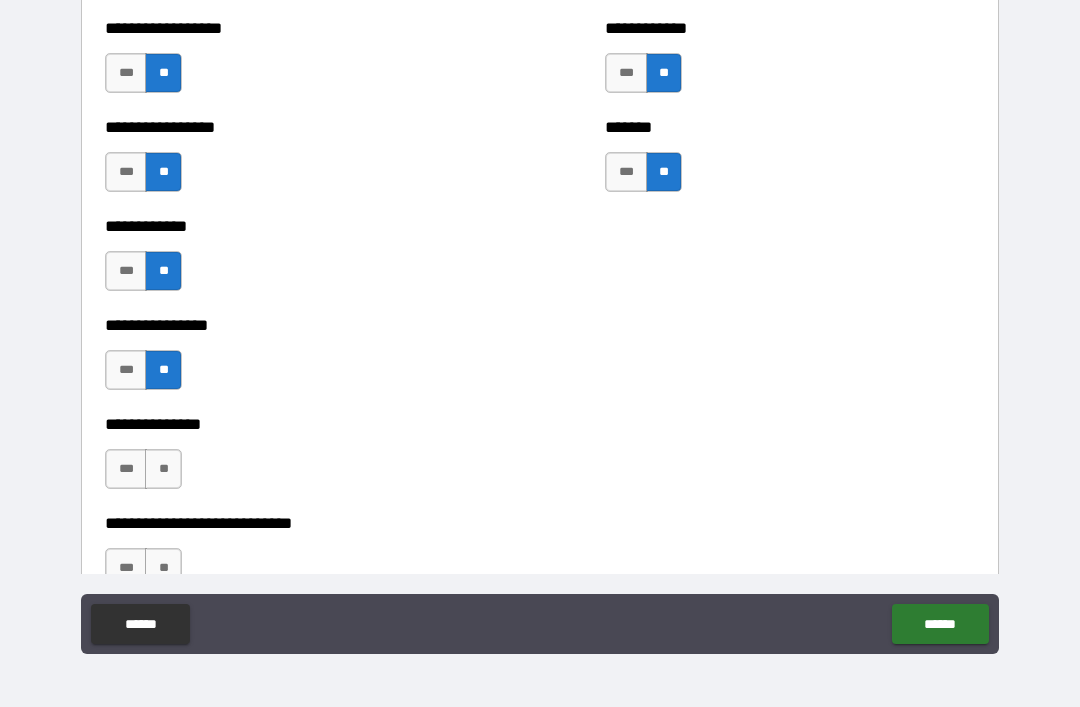 click on "**" at bounding box center (163, 469) 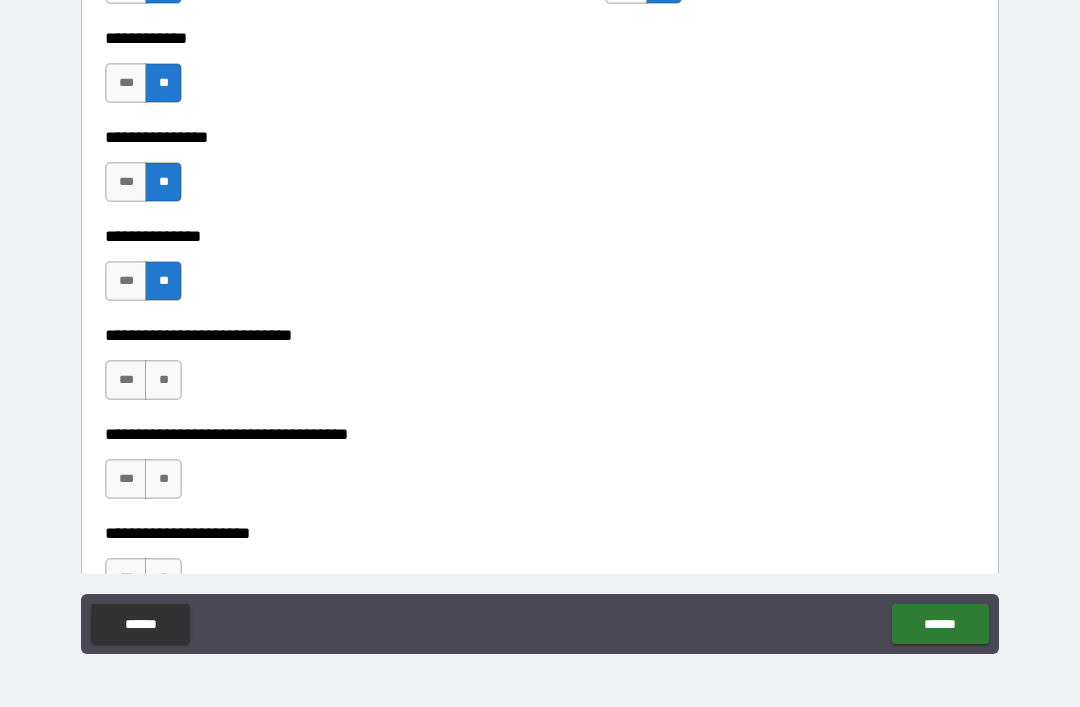 scroll, scrollTop: 5337, scrollLeft: 0, axis: vertical 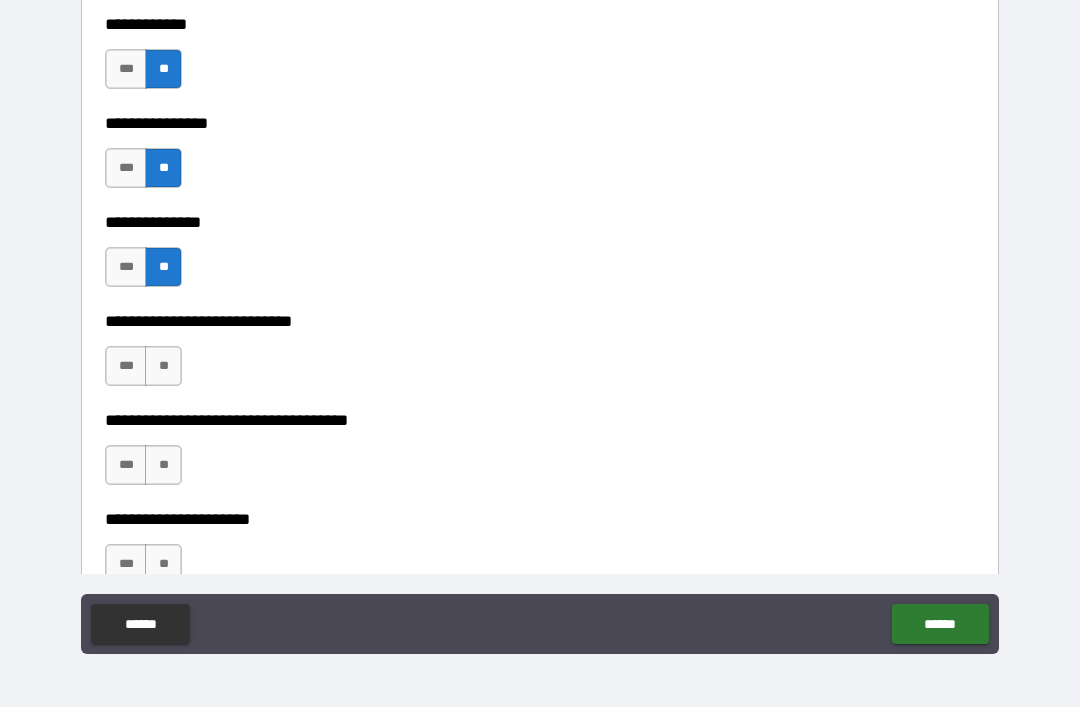 click on "**" at bounding box center [163, 366] 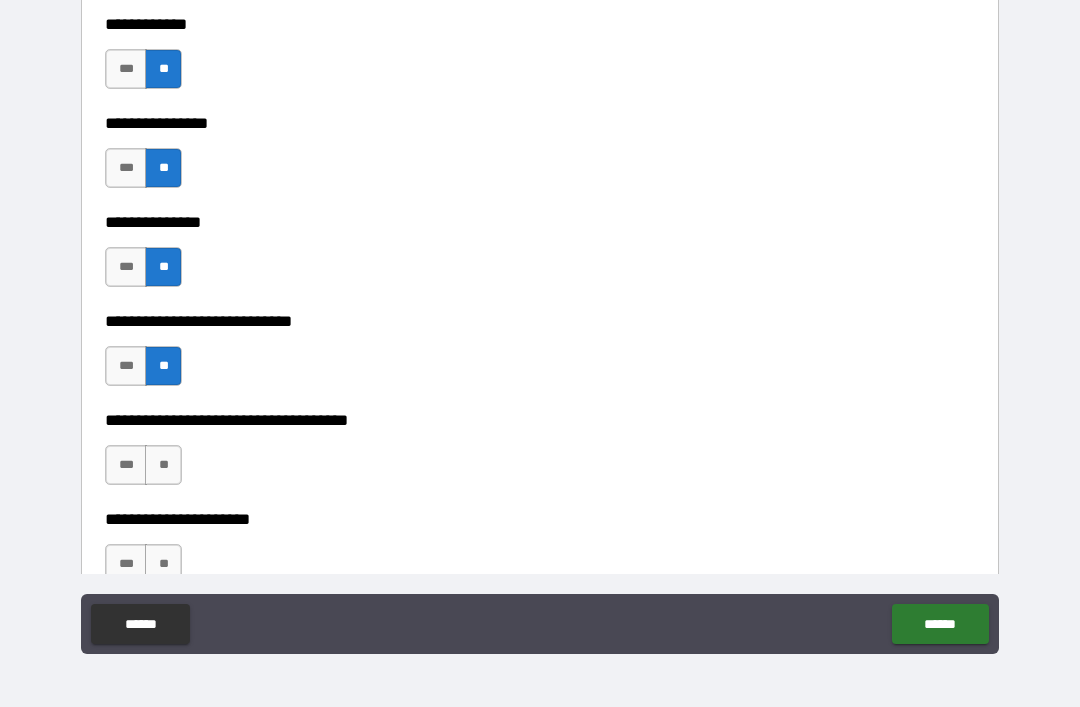 click on "**" at bounding box center [163, 465] 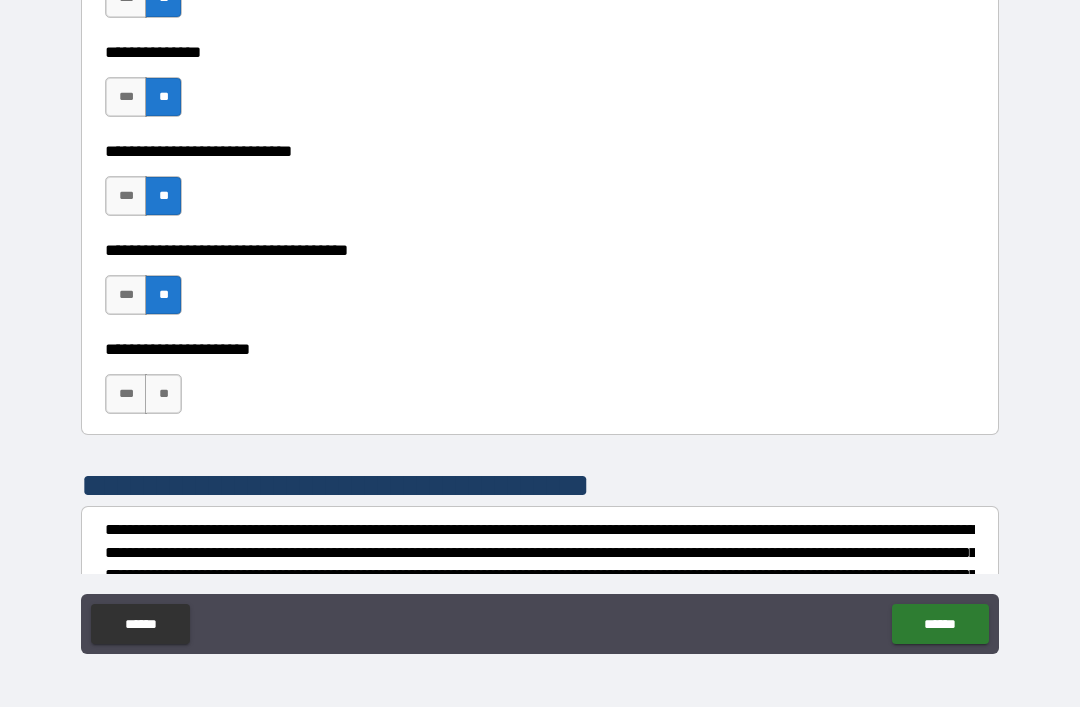 scroll, scrollTop: 5513, scrollLeft: 0, axis: vertical 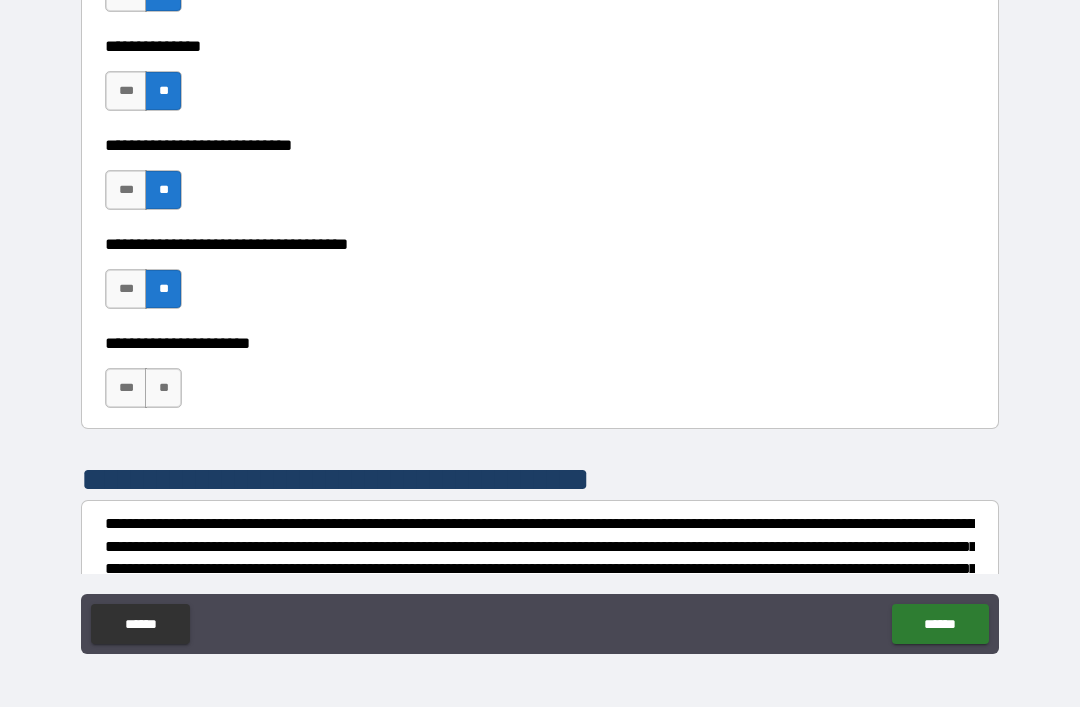 click on "**" at bounding box center [163, 388] 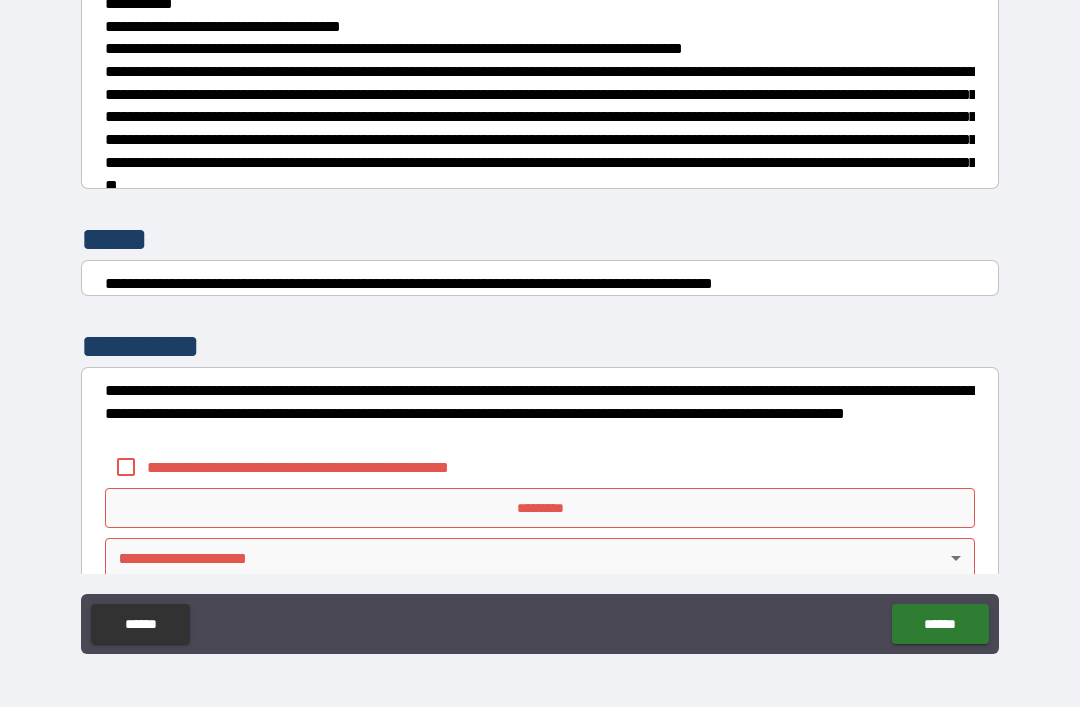 scroll, scrollTop: 7441, scrollLeft: 0, axis: vertical 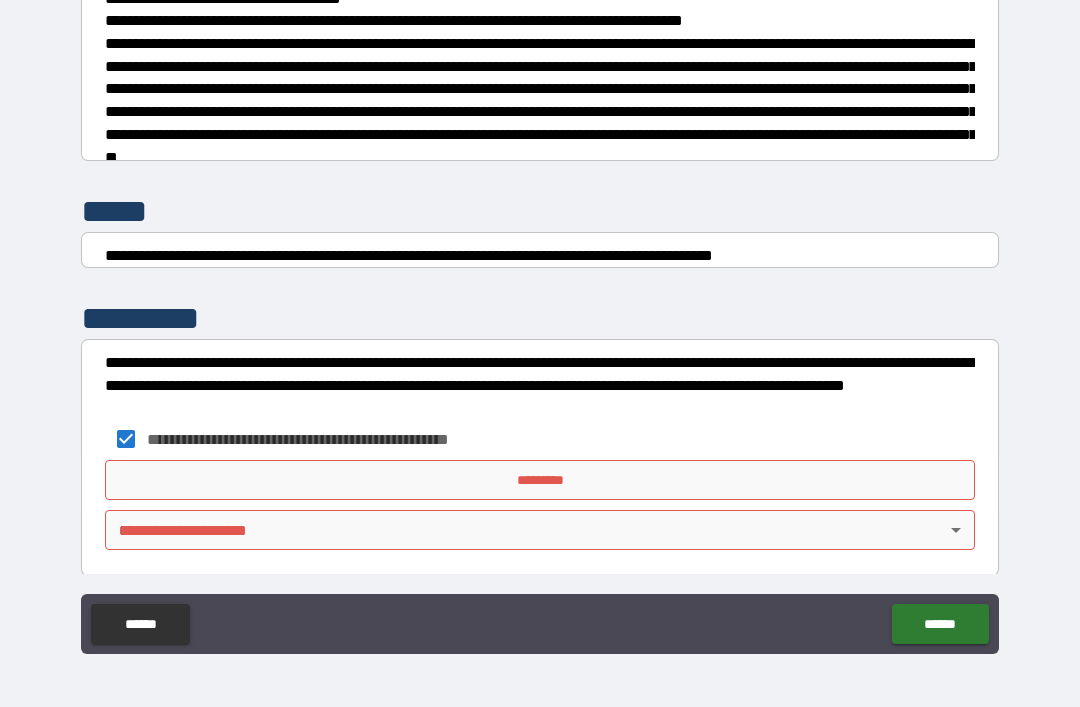 click on "*********" at bounding box center (540, 480) 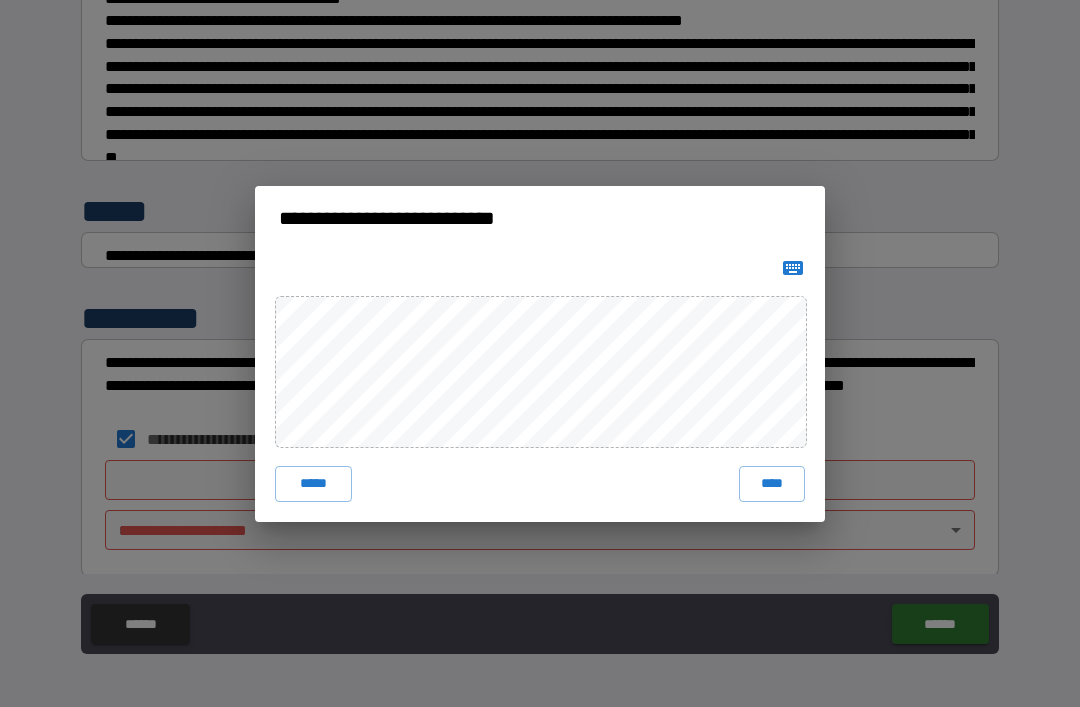 click on "****" at bounding box center (772, 484) 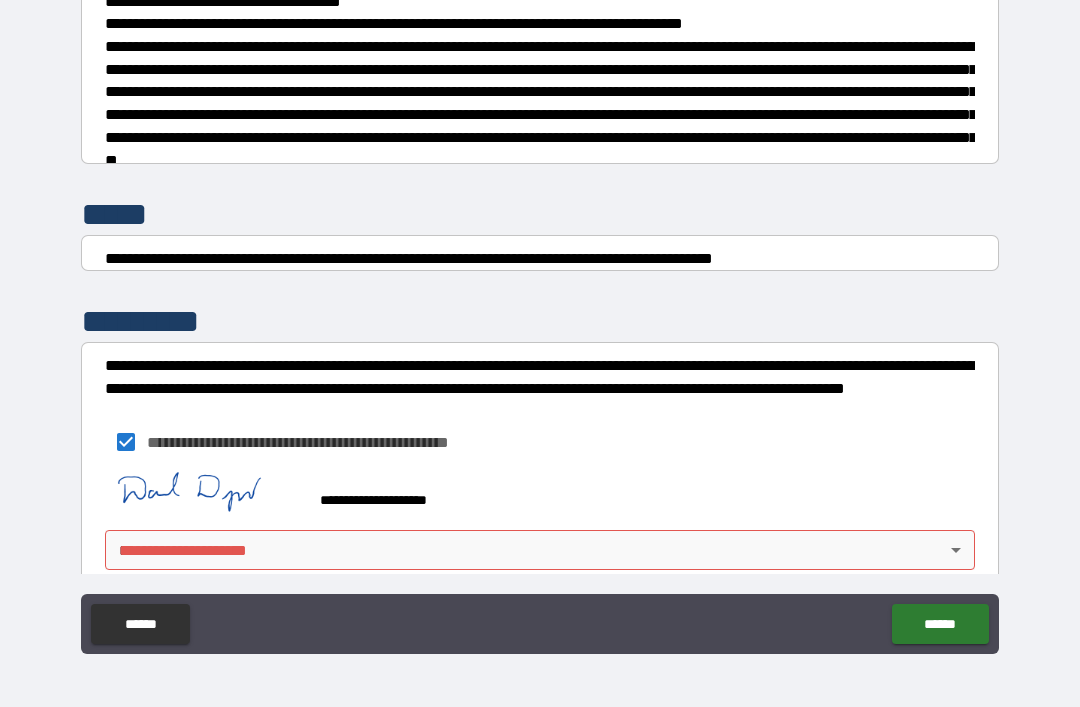 click on "**********" at bounding box center [540, 321] 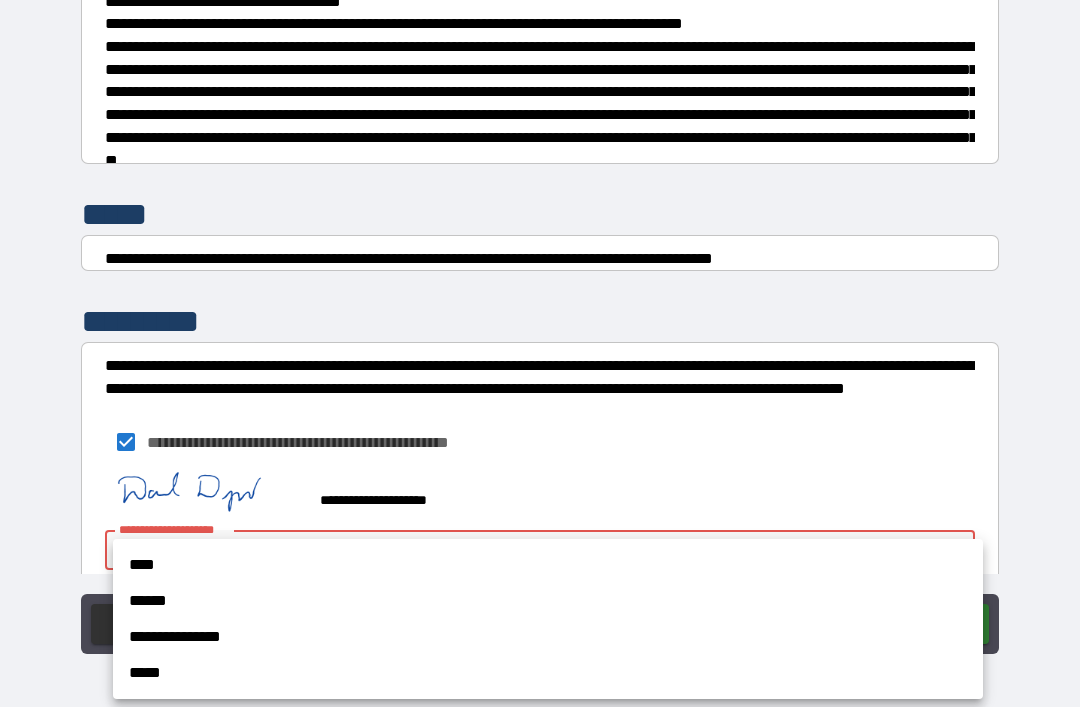click on "**********" at bounding box center [548, 637] 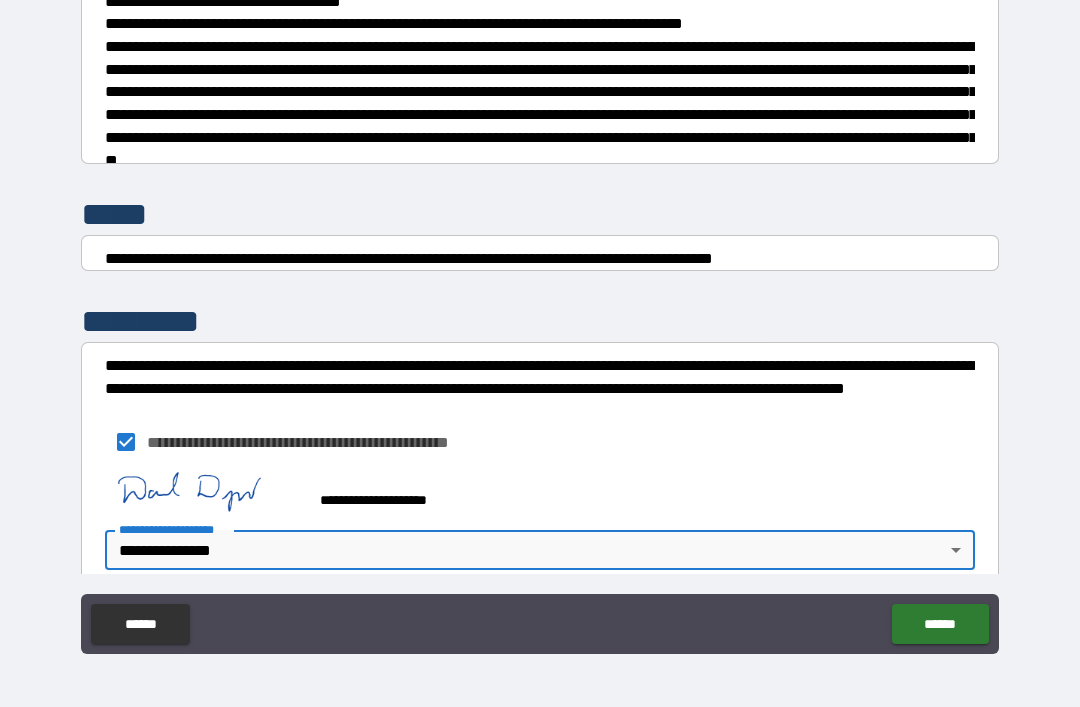click on "******" at bounding box center (940, 624) 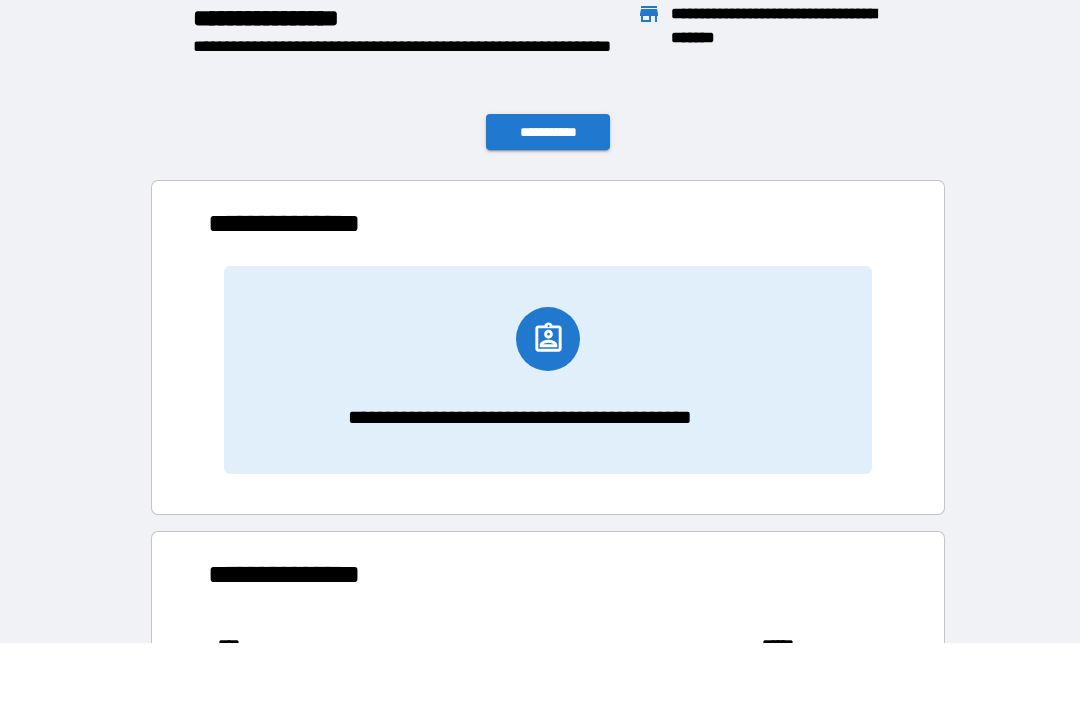 scroll, scrollTop: 166, scrollLeft: 680, axis: both 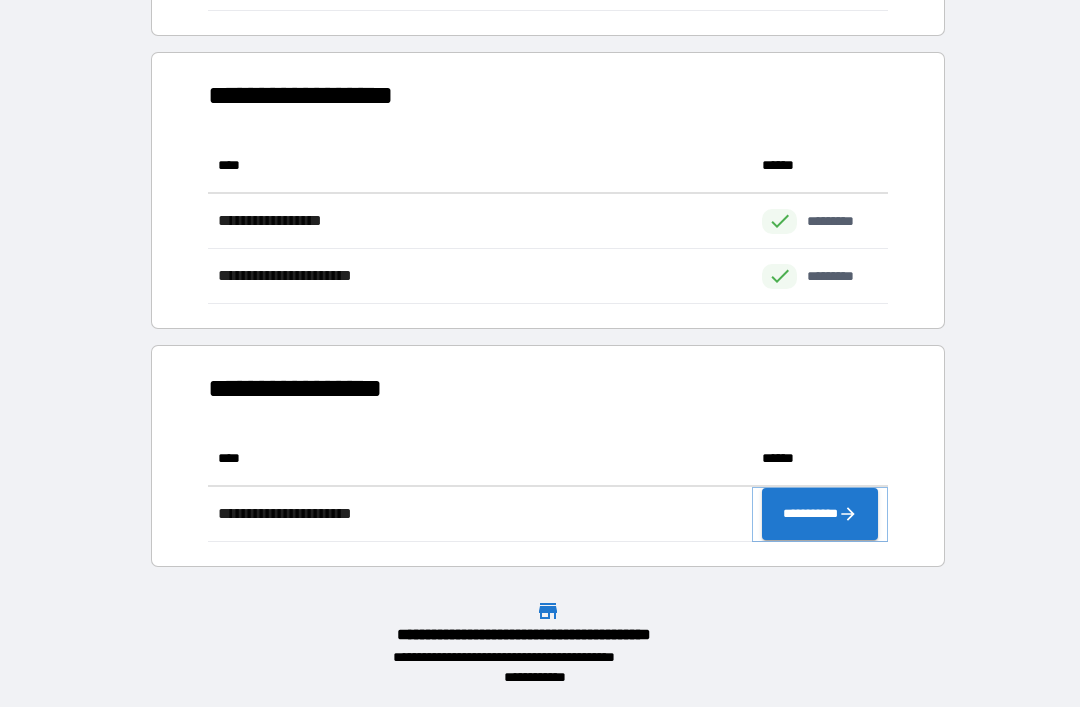 click on "**********" at bounding box center [820, 514] 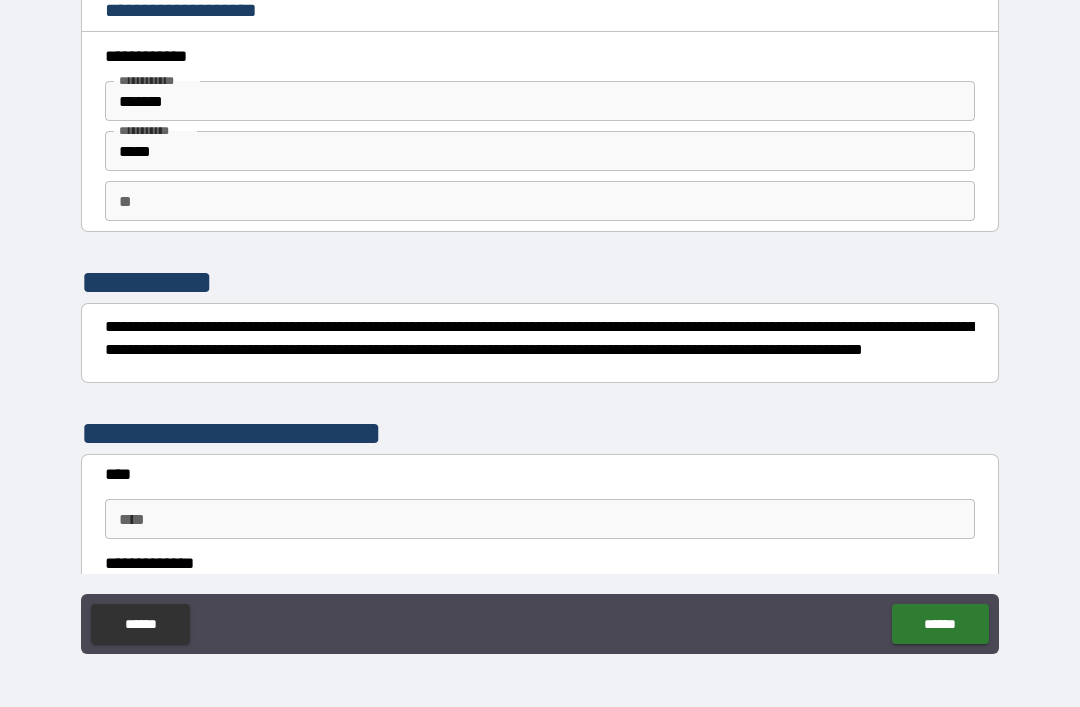 click on "****" at bounding box center (540, 519) 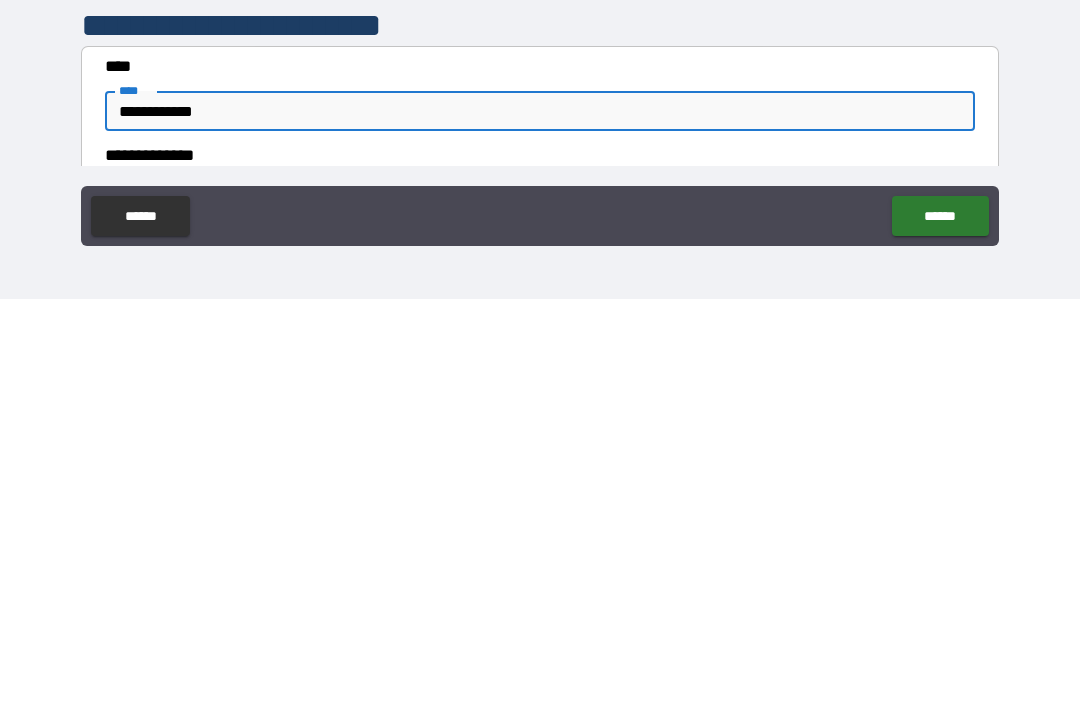 click on "**********" at bounding box center (540, 324) 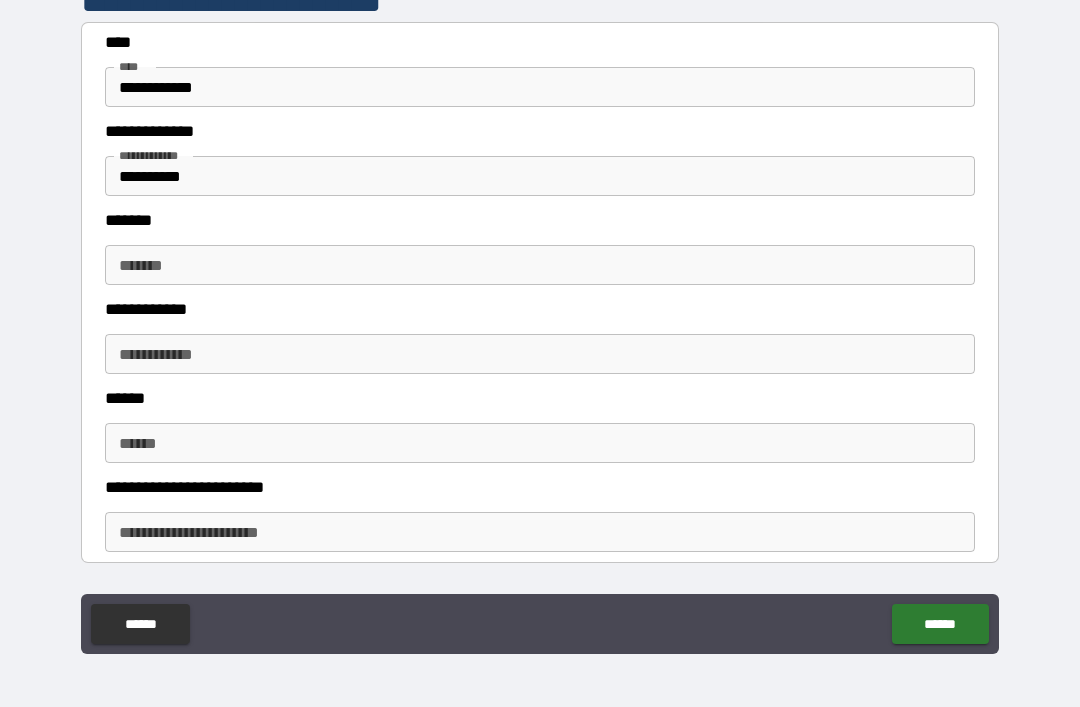 scroll, scrollTop: 433, scrollLeft: 0, axis: vertical 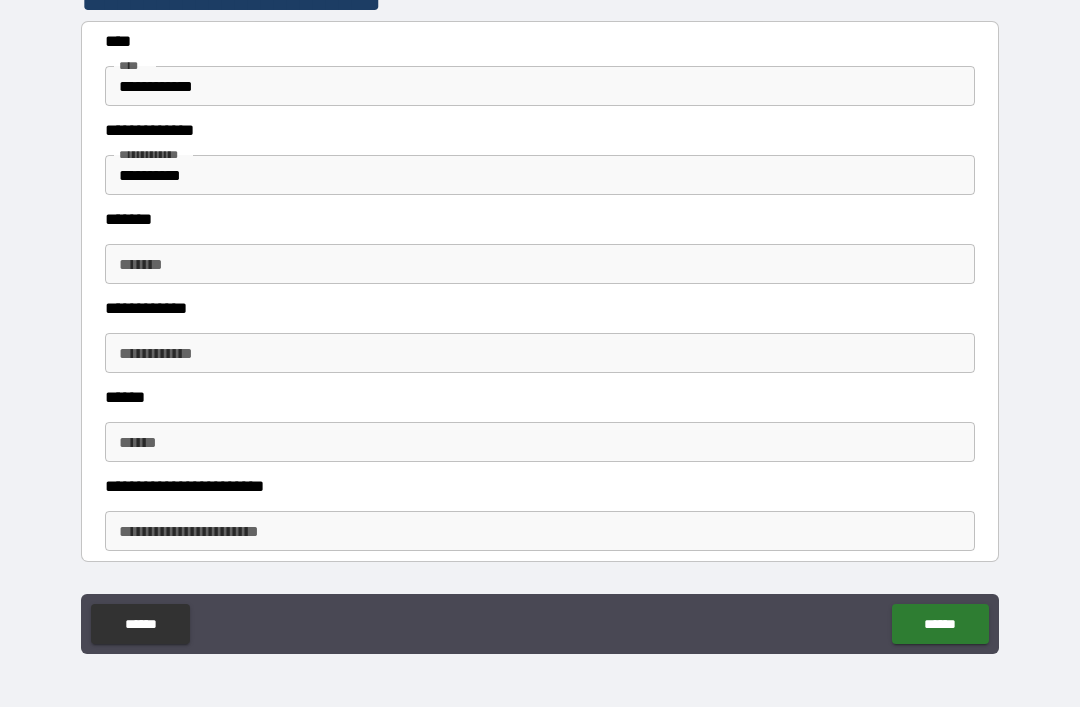 click on "**********" at bounding box center [540, 175] 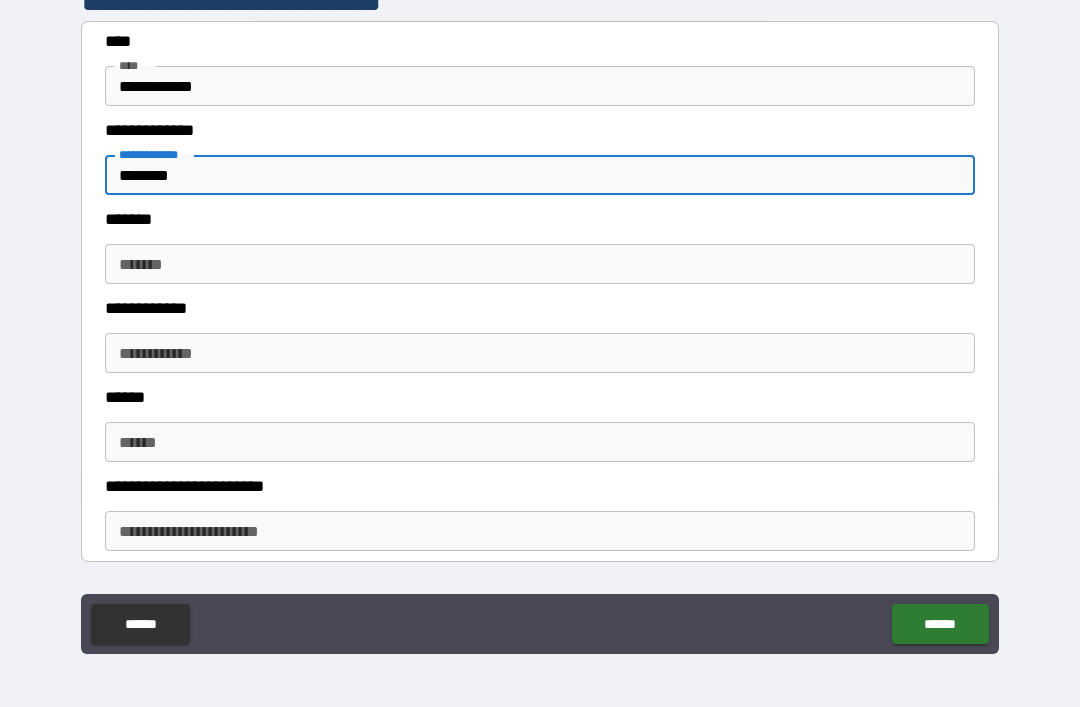 click on "*******" at bounding box center (540, 264) 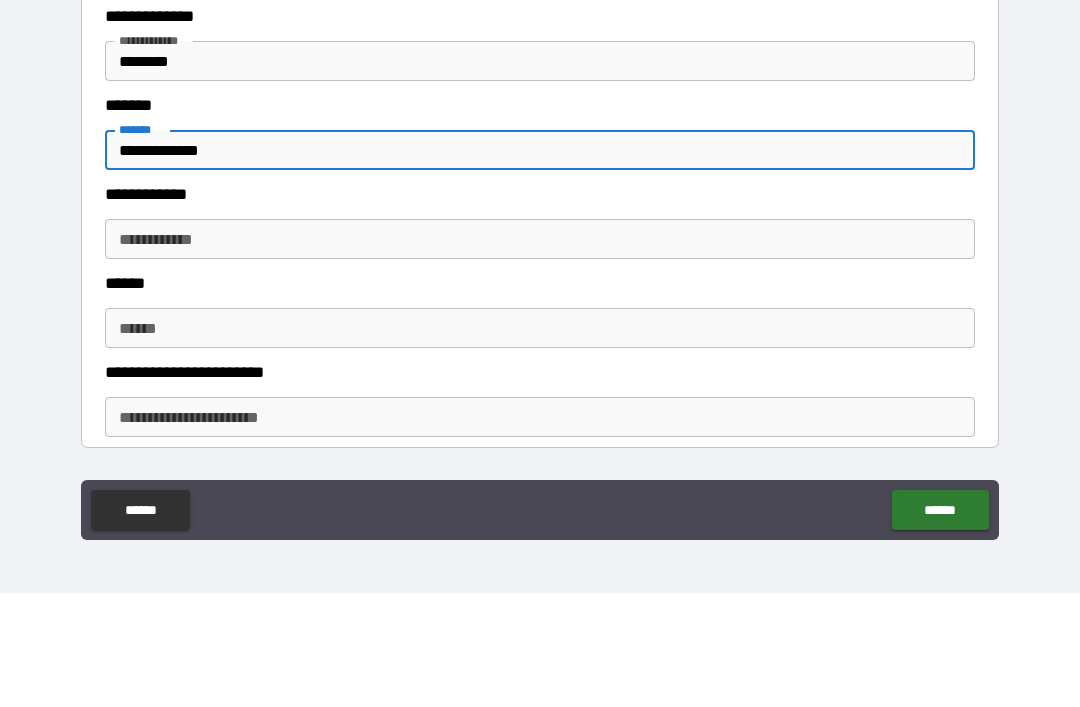 click on "**********" at bounding box center [540, 353] 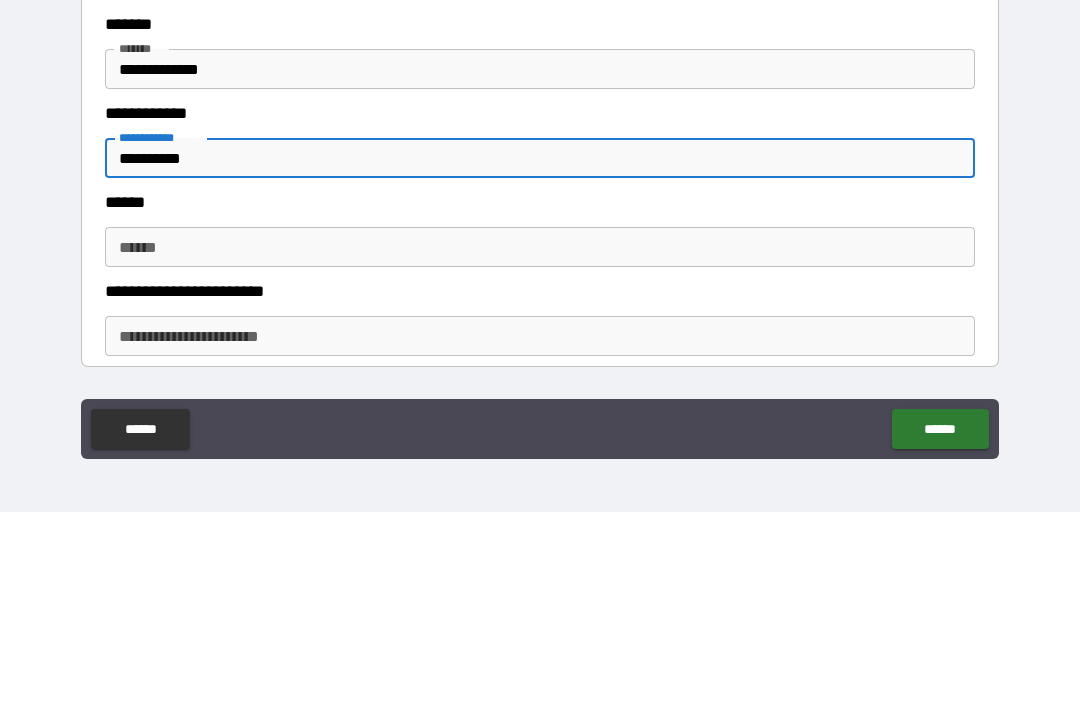 click on "******" at bounding box center [540, 442] 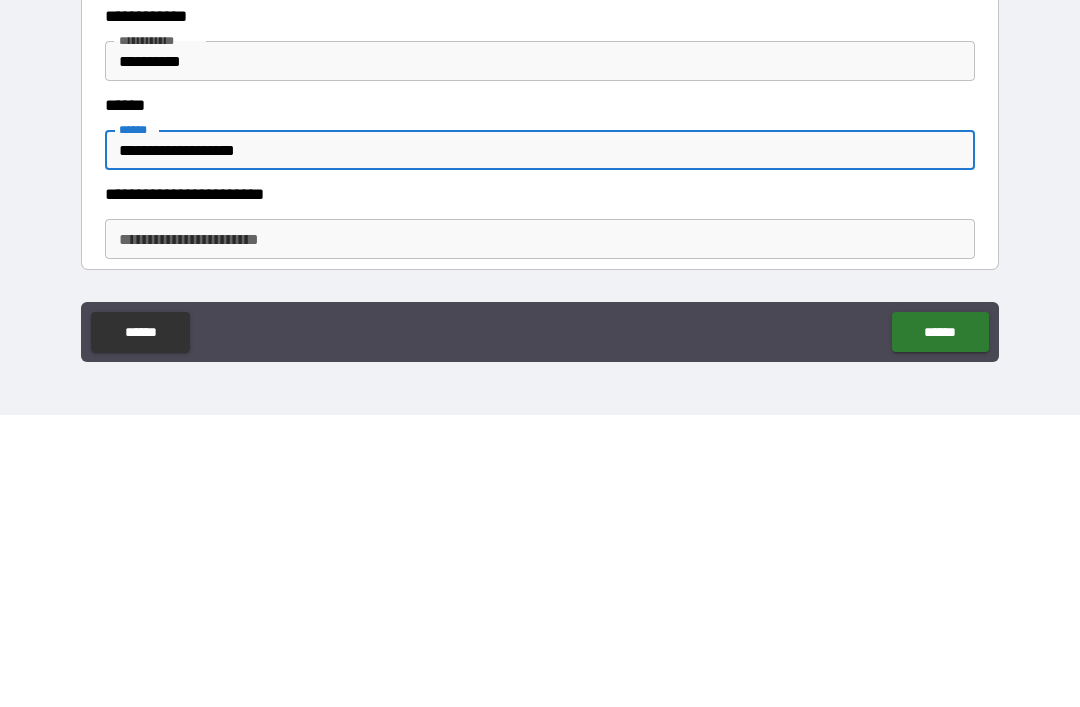click on "**********" at bounding box center (540, 531) 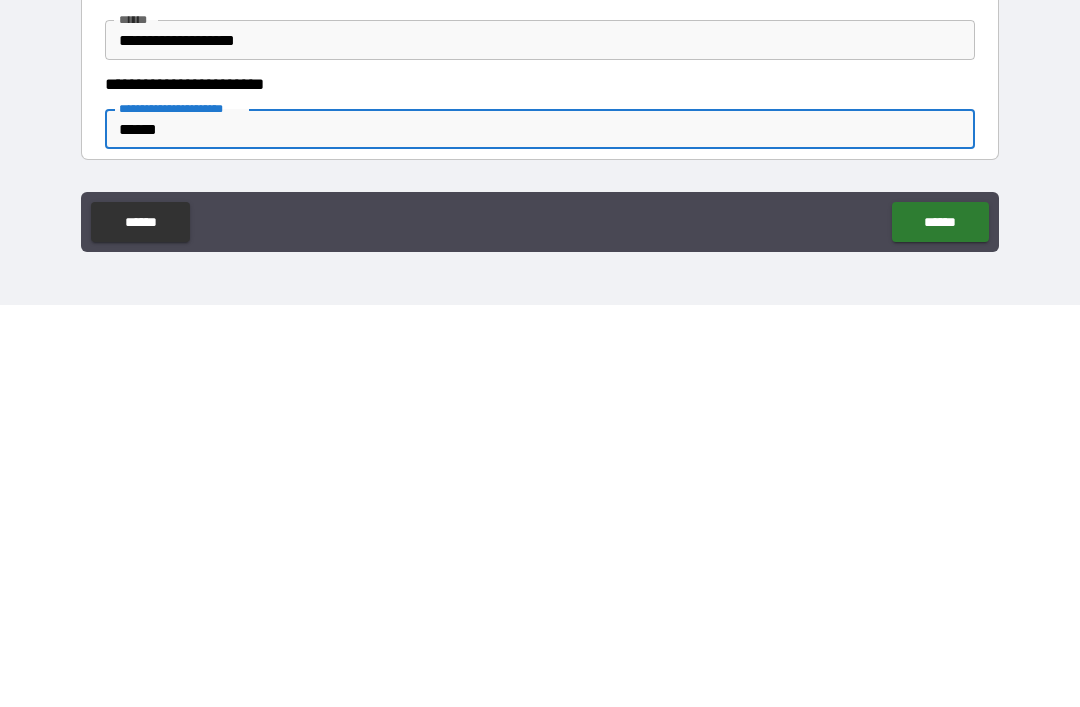 click on "**********" at bounding box center (540, 324) 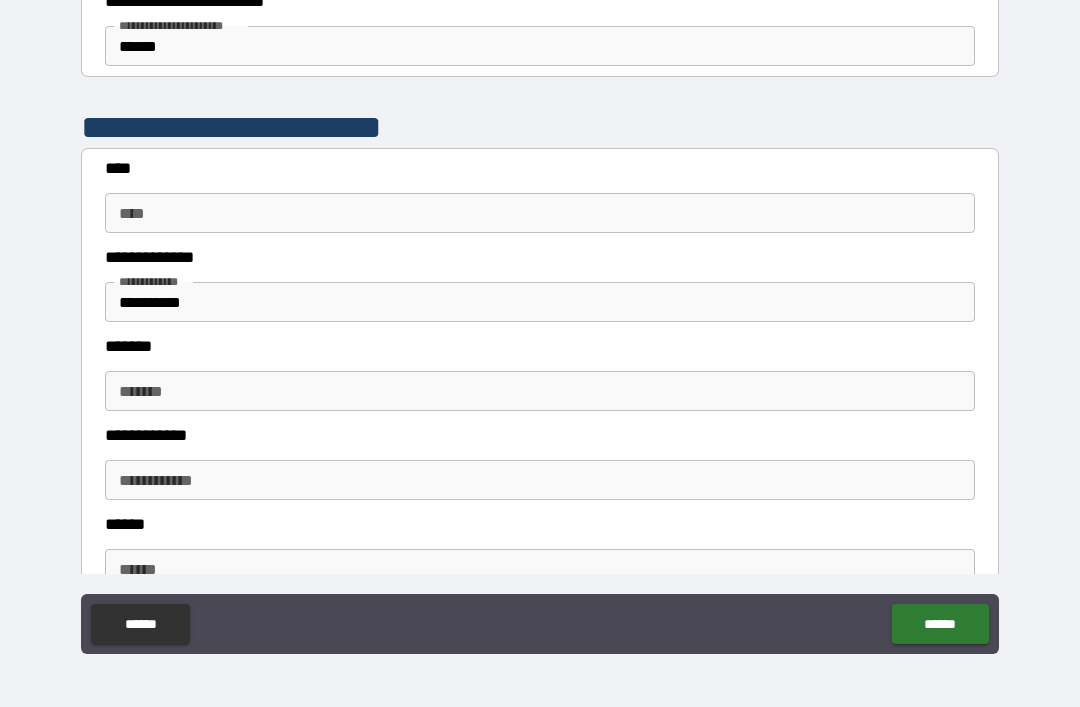 scroll, scrollTop: 921, scrollLeft: 0, axis: vertical 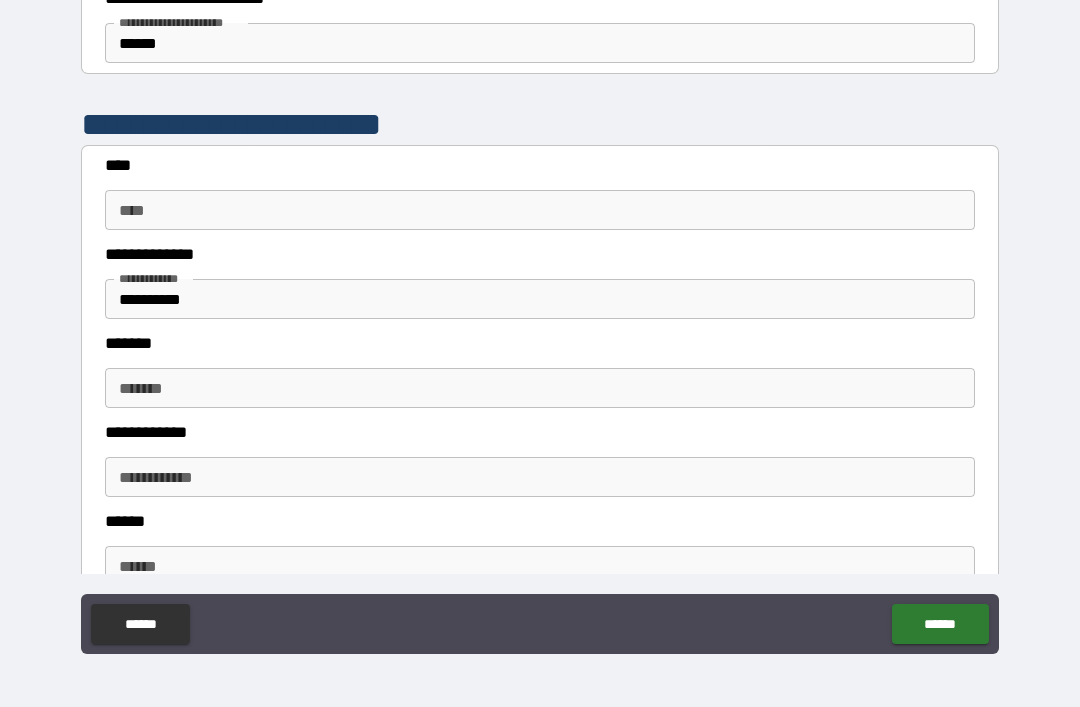 click on "****" at bounding box center [540, 210] 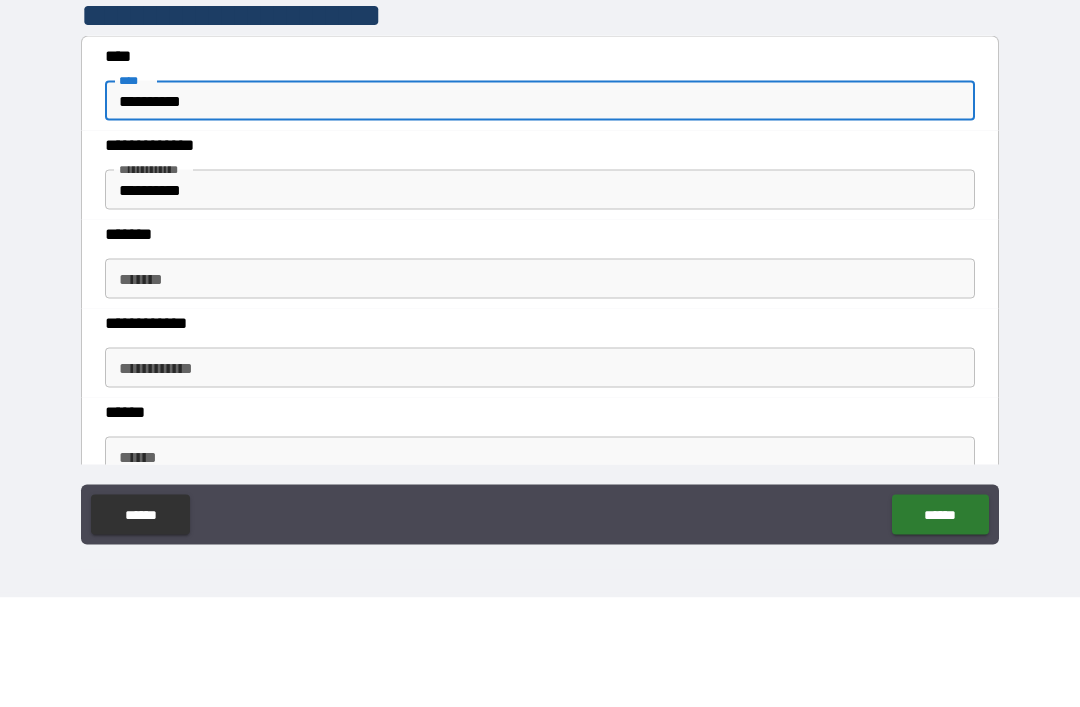 click on "**********" at bounding box center (540, 299) 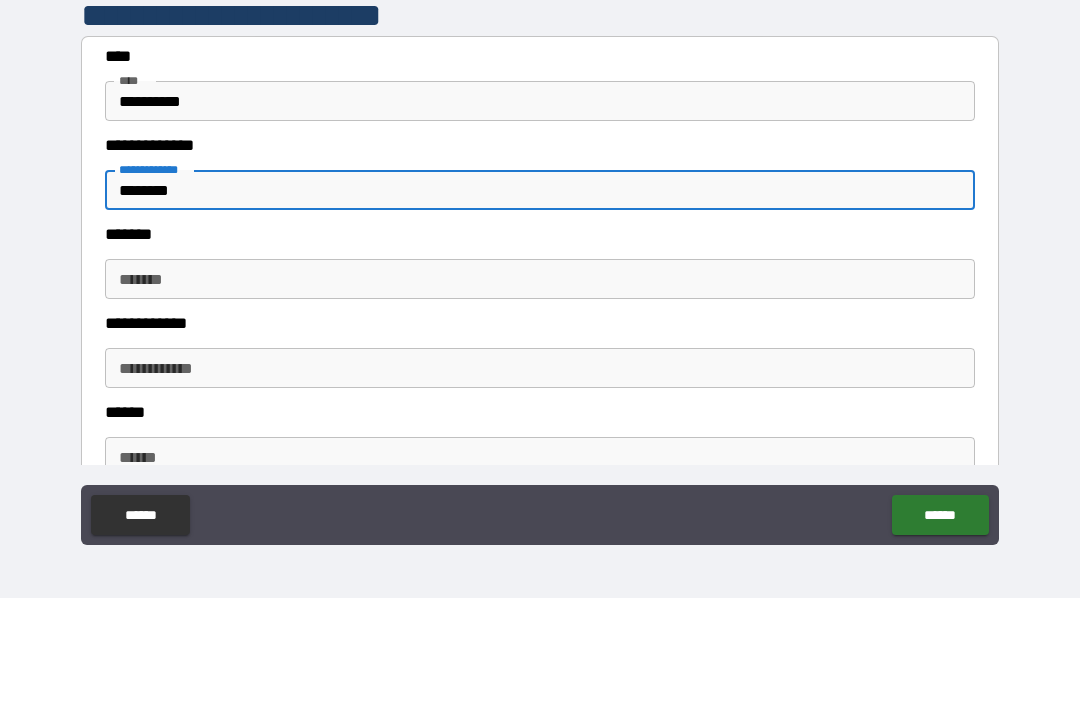 click on "*******" at bounding box center [540, 388] 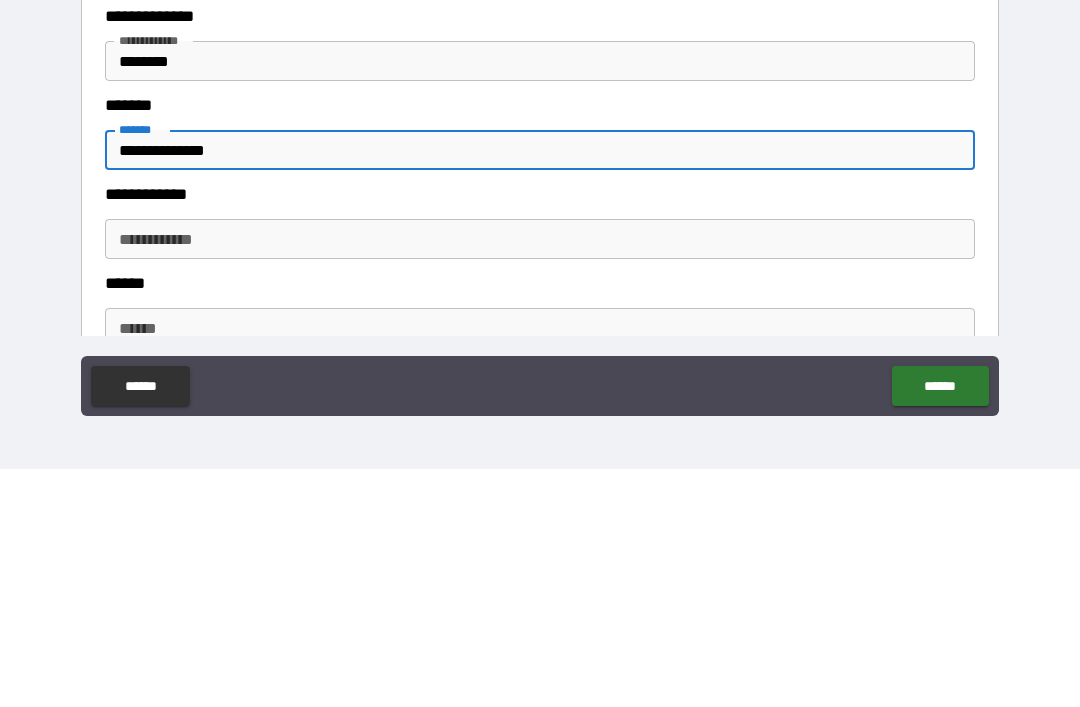 click on "**********" at bounding box center [540, 477] 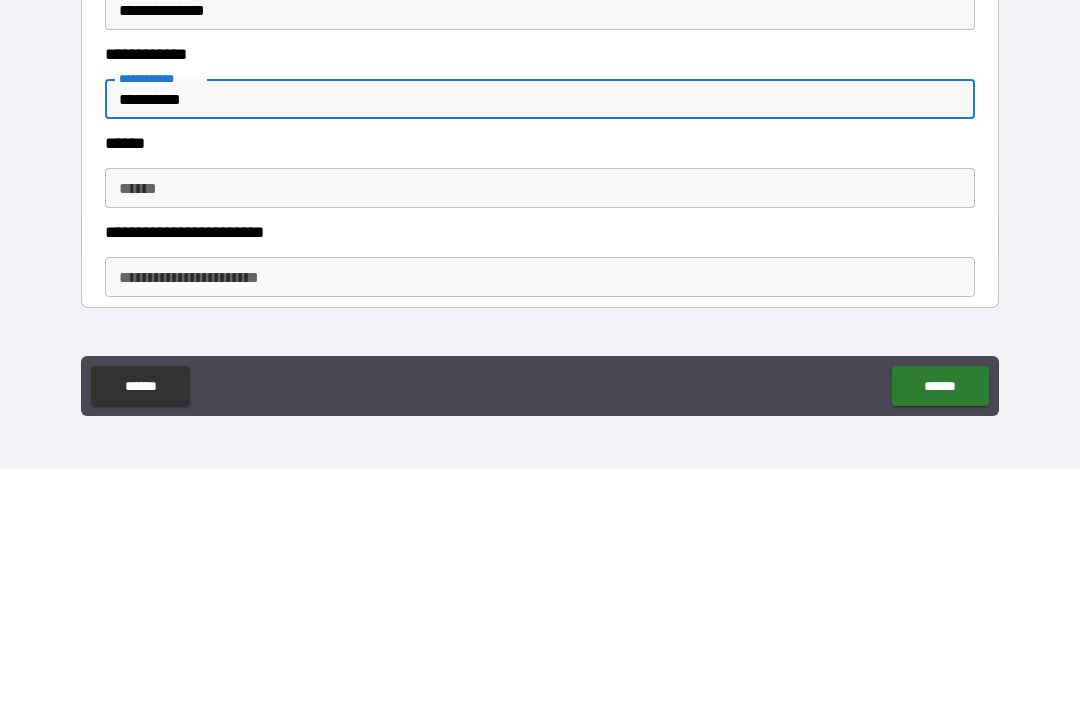 scroll, scrollTop: 1062, scrollLeft: 0, axis: vertical 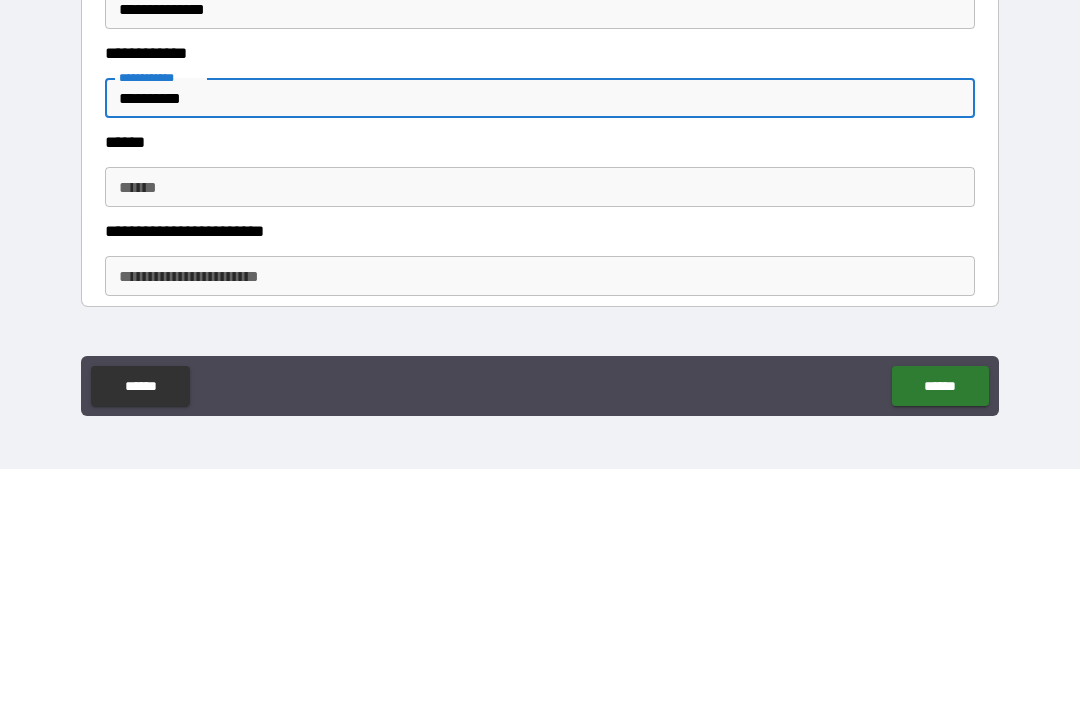 click on "******" at bounding box center [540, 425] 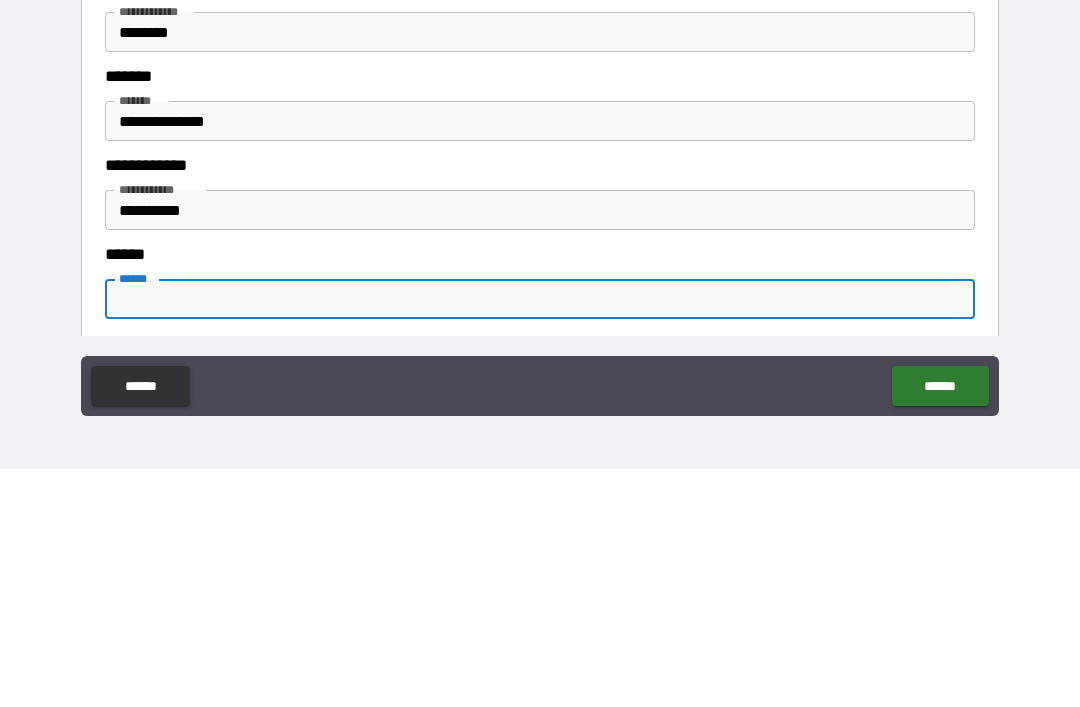 scroll, scrollTop: 953, scrollLeft: 0, axis: vertical 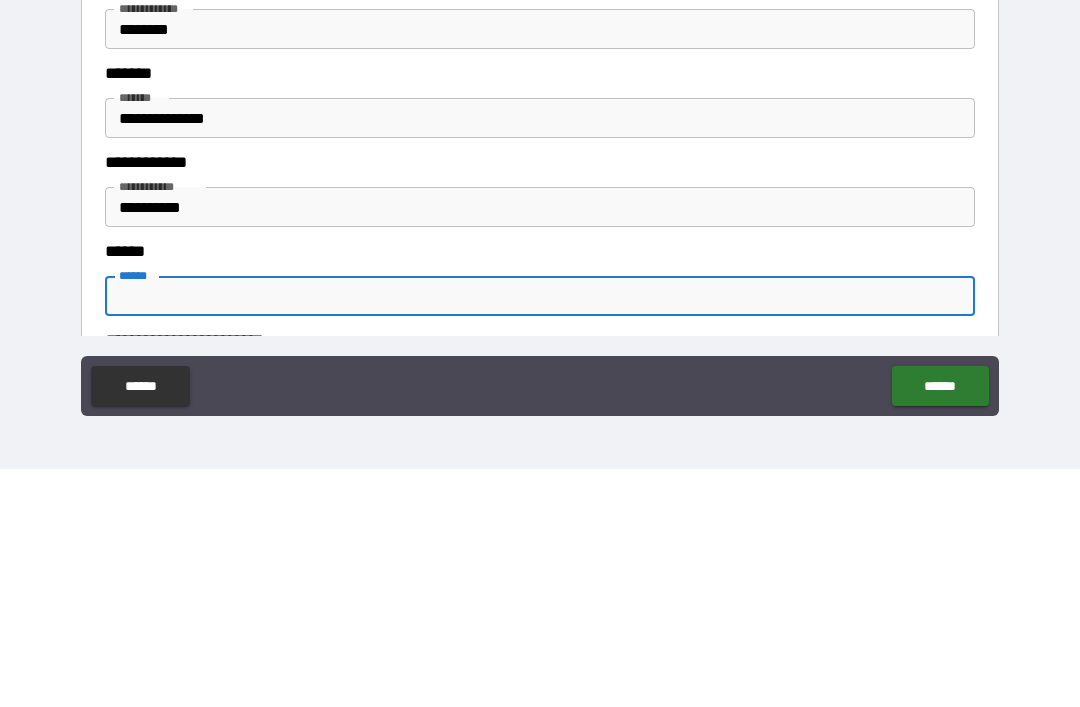 click on "**********" at bounding box center [540, 445] 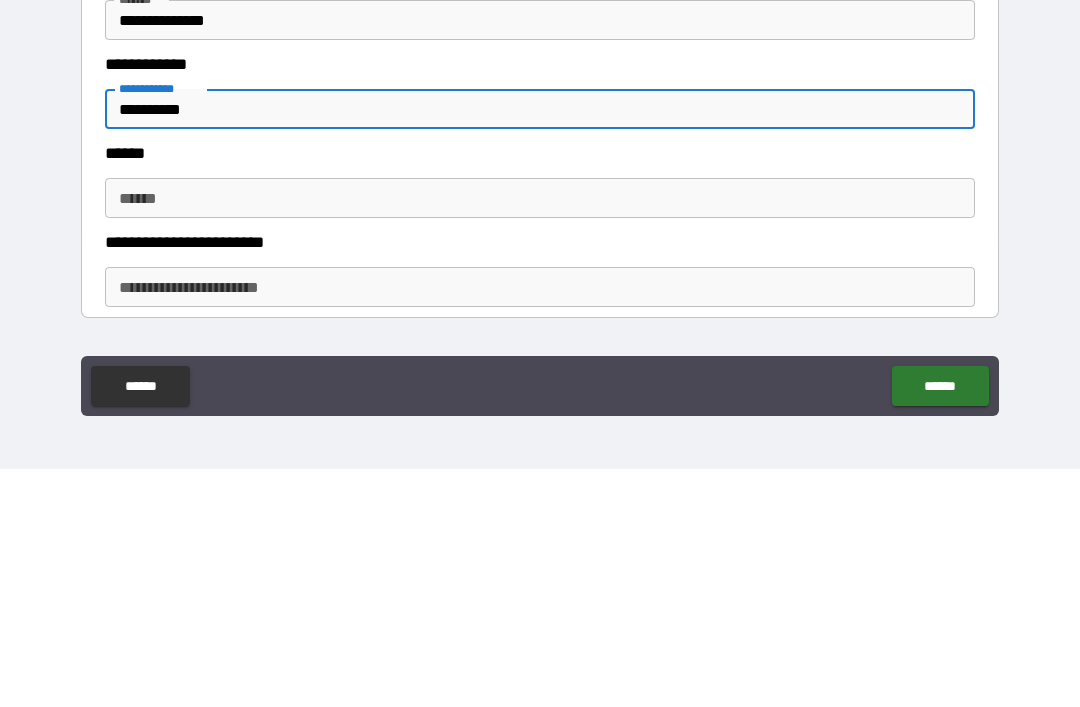 scroll, scrollTop: 1062, scrollLeft: 0, axis: vertical 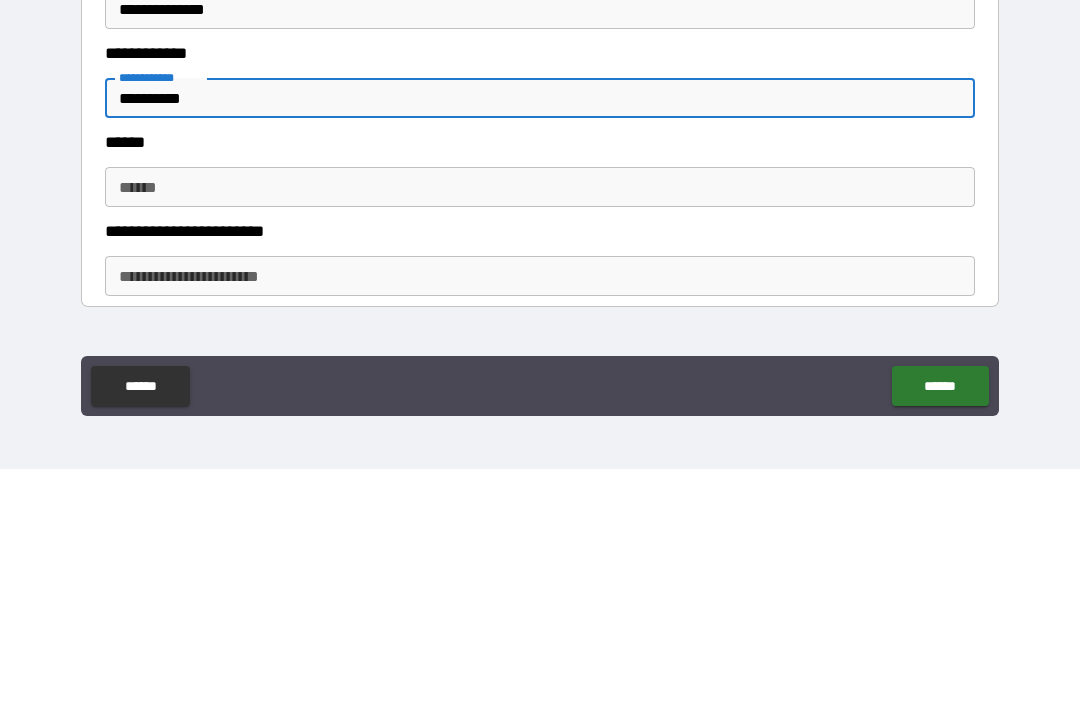 click on "******" at bounding box center [540, 425] 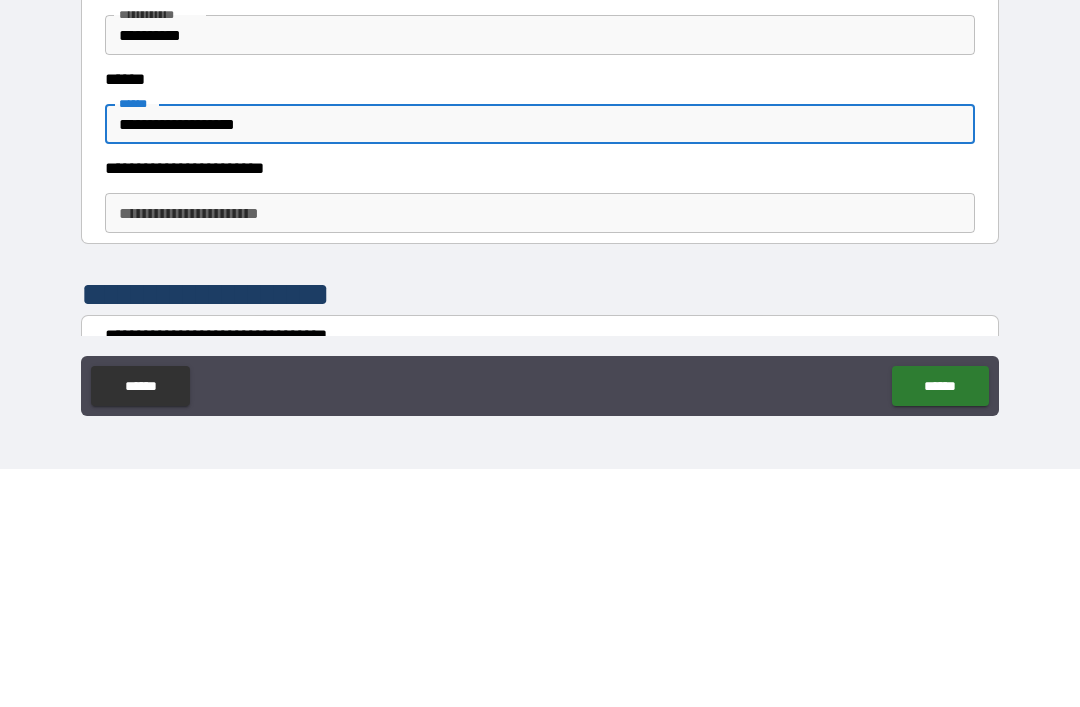 scroll, scrollTop: 1152, scrollLeft: 0, axis: vertical 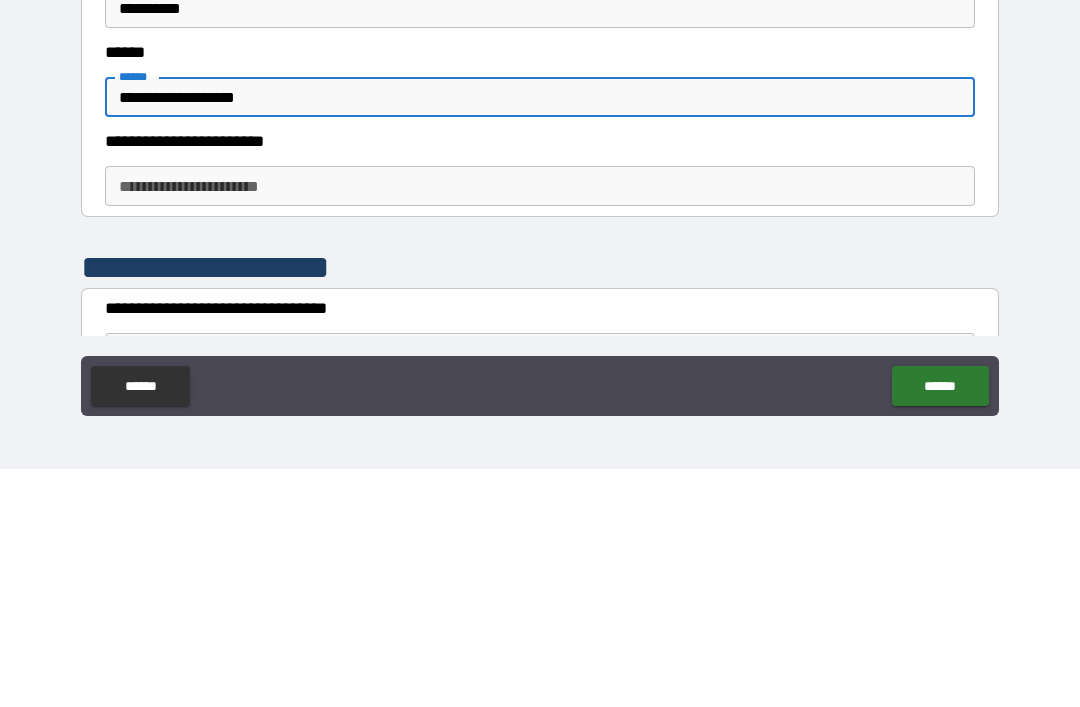 click on "**********" at bounding box center [540, 424] 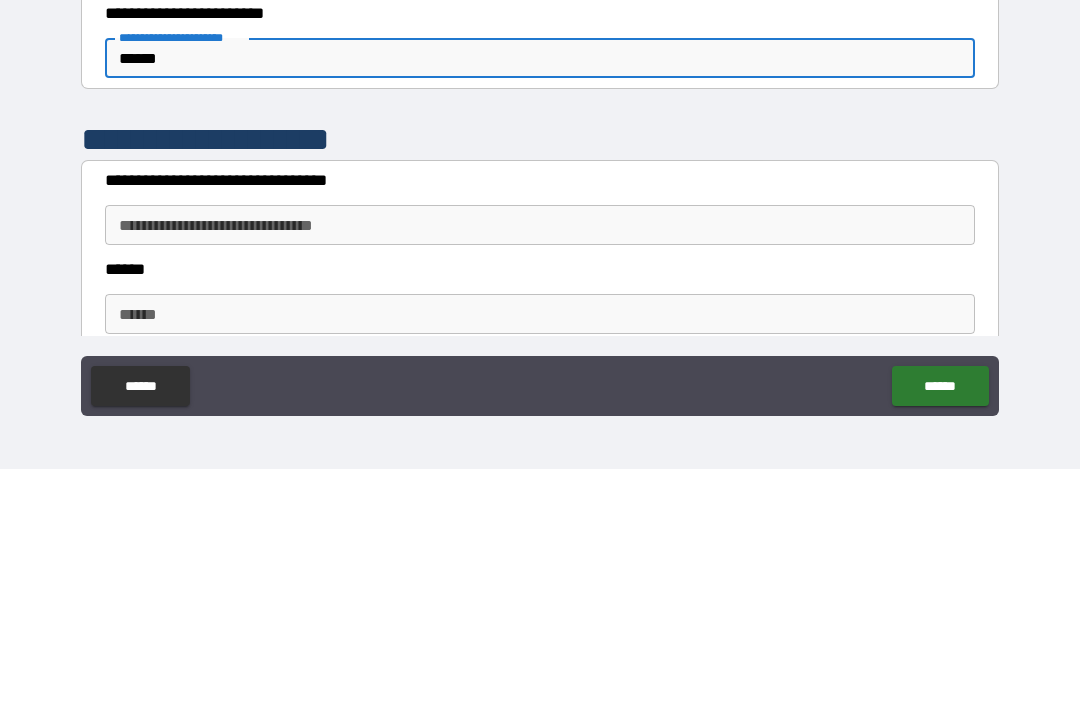 scroll, scrollTop: 1284, scrollLeft: 0, axis: vertical 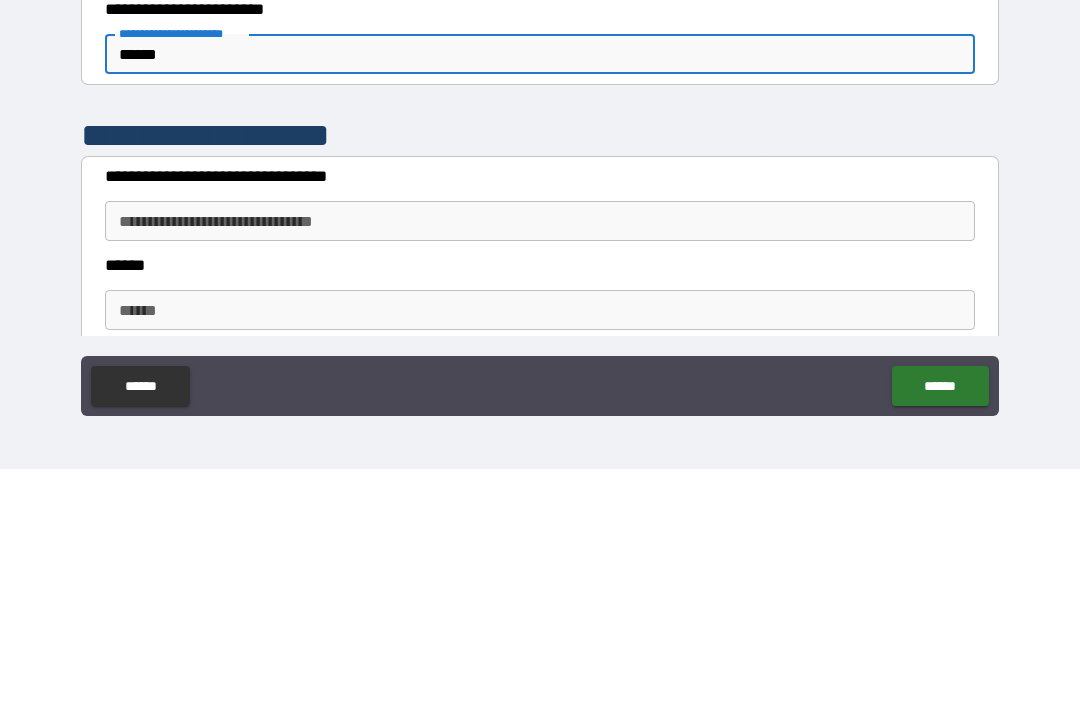 click on "**********" at bounding box center [540, 459] 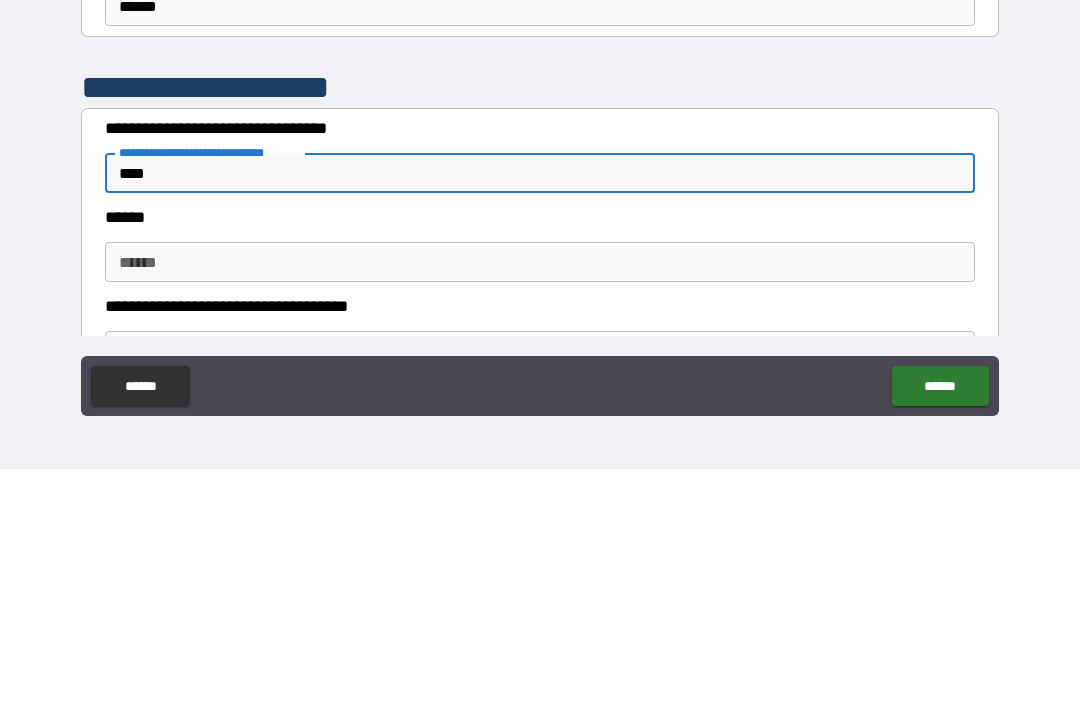 scroll, scrollTop: 1356, scrollLeft: 0, axis: vertical 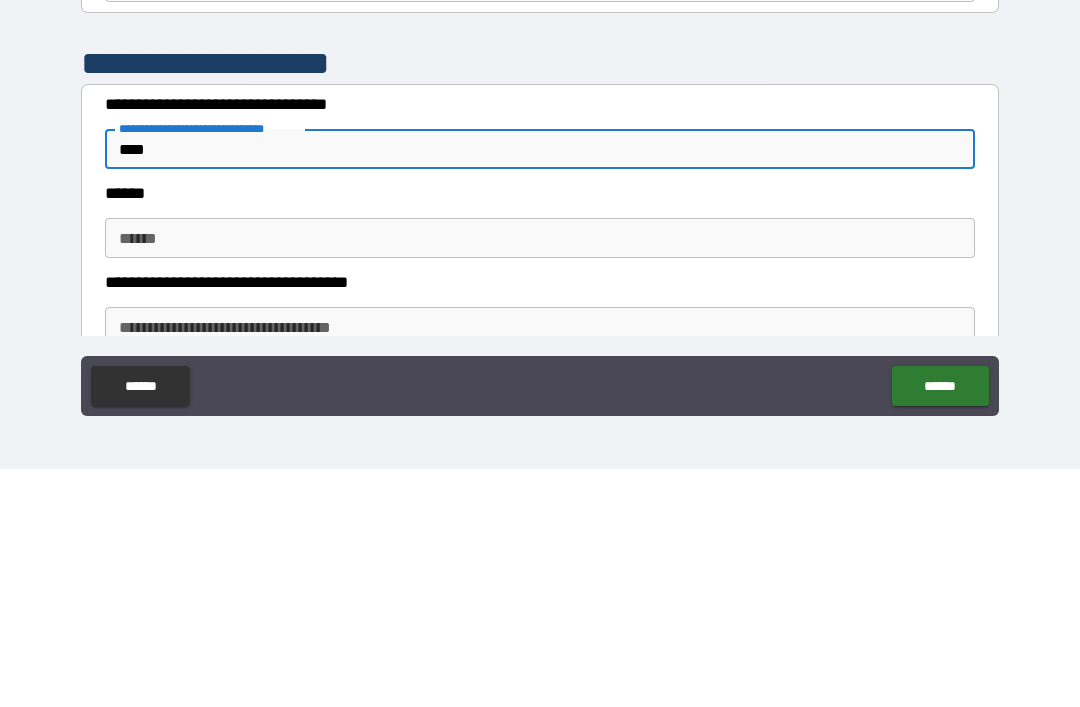 click on "******" at bounding box center [540, 476] 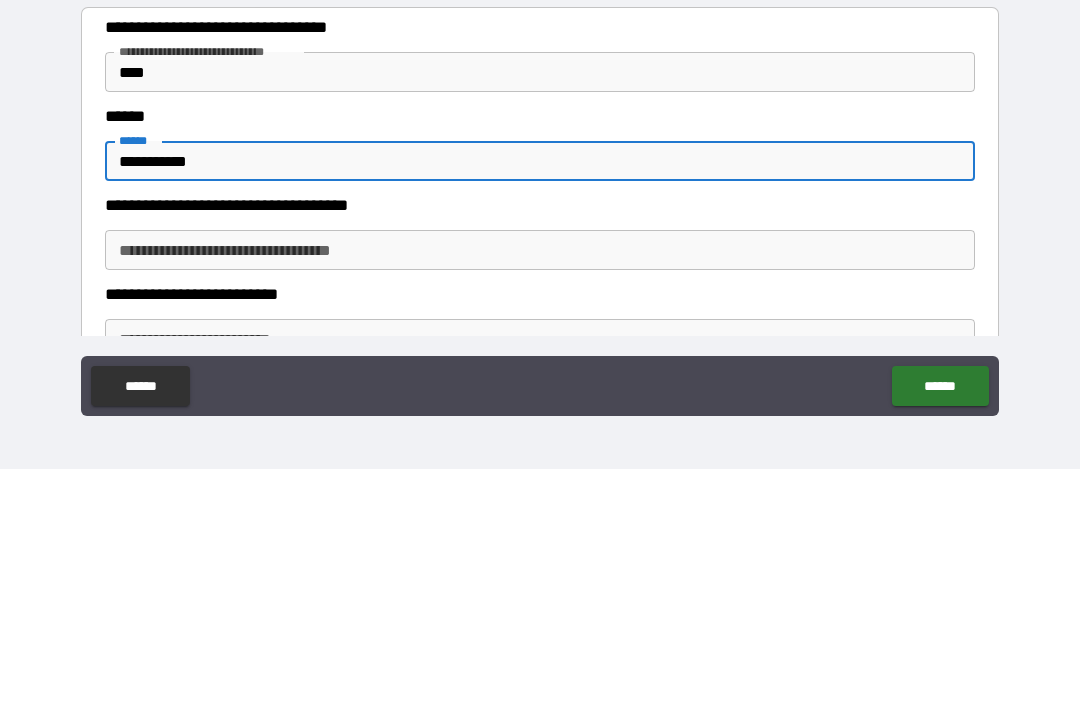 scroll, scrollTop: 1470, scrollLeft: 0, axis: vertical 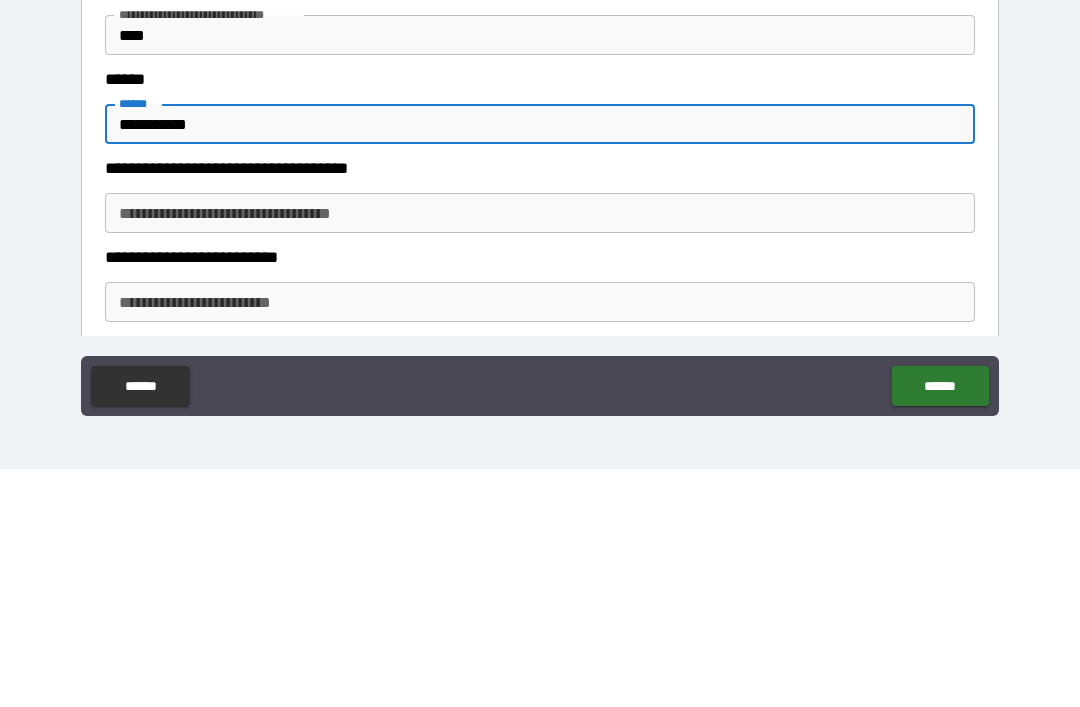 click on "**********" at bounding box center (540, 451) 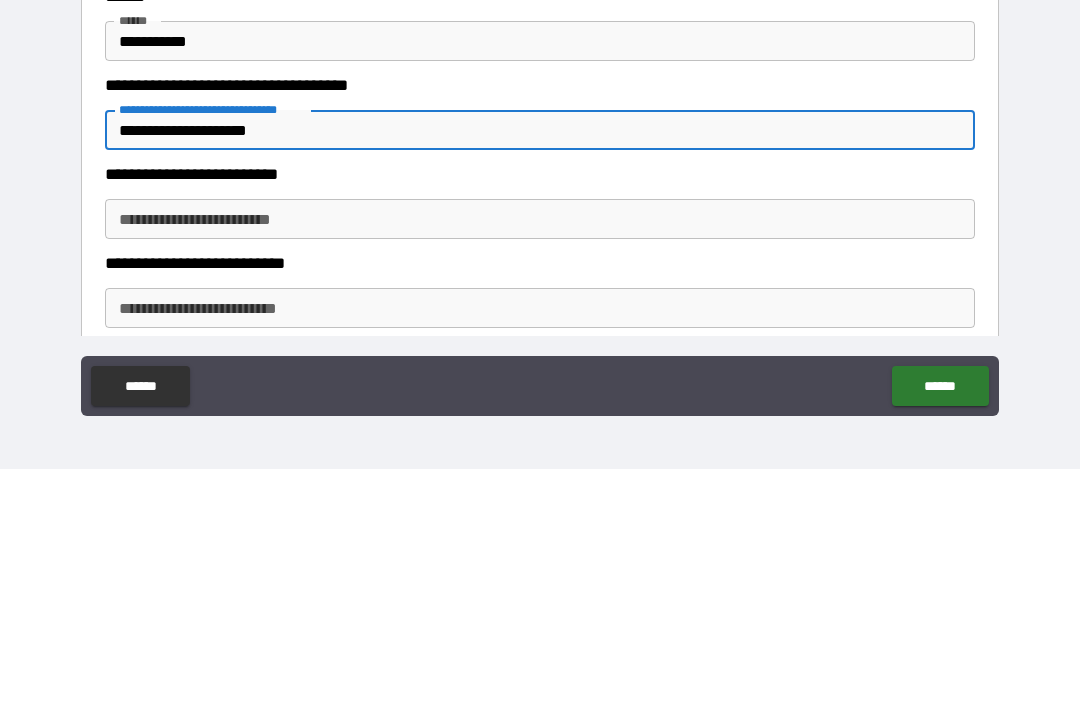 scroll, scrollTop: 1581, scrollLeft: 0, axis: vertical 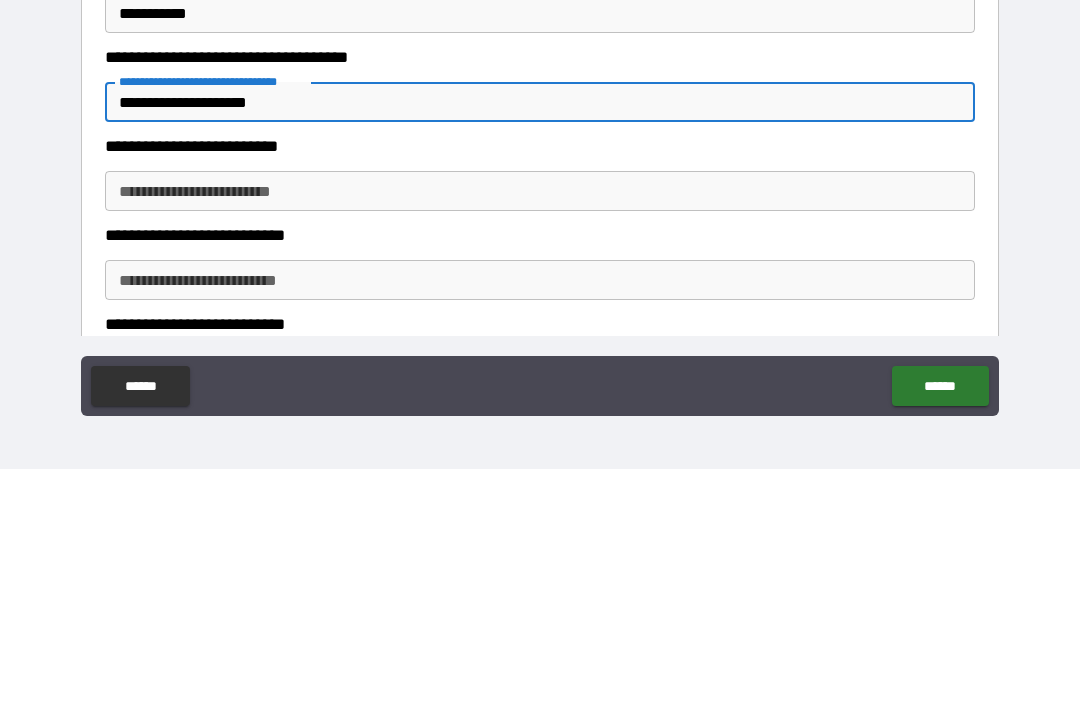 click on "**********" at bounding box center (540, 429) 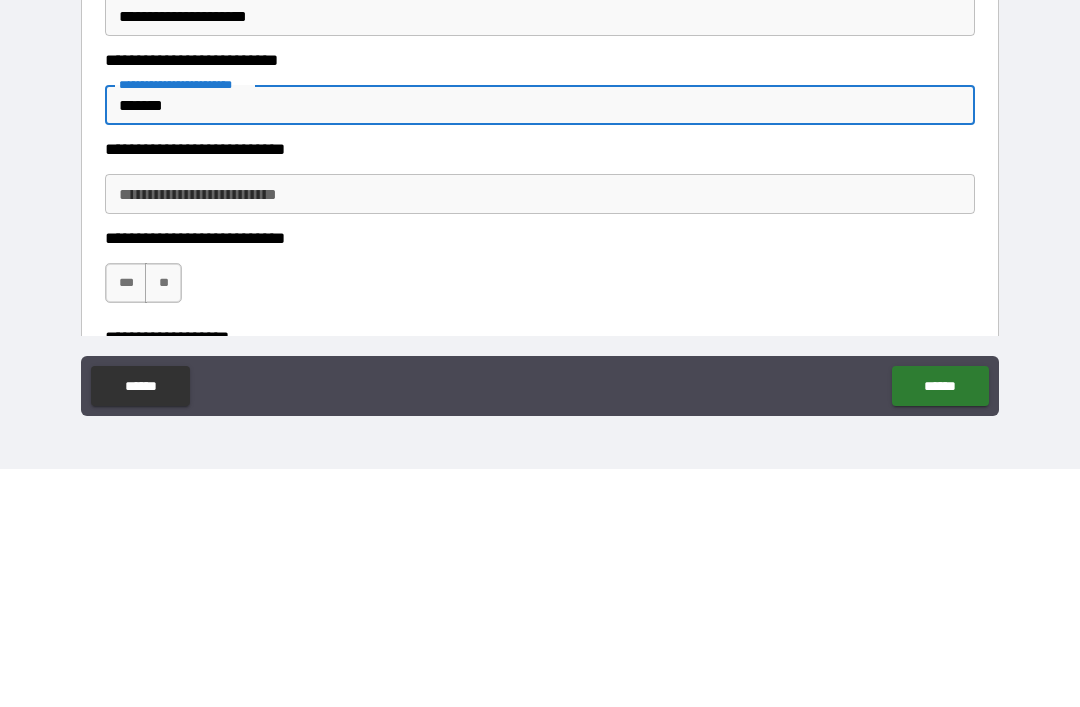 scroll, scrollTop: 1678, scrollLeft: 0, axis: vertical 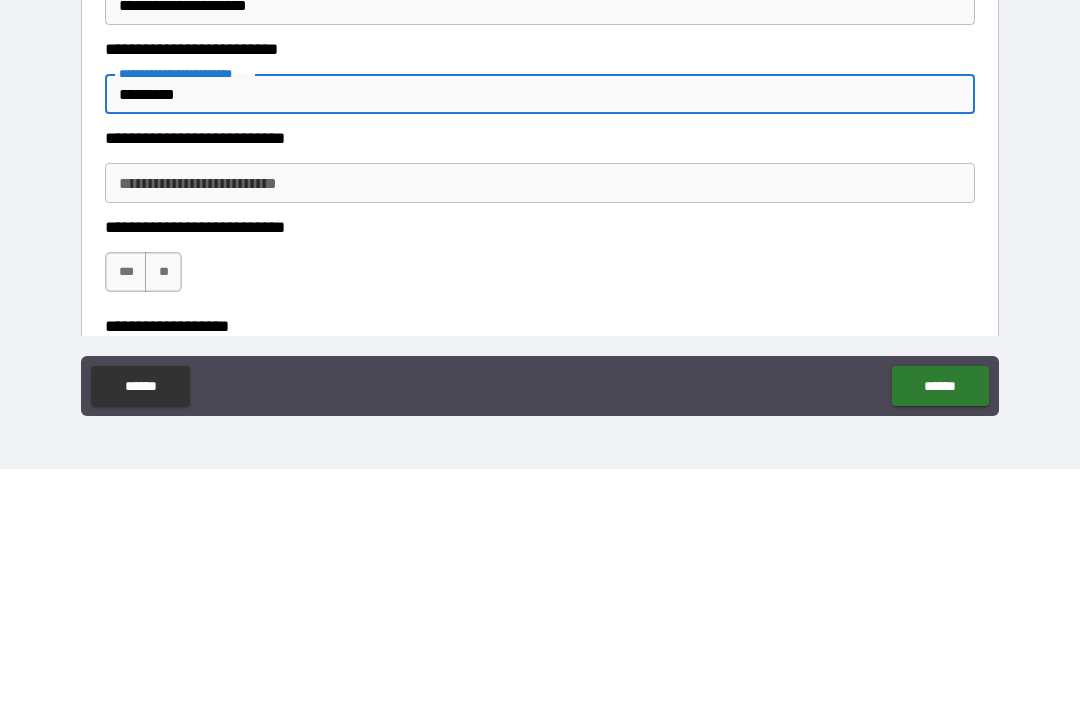 click on "**********" at bounding box center [540, 421] 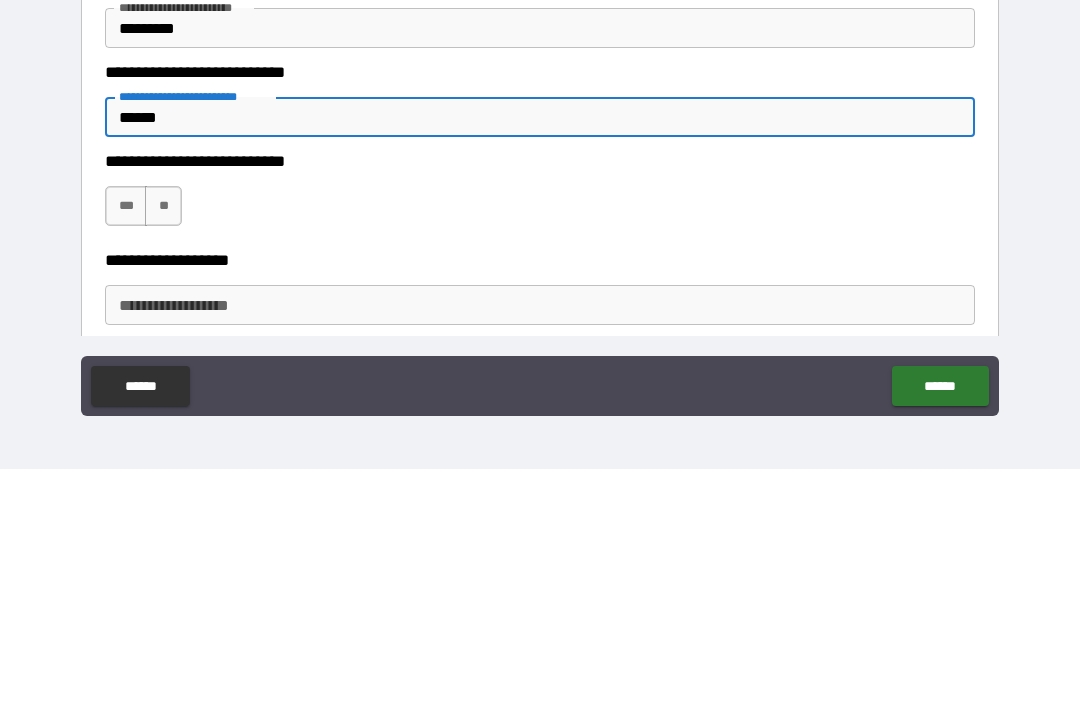 scroll, scrollTop: 1753, scrollLeft: 0, axis: vertical 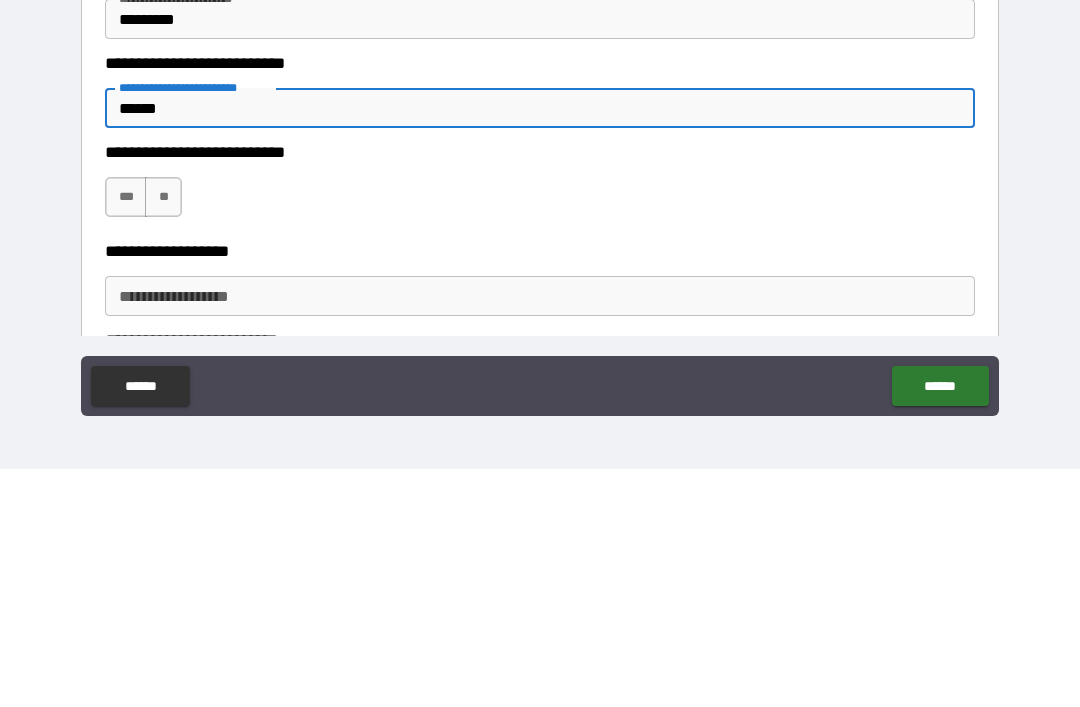 click on "***" at bounding box center [126, 435] 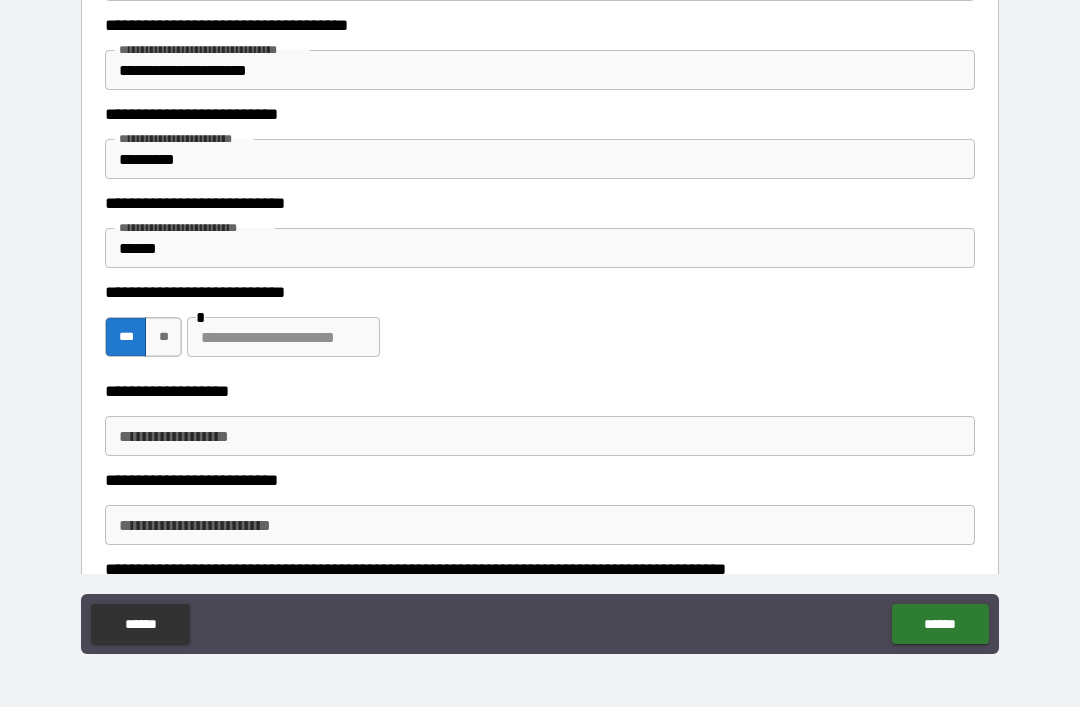 scroll, scrollTop: 1852, scrollLeft: 0, axis: vertical 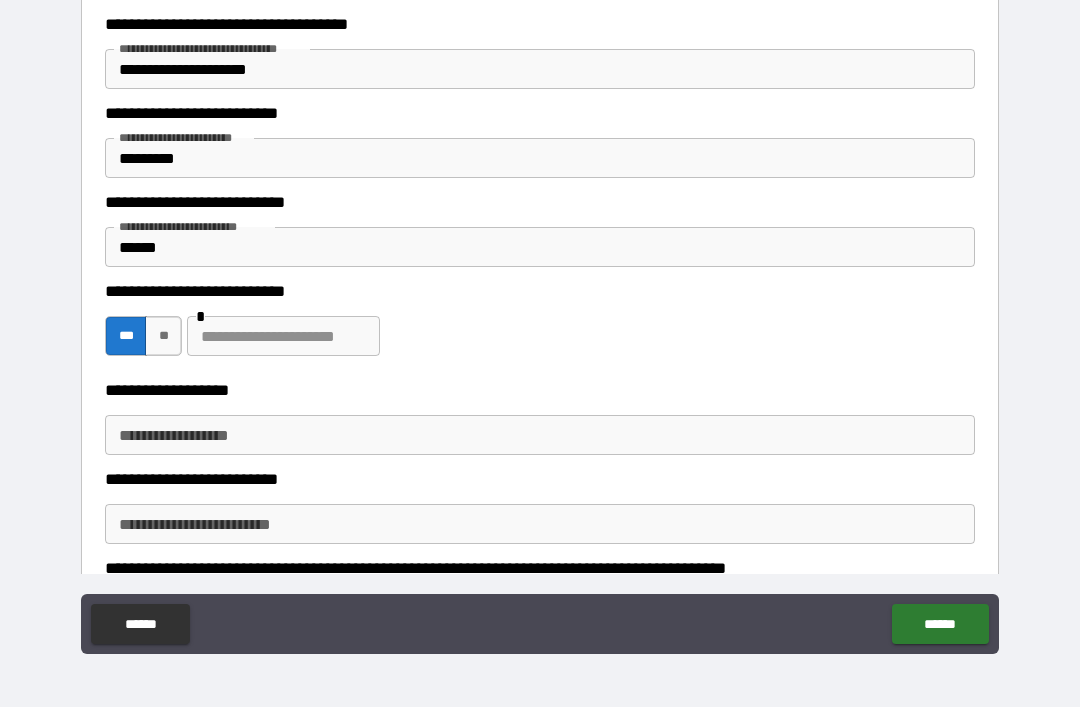 click at bounding box center [283, 336] 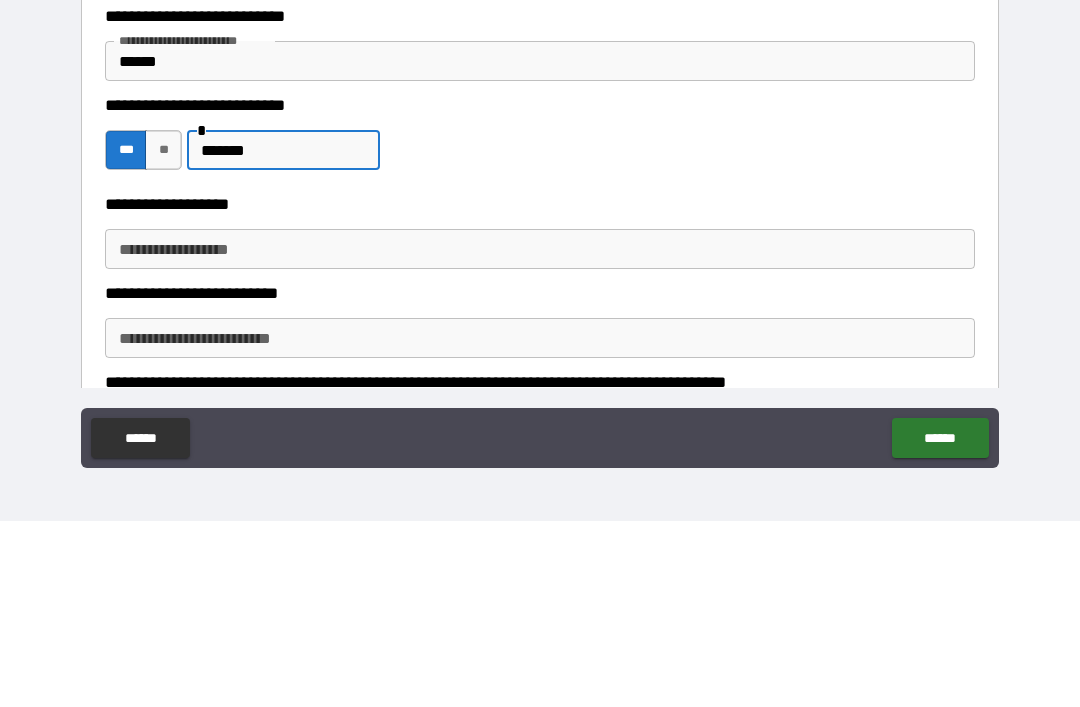 click on "**********" at bounding box center (540, 326) 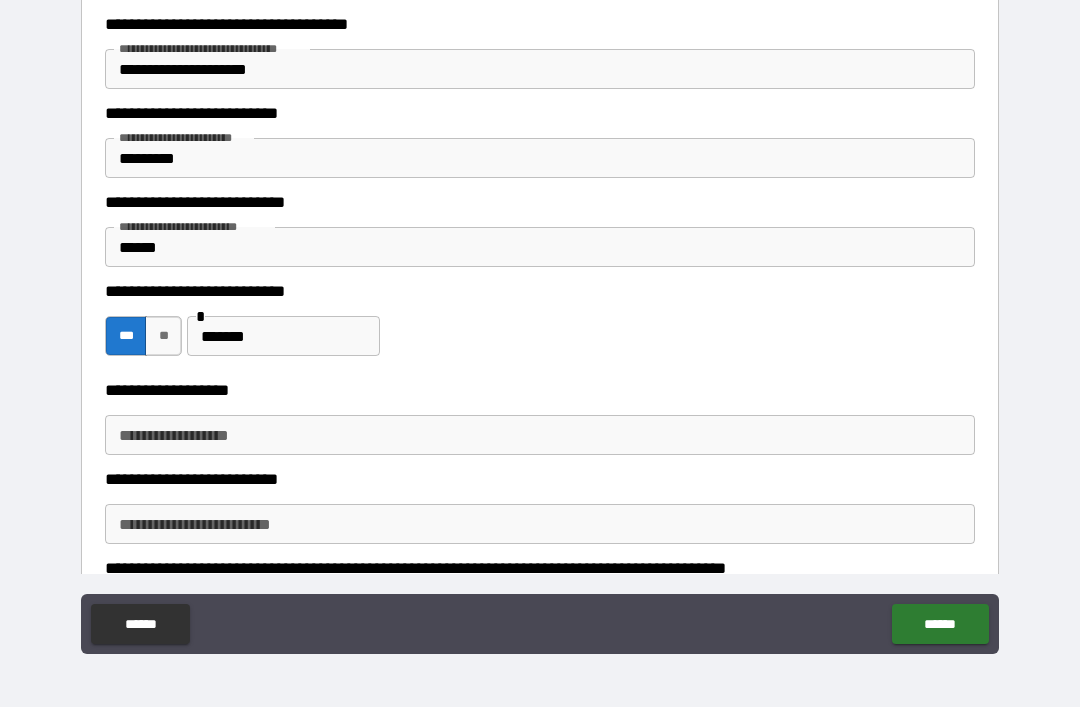 click on "**********" at bounding box center (540, 435) 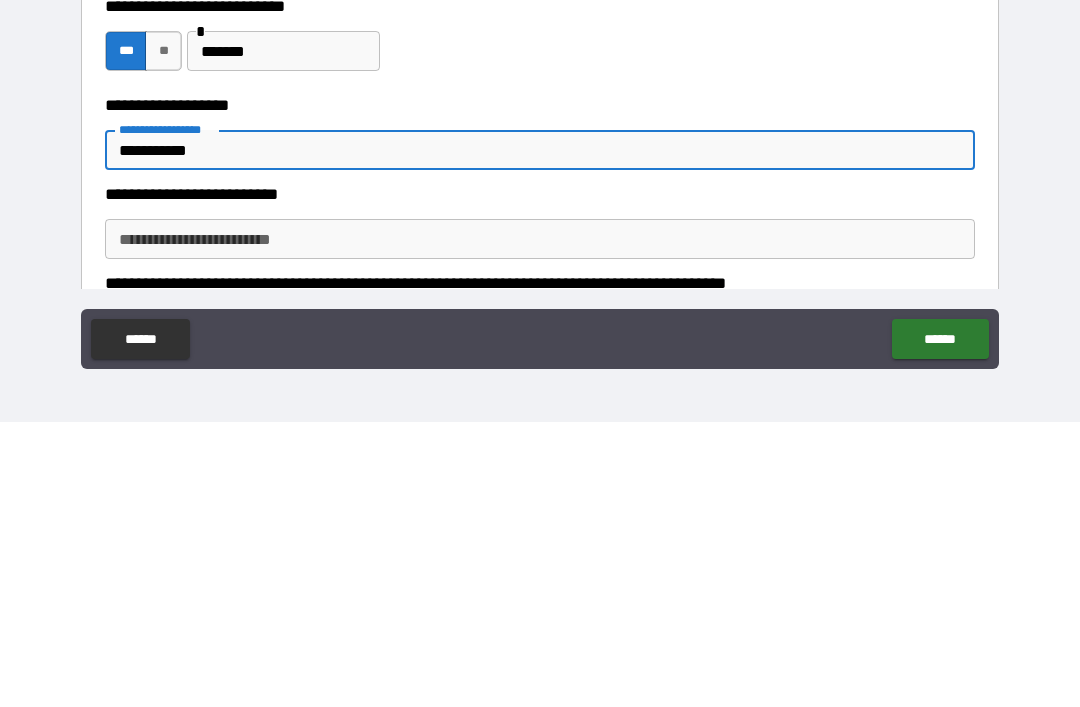 click on "**********" at bounding box center [540, 524] 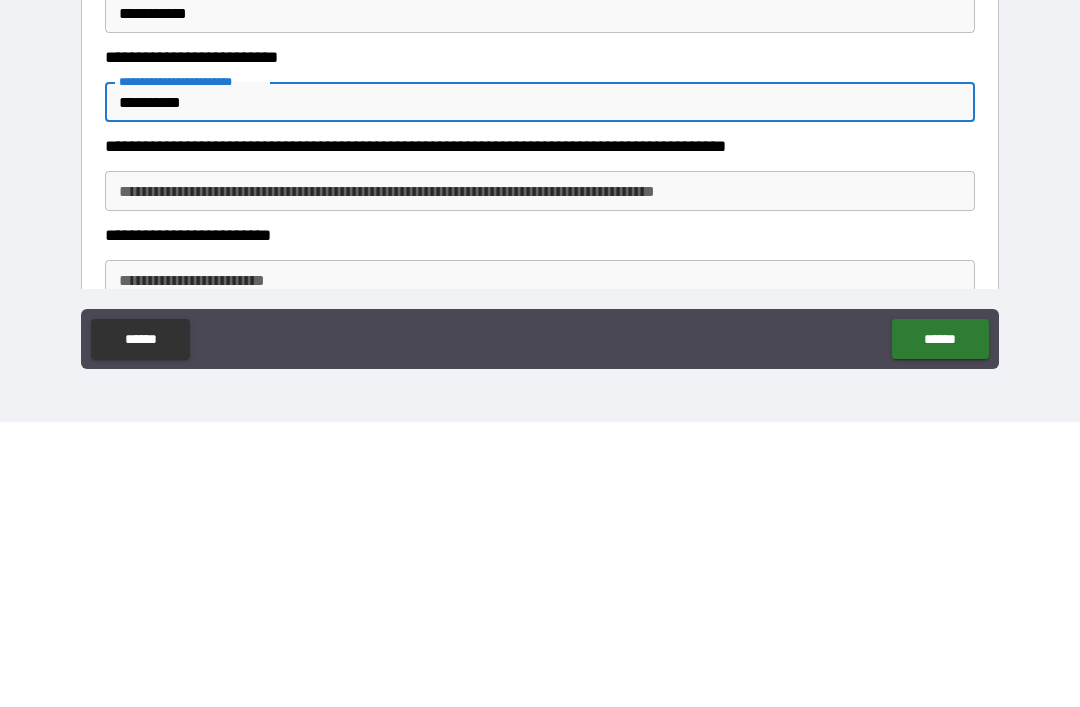 scroll, scrollTop: 1994, scrollLeft: 0, axis: vertical 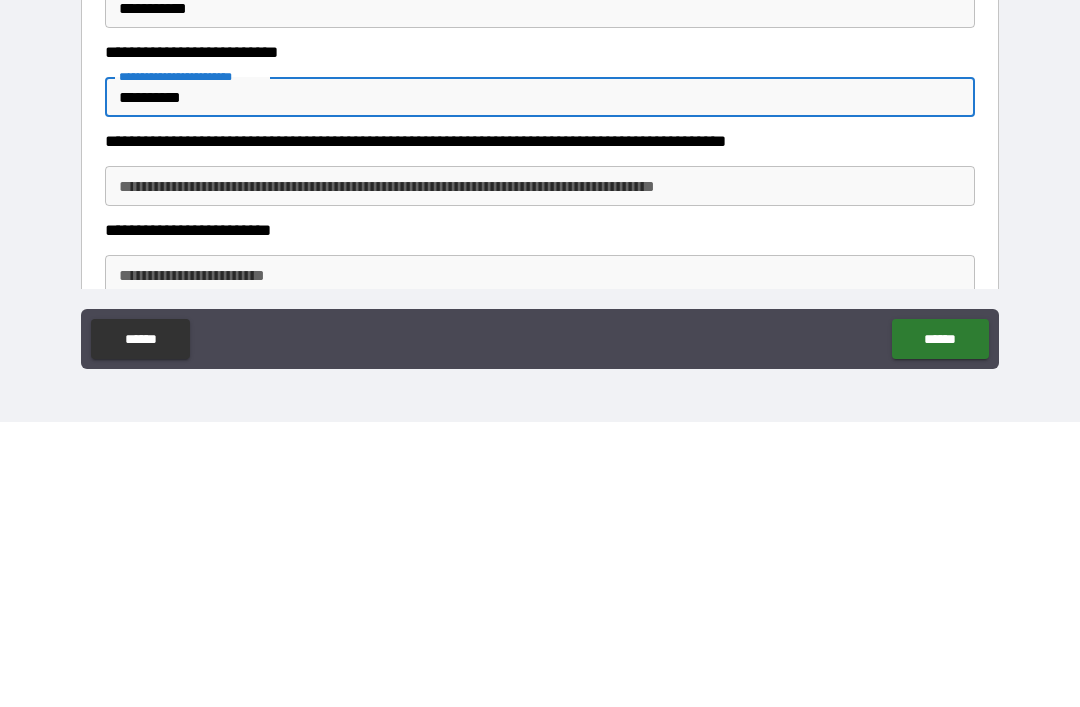 click on "**********" at bounding box center (540, 471) 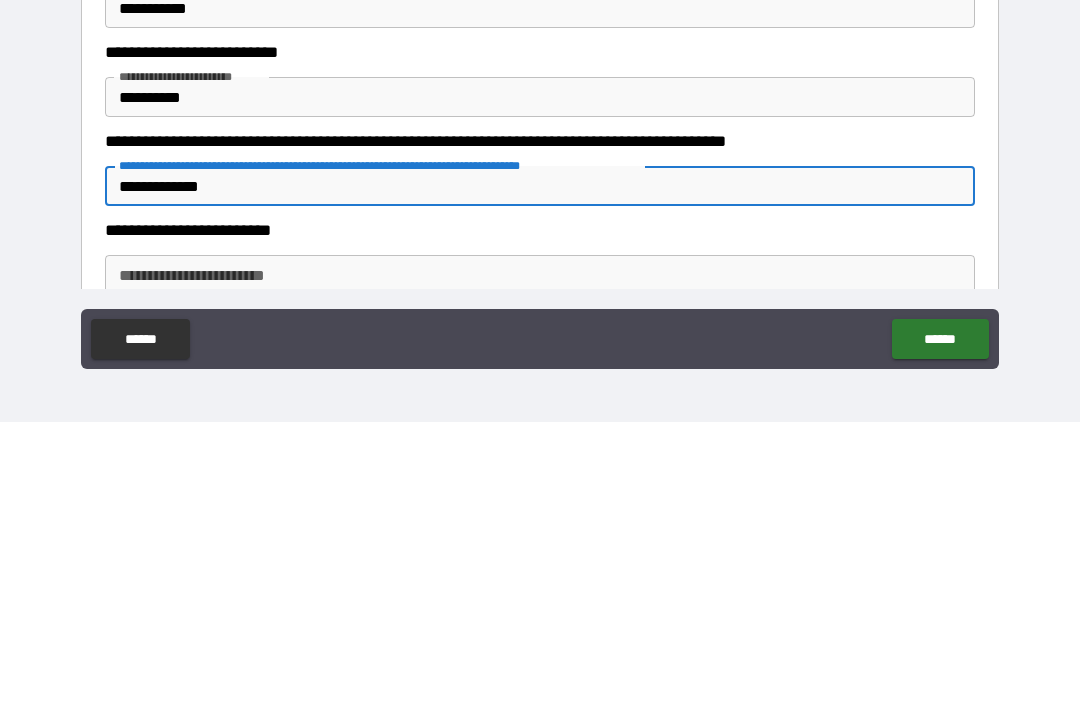 click on "**********" at bounding box center (540, 560) 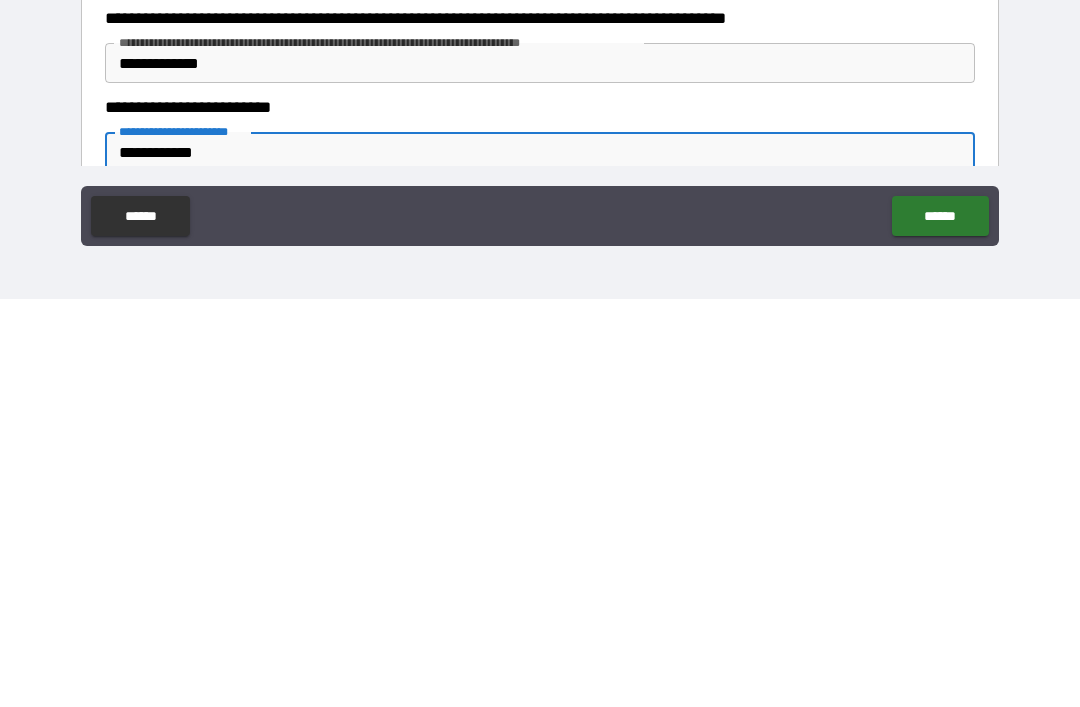 click on "**********" at bounding box center (540, 324) 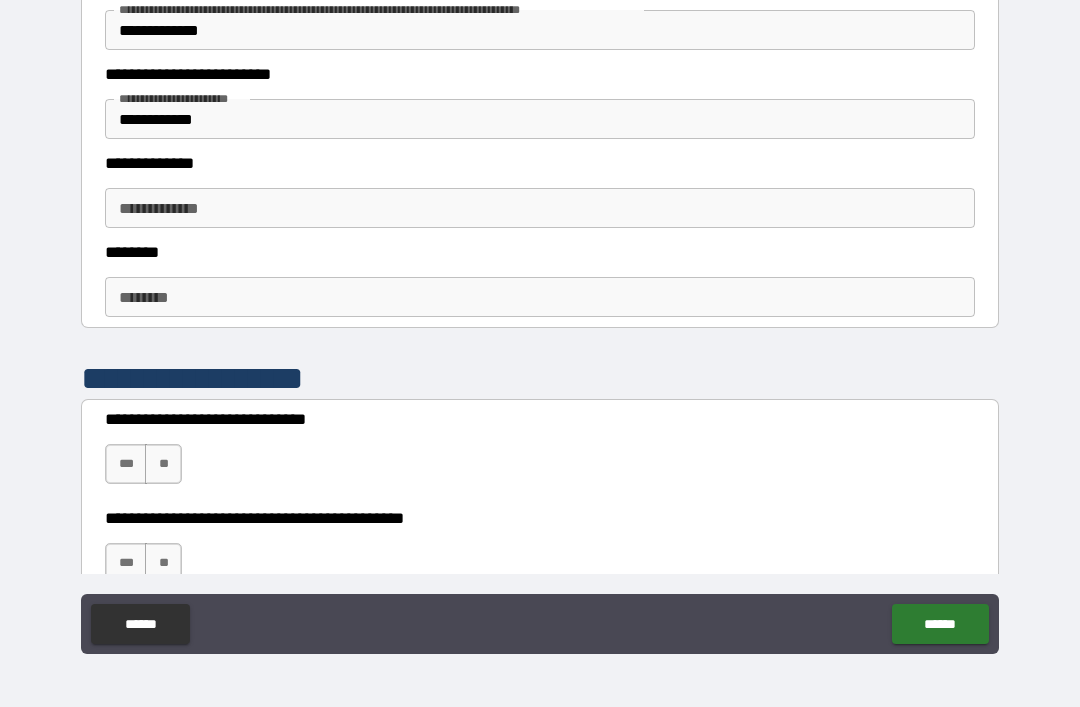 scroll, scrollTop: 2442, scrollLeft: 0, axis: vertical 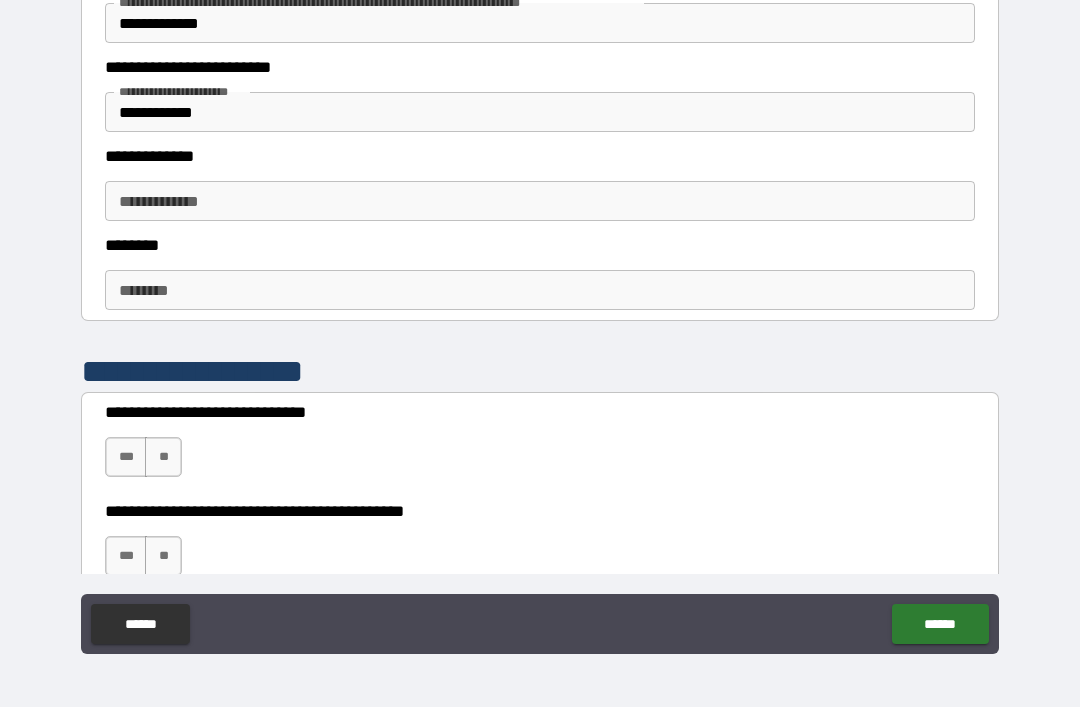 click on "**********" at bounding box center [540, 201] 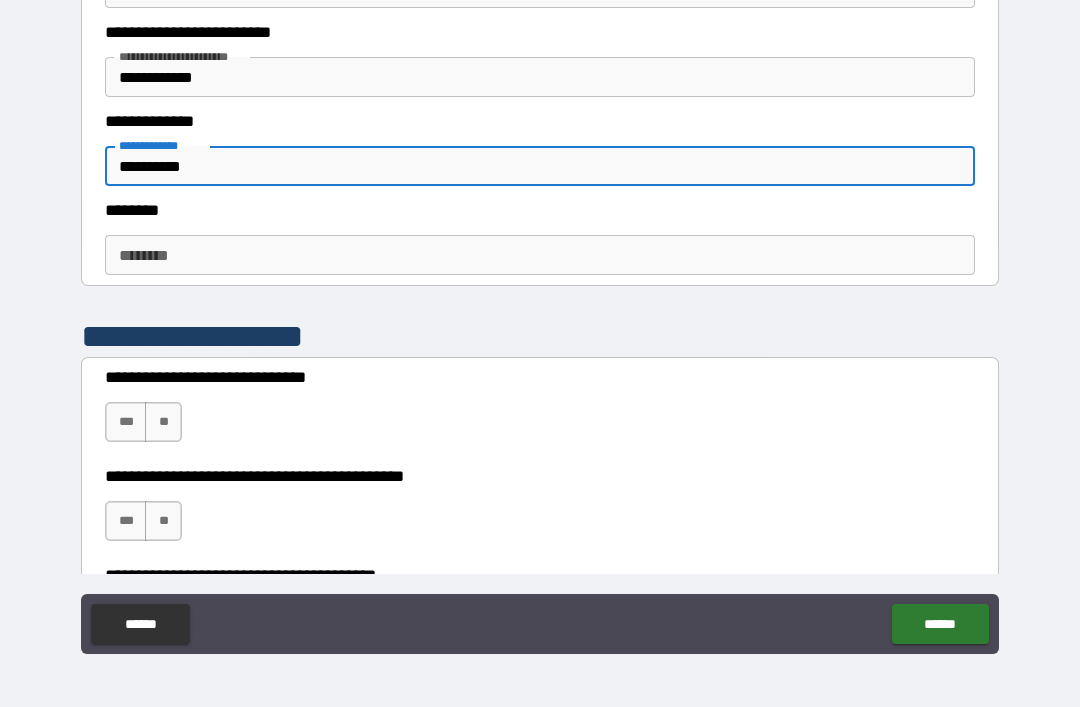 scroll, scrollTop: 2520, scrollLeft: 0, axis: vertical 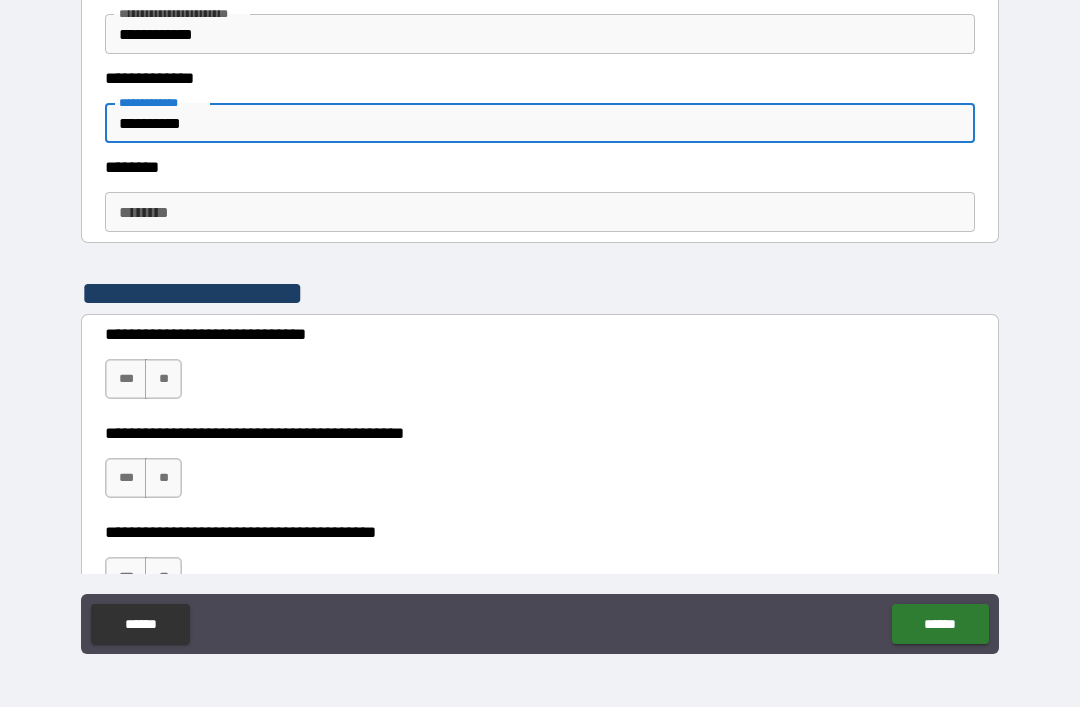 click on "********" at bounding box center (540, 212) 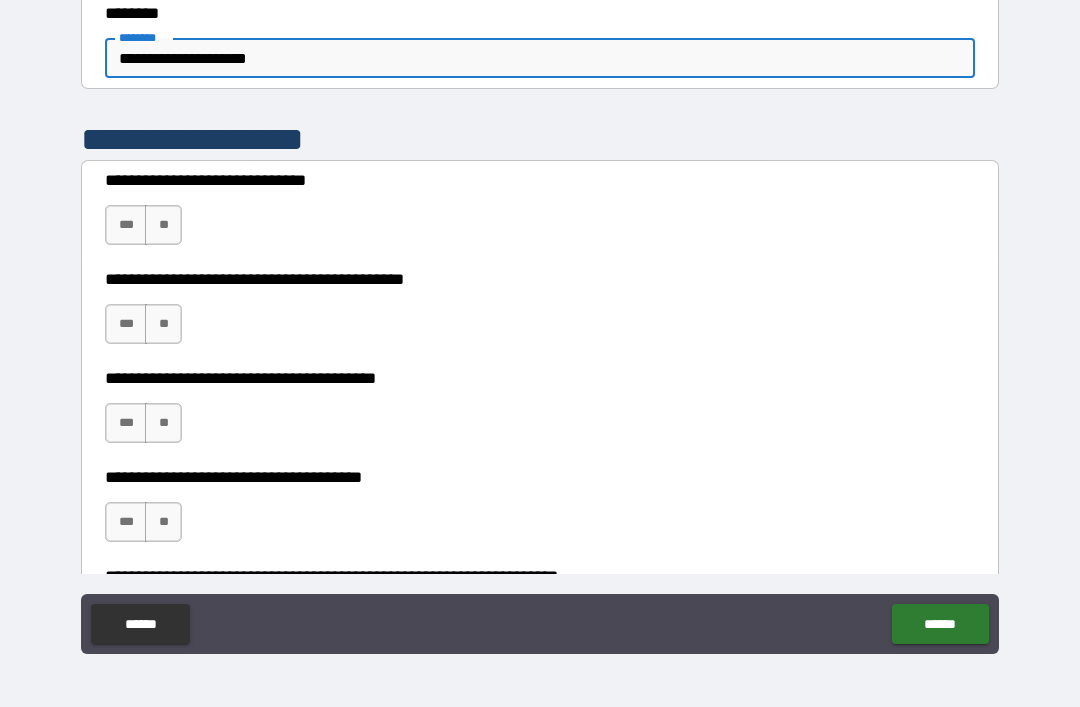 scroll, scrollTop: 2677, scrollLeft: 0, axis: vertical 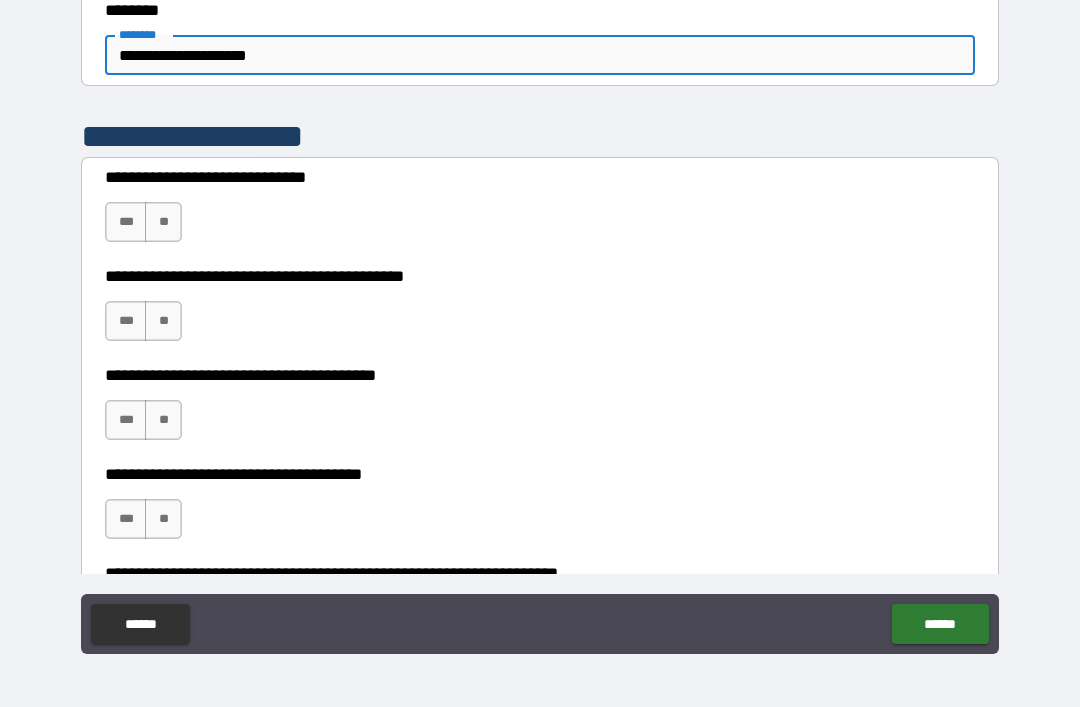 click on "**********" at bounding box center (540, 324) 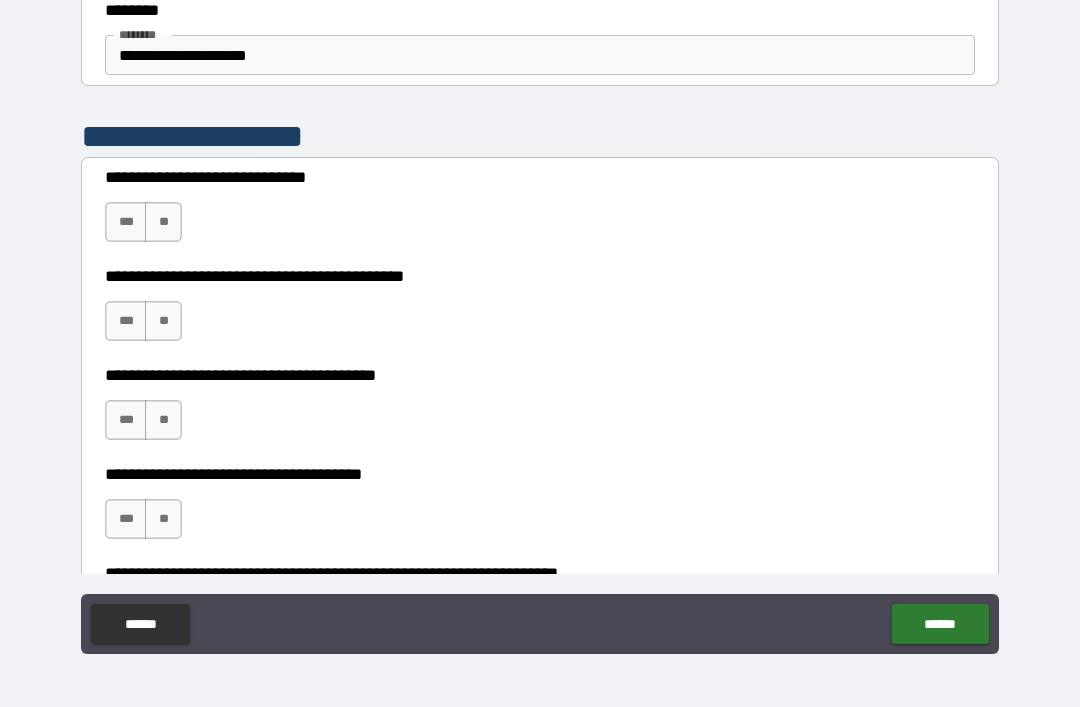 click on "***" at bounding box center (126, 222) 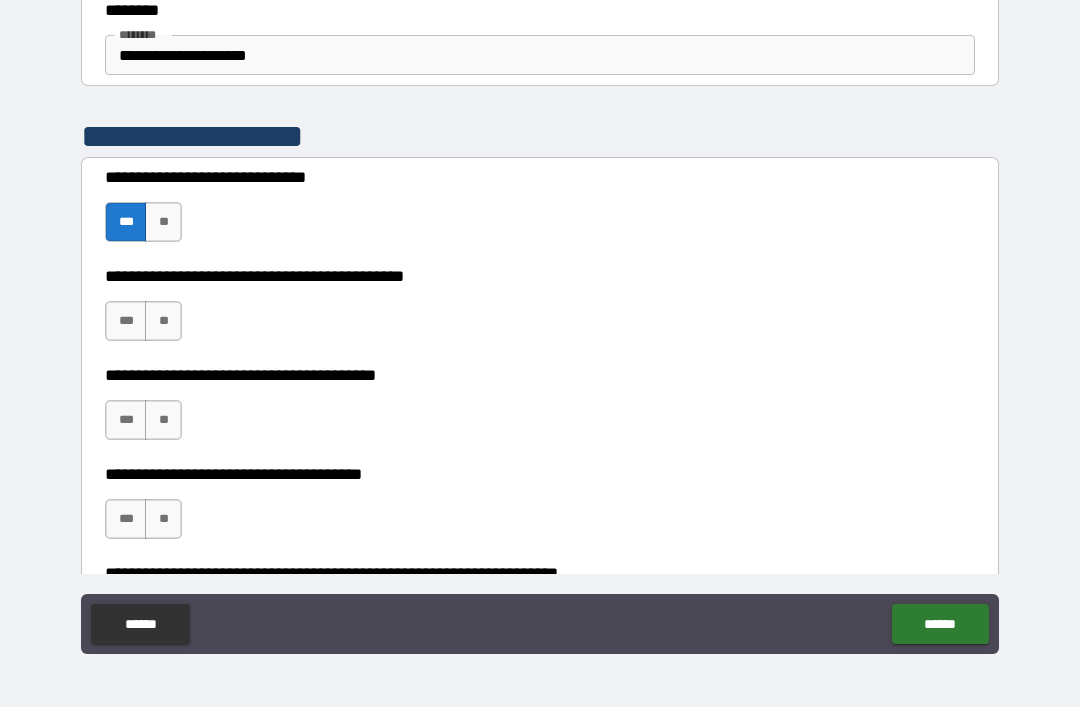 click on "***" at bounding box center [126, 321] 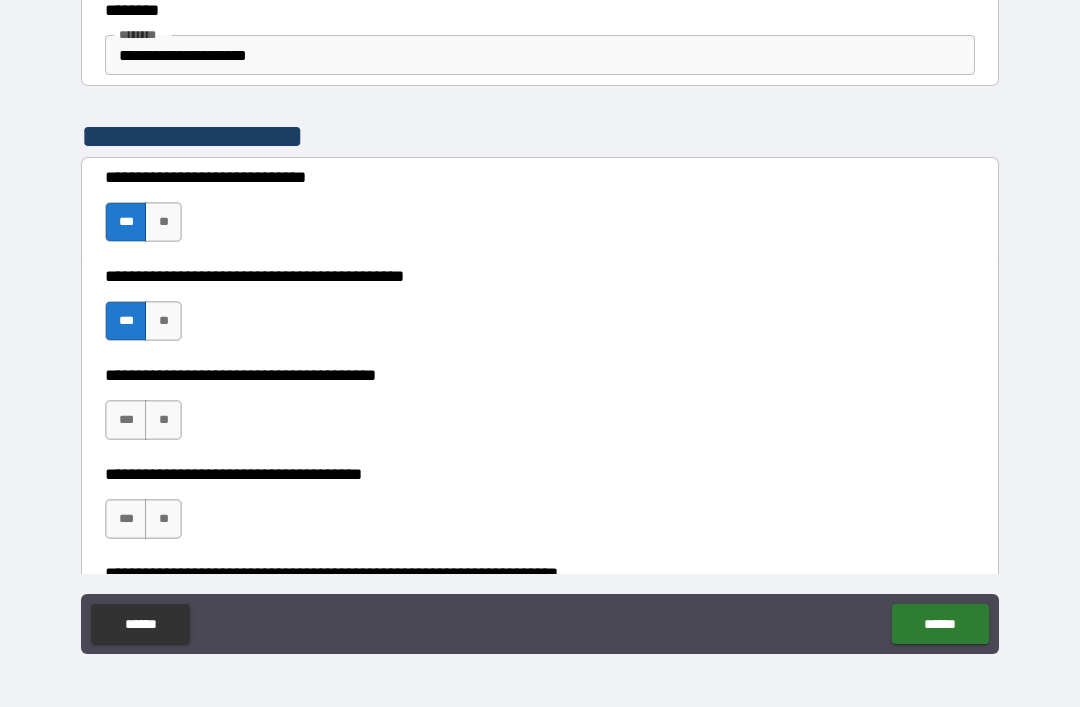 click on "***" at bounding box center (126, 420) 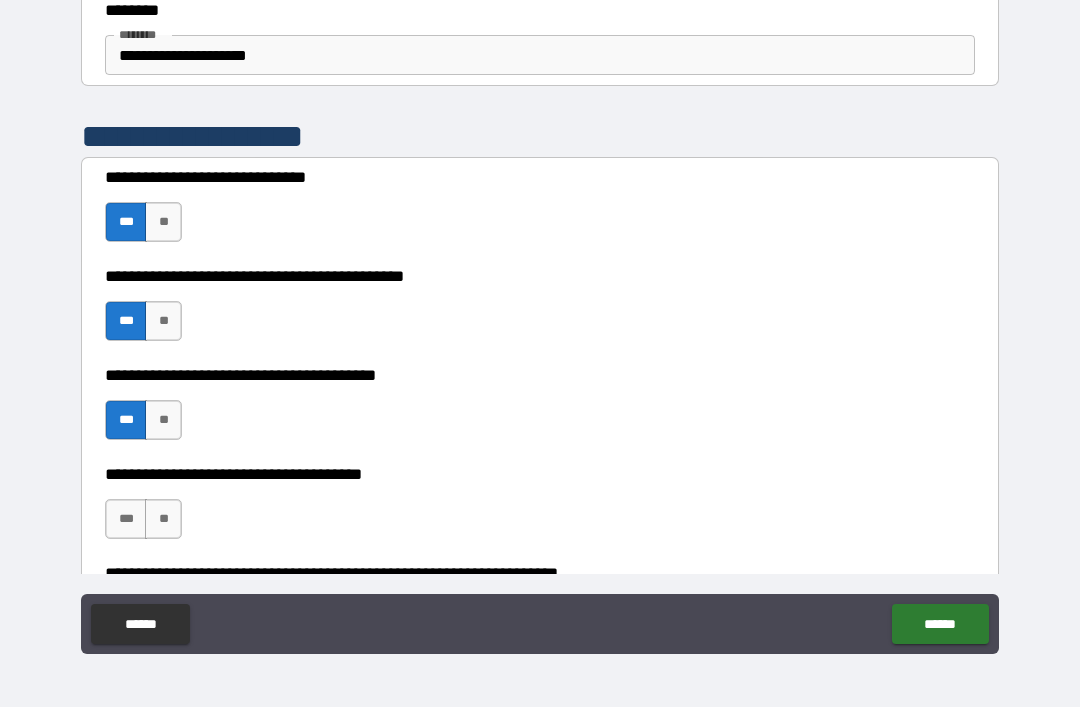 click on "***" at bounding box center (126, 519) 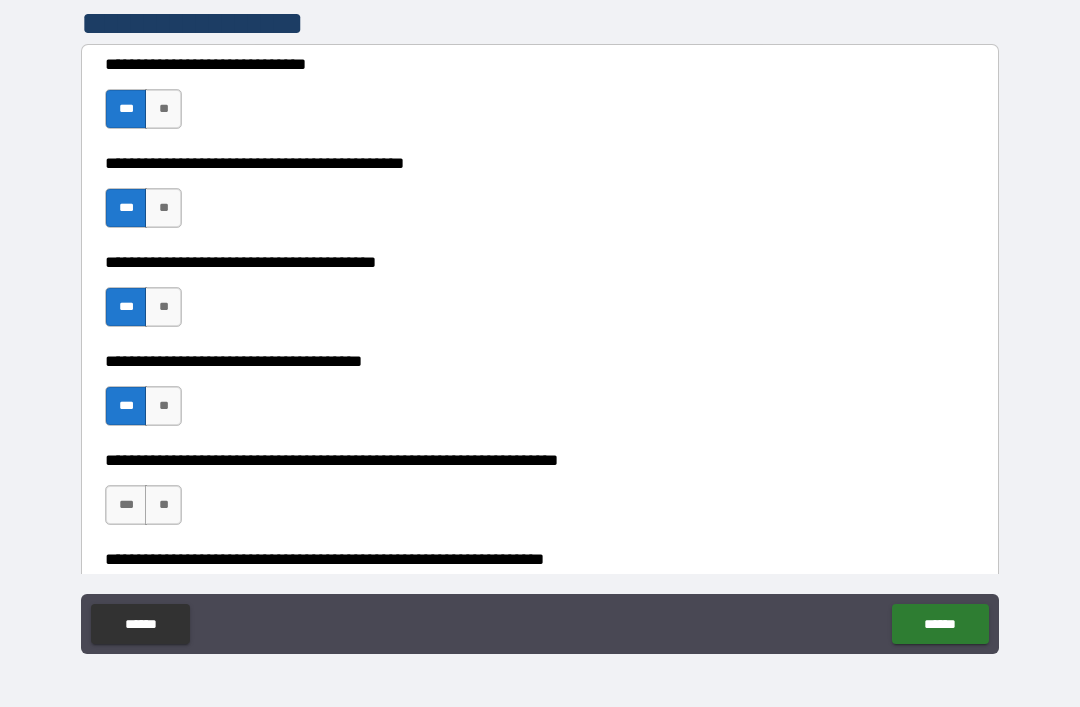 scroll, scrollTop: 2797, scrollLeft: 0, axis: vertical 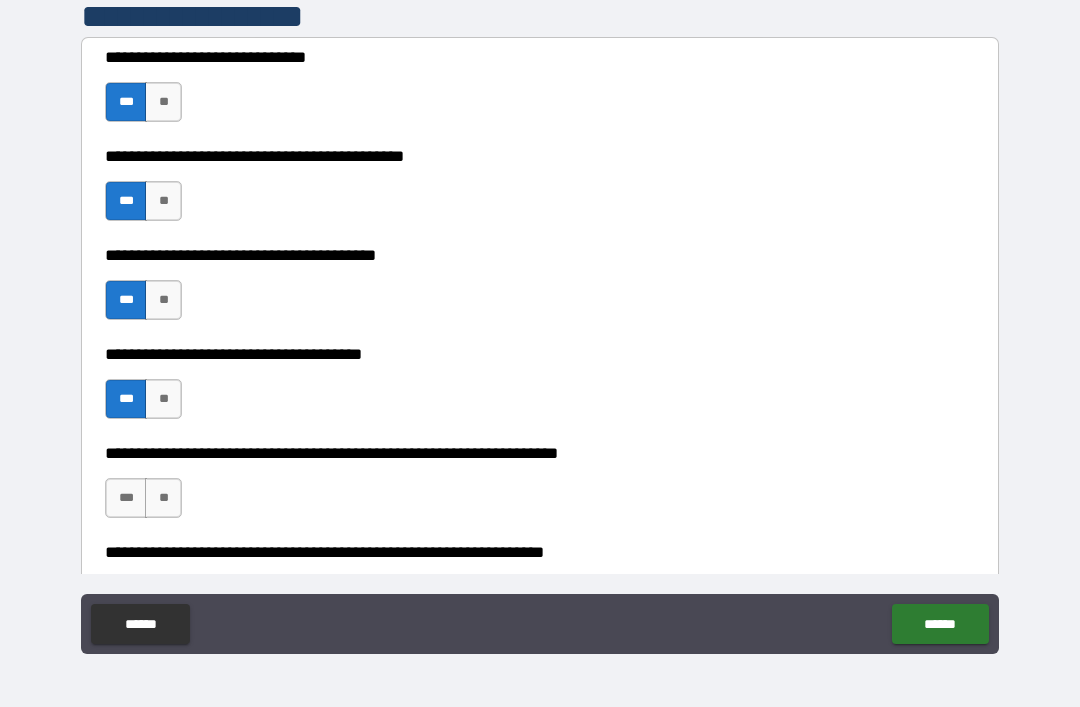 click on "**" at bounding box center [163, 399] 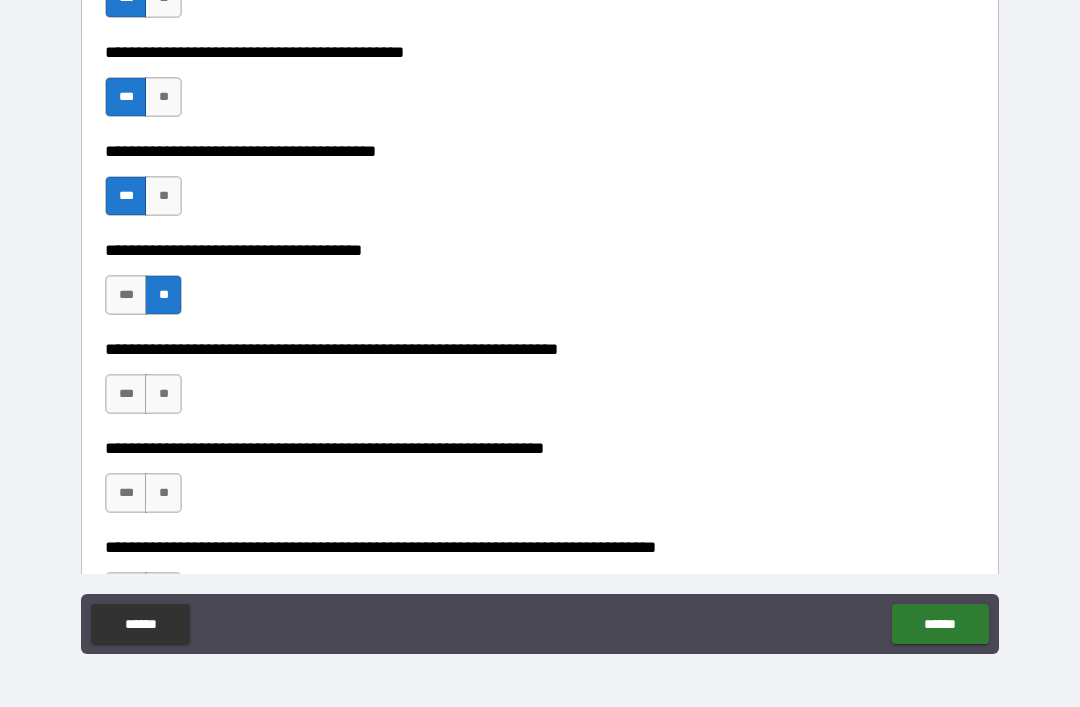 scroll, scrollTop: 2910, scrollLeft: 0, axis: vertical 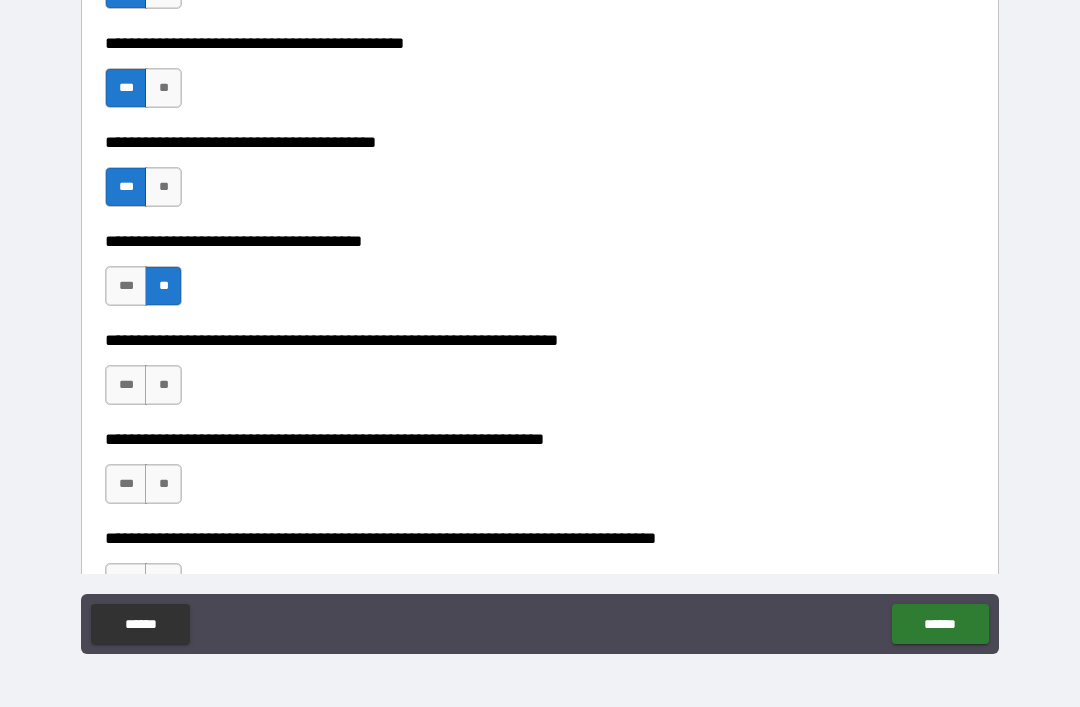click on "**" at bounding box center [163, 385] 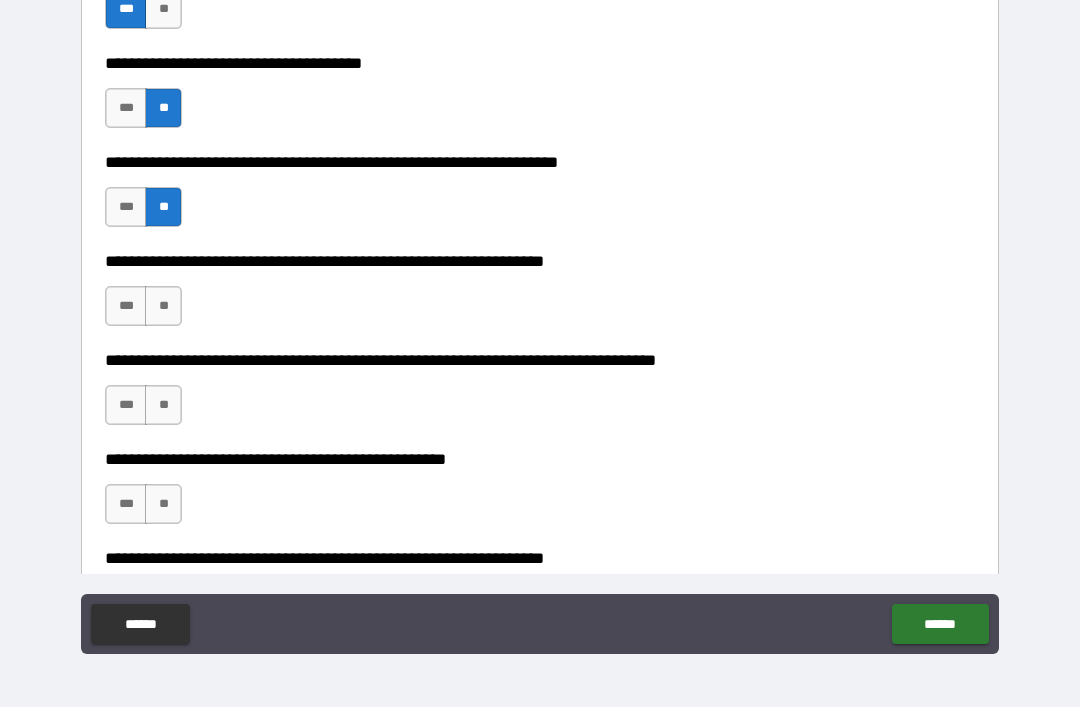 scroll, scrollTop: 3140, scrollLeft: 0, axis: vertical 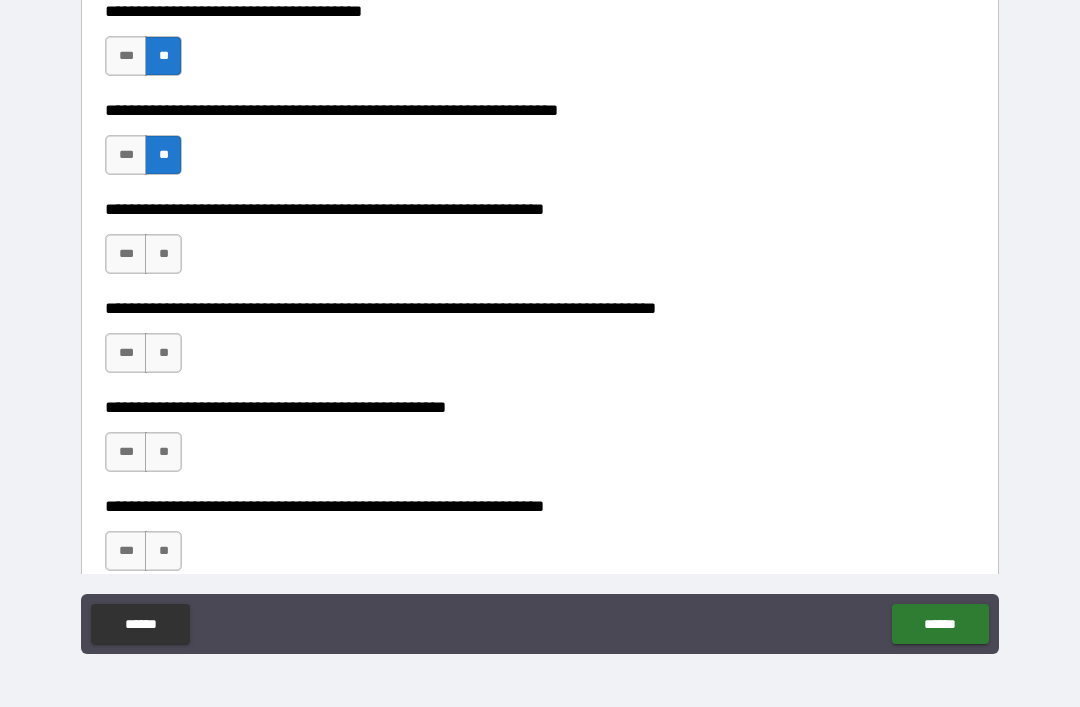 click on "**" at bounding box center [163, 254] 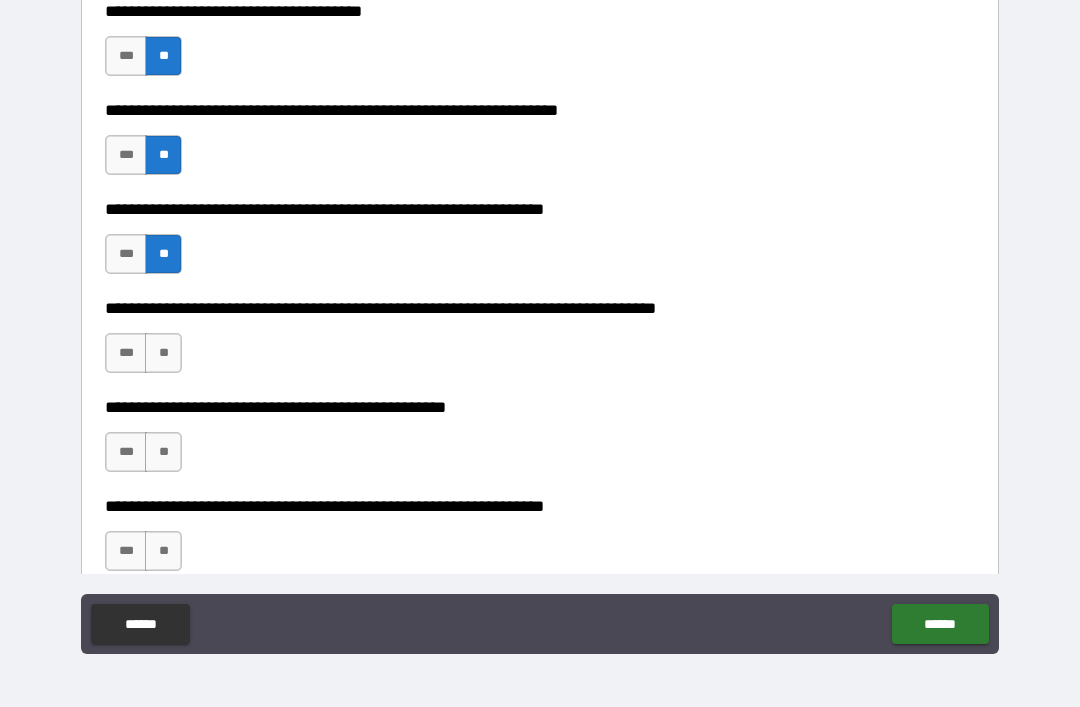 click on "**" at bounding box center (163, 353) 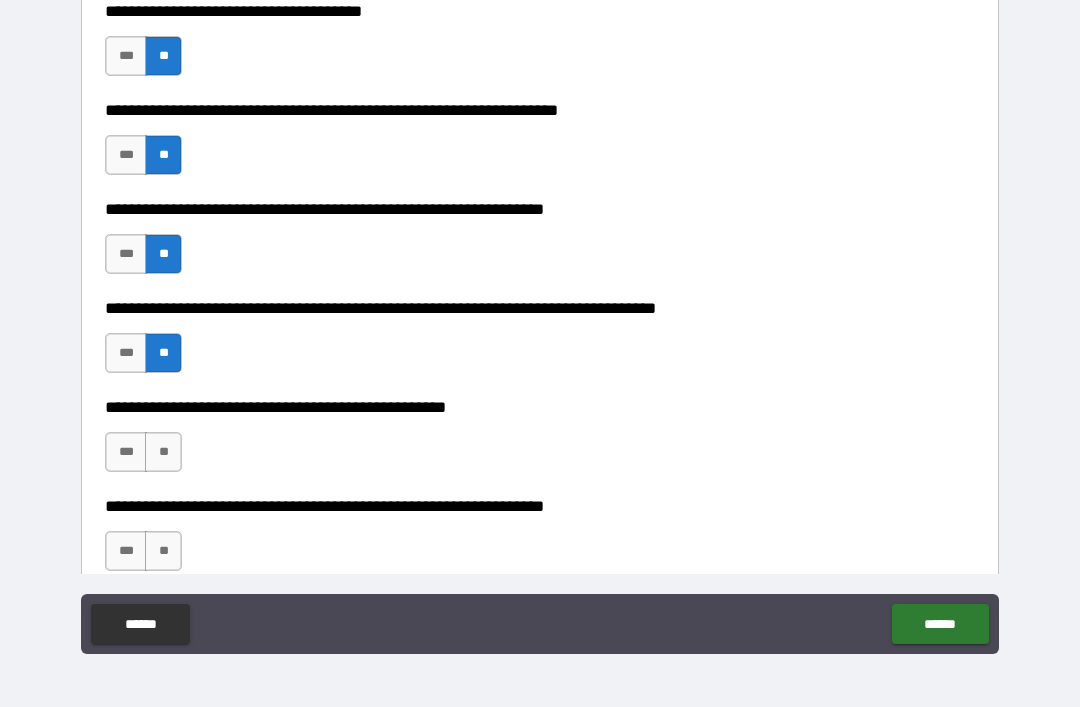 click on "**" at bounding box center (163, 452) 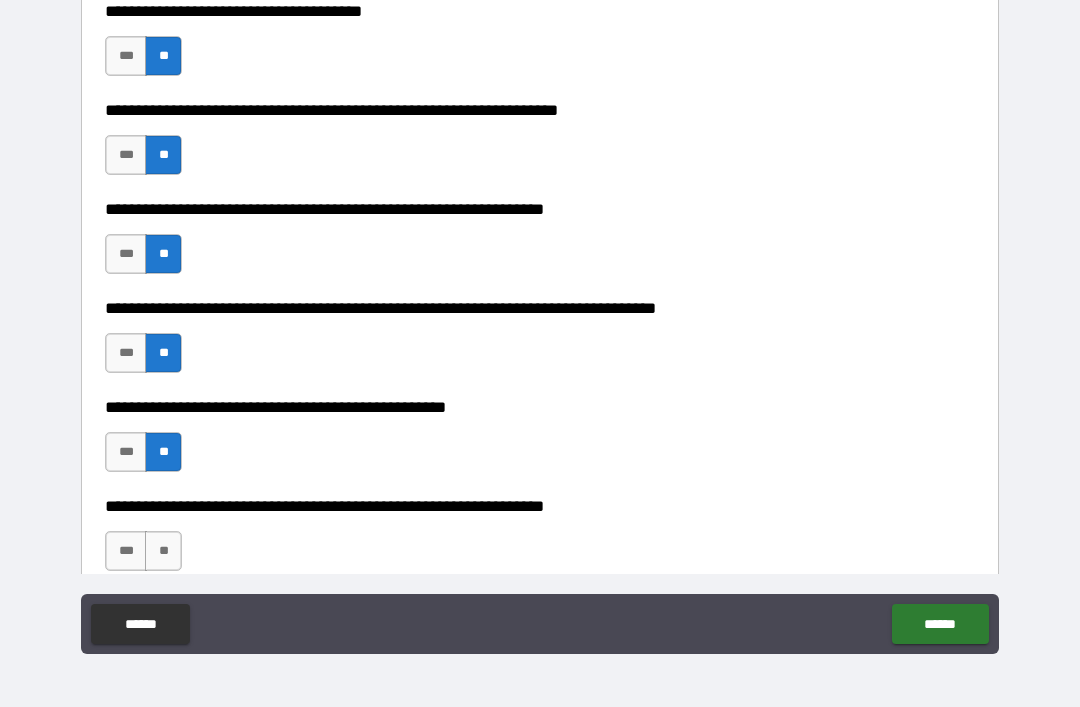 click on "**" at bounding box center [163, 551] 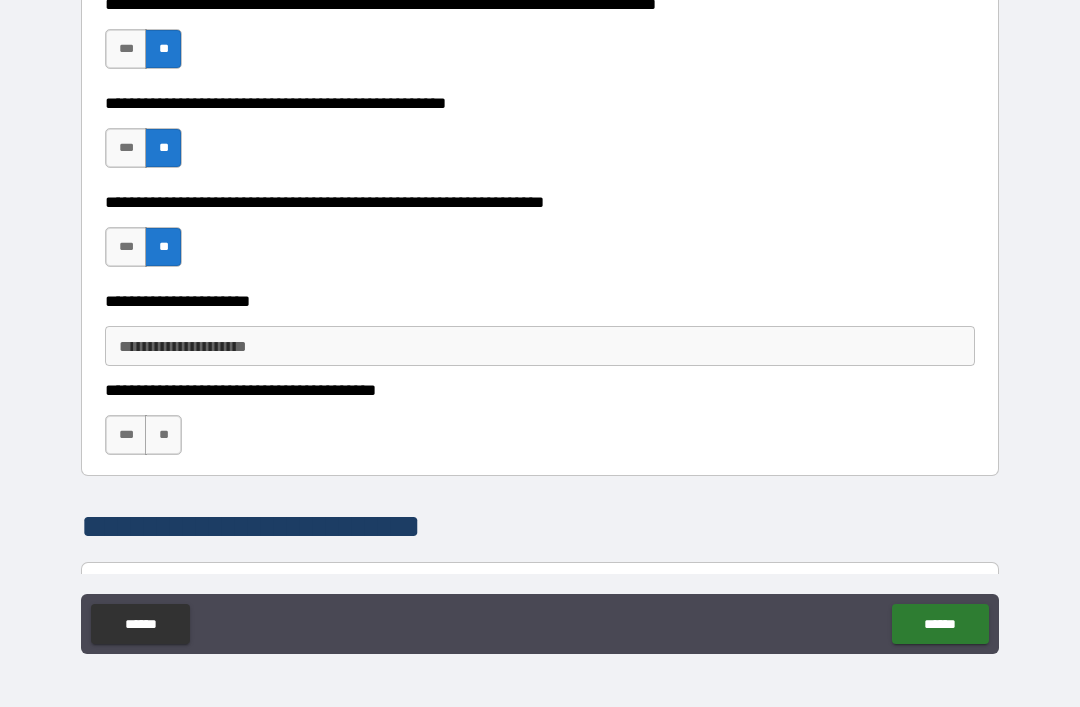 scroll, scrollTop: 3445, scrollLeft: 0, axis: vertical 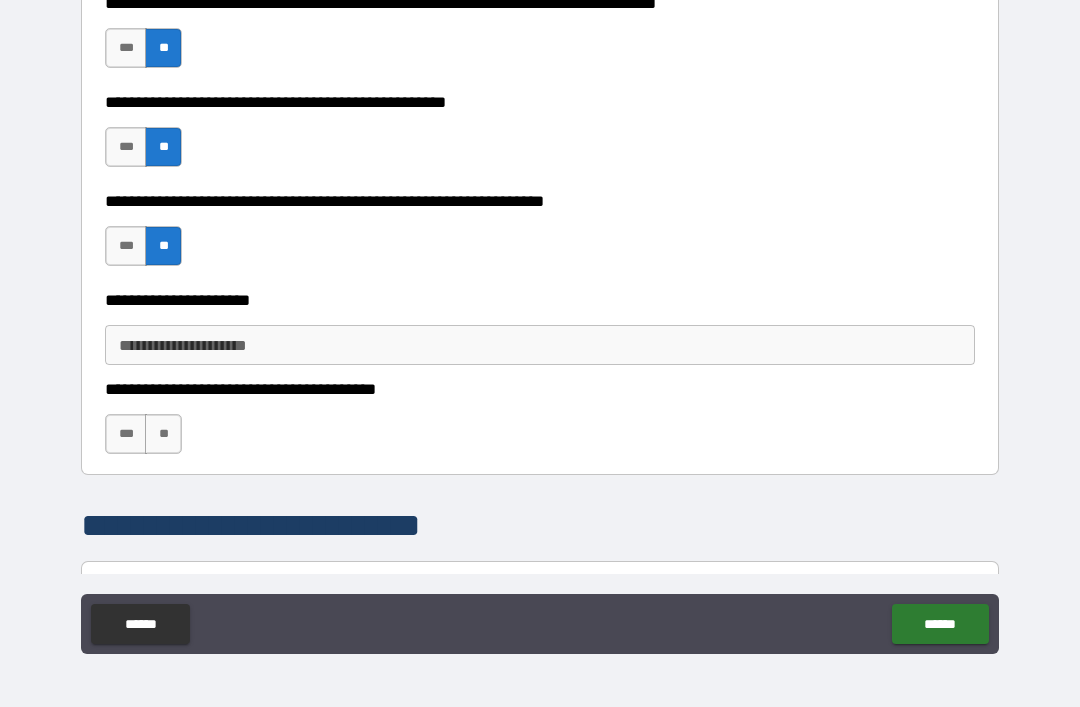 click on "**" at bounding box center [163, 434] 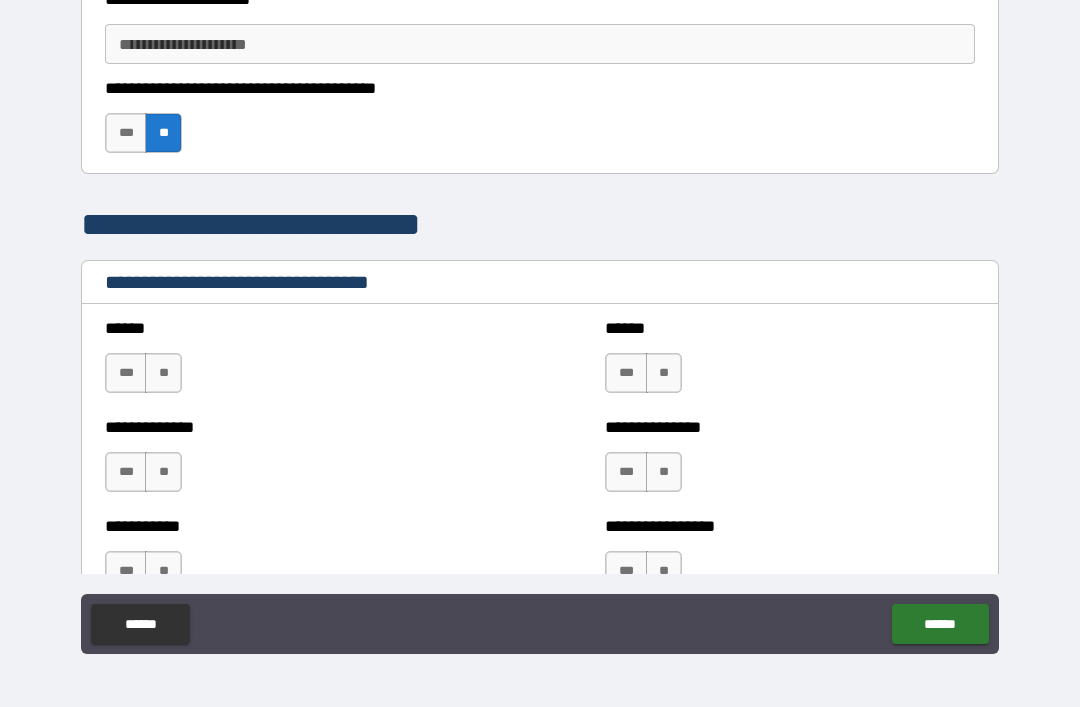 scroll, scrollTop: 3750, scrollLeft: 0, axis: vertical 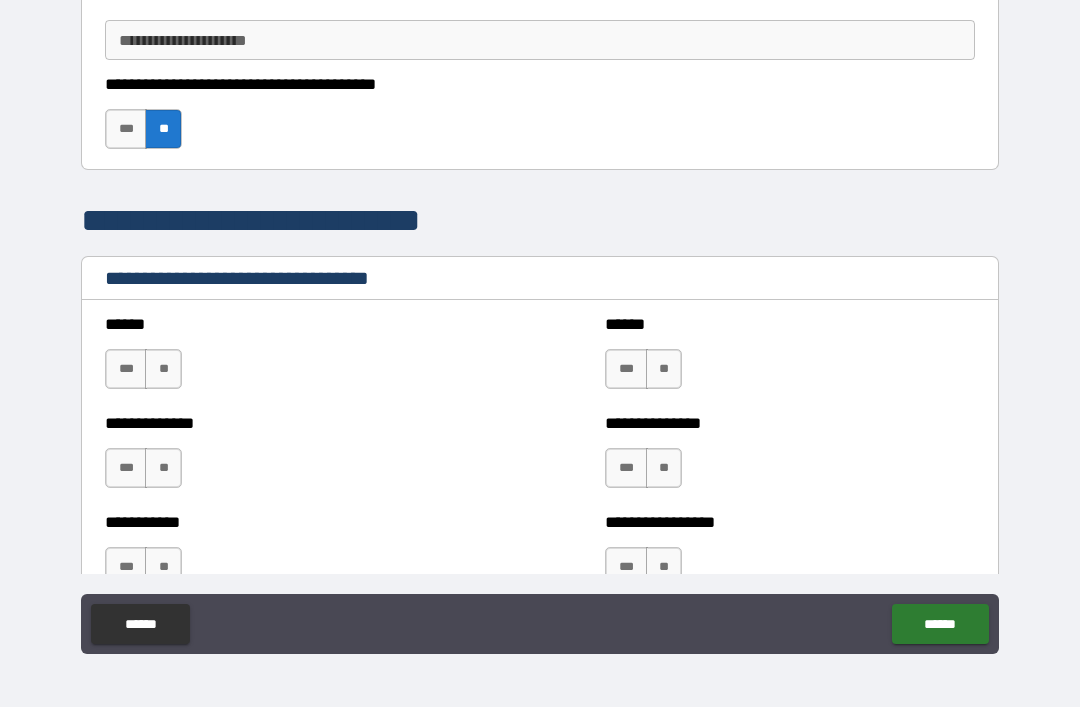 click on "**" at bounding box center [163, 369] 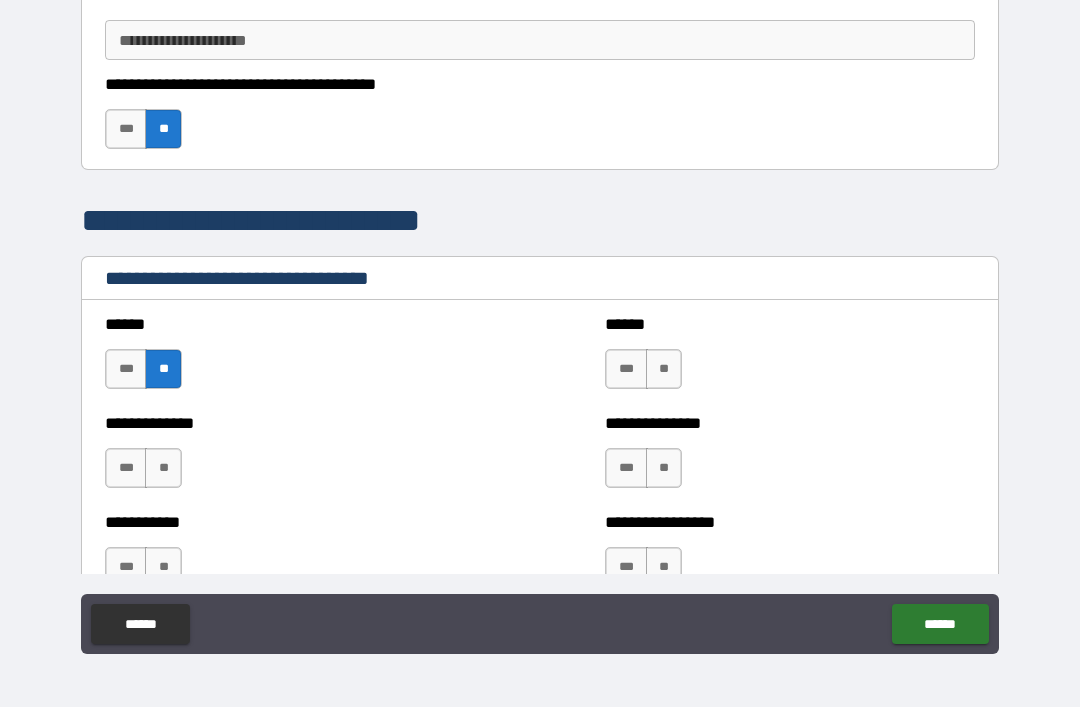 click on "**" at bounding box center (664, 369) 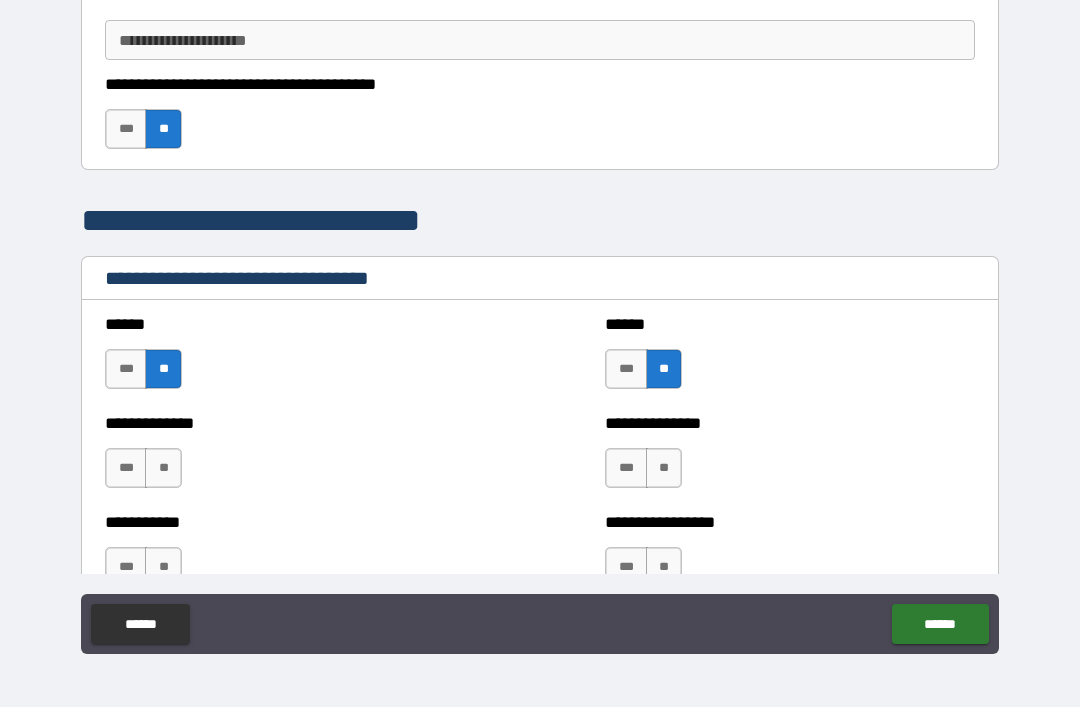 click on "**" at bounding box center [163, 468] 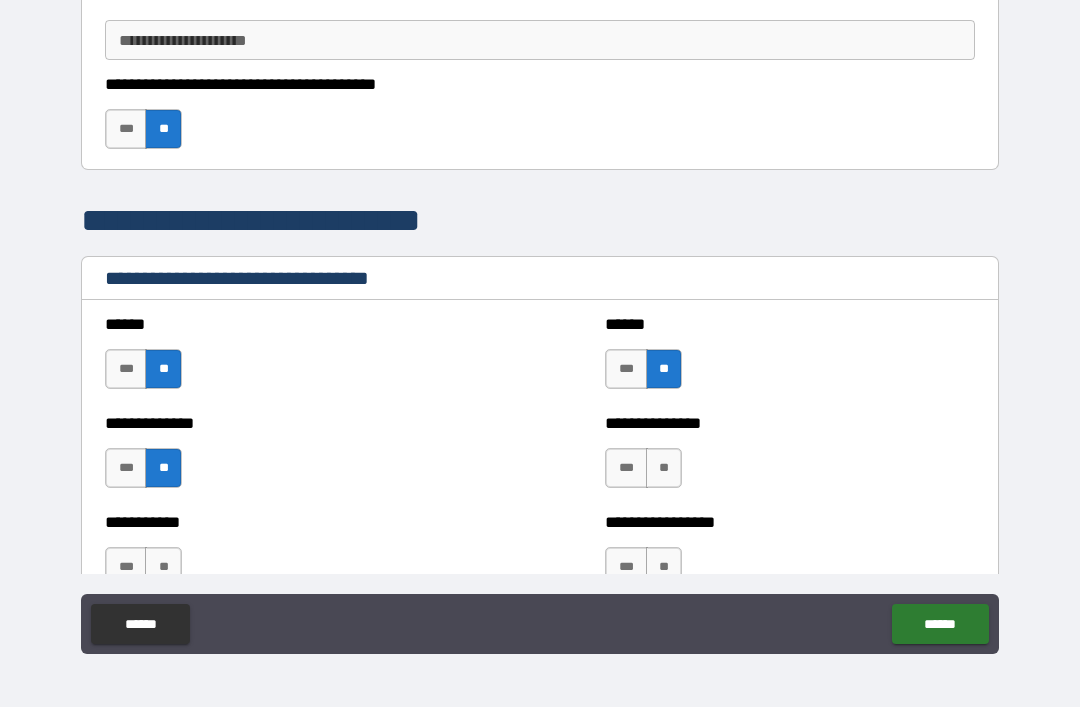 click on "**" at bounding box center [664, 468] 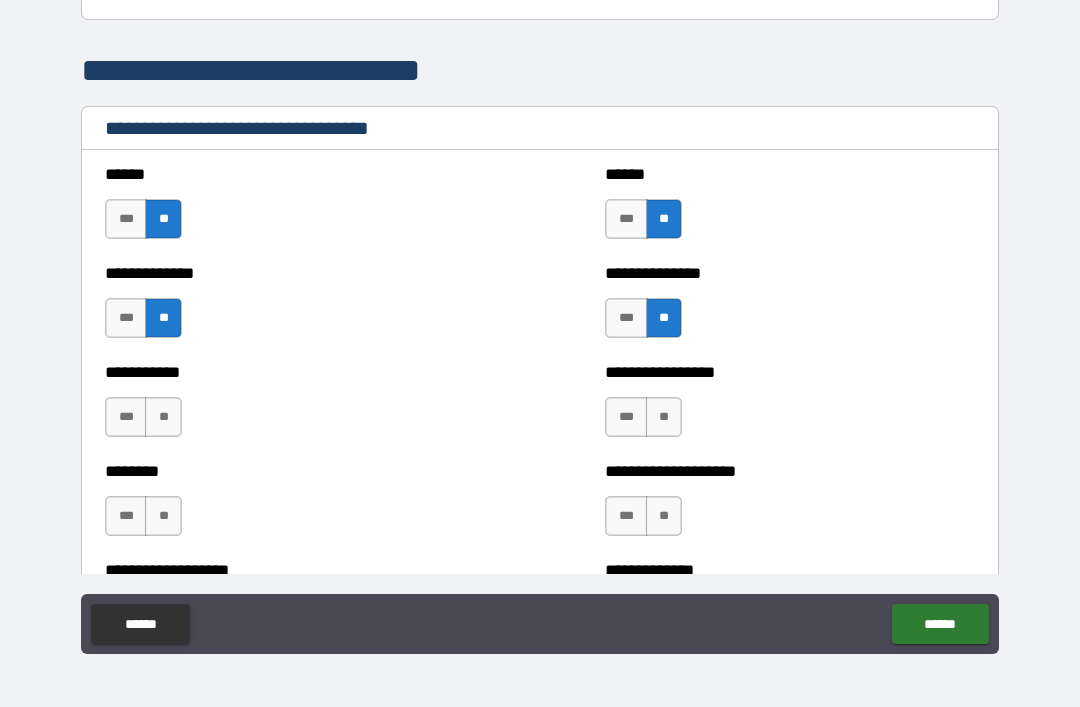 scroll, scrollTop: 3910, scrollLeft: 0, axis: vertical 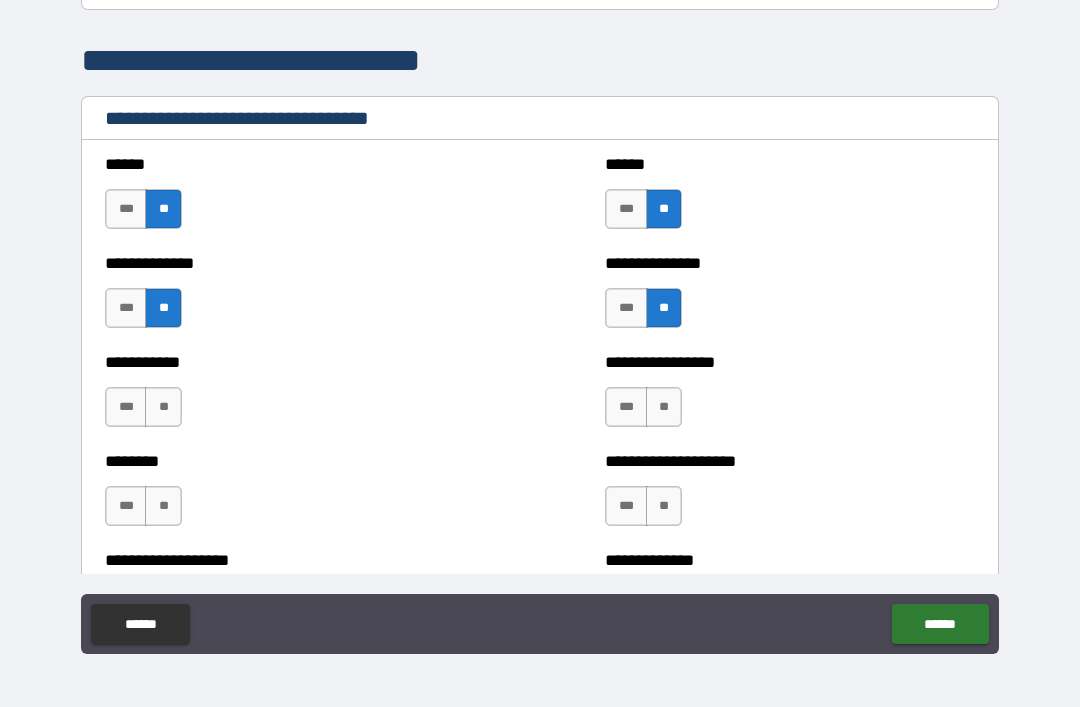 click on "**" at bounding box center [163, 407] 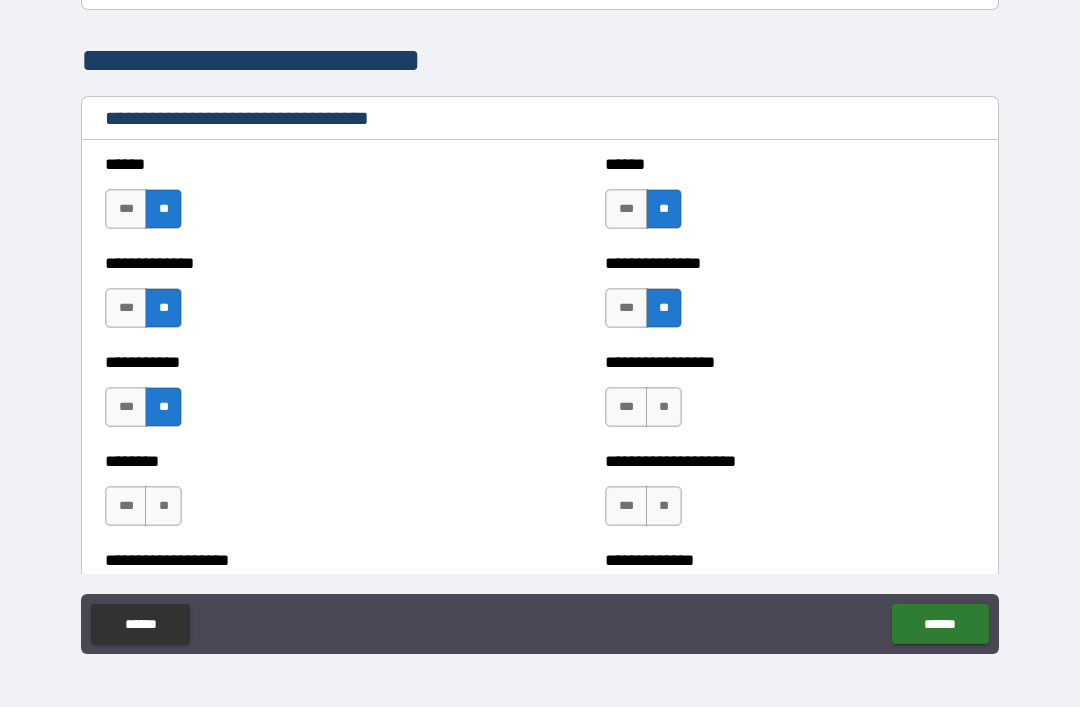 click on "**" at bounding box center (664, 407) 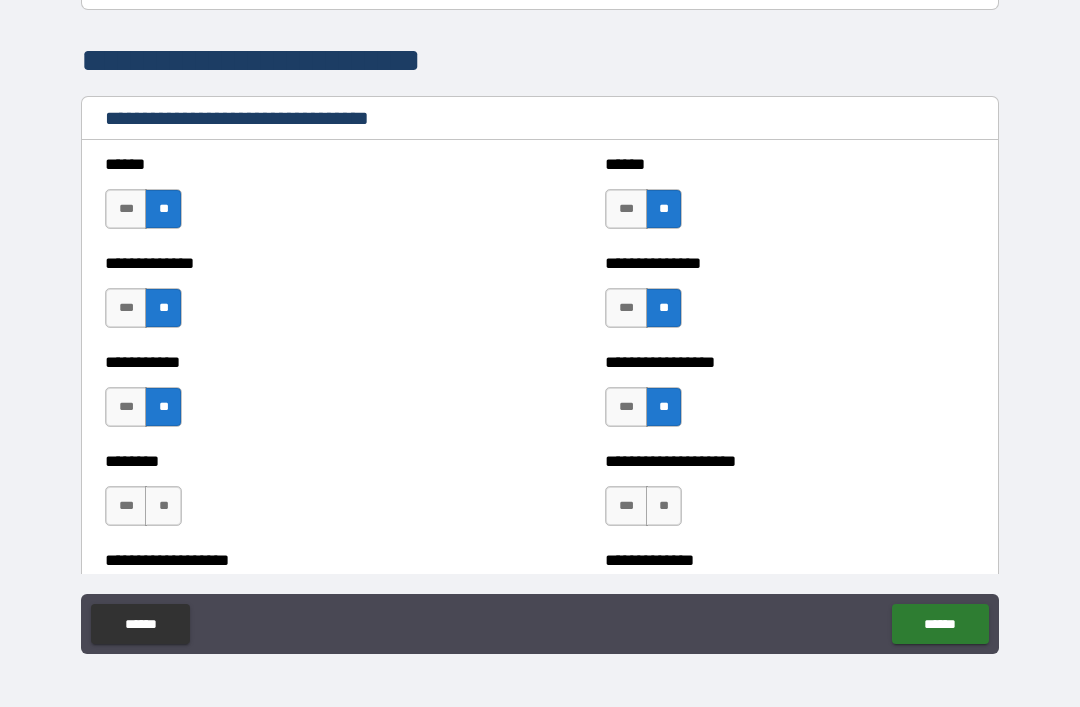 click on "**" at bounding box center [163, 506] 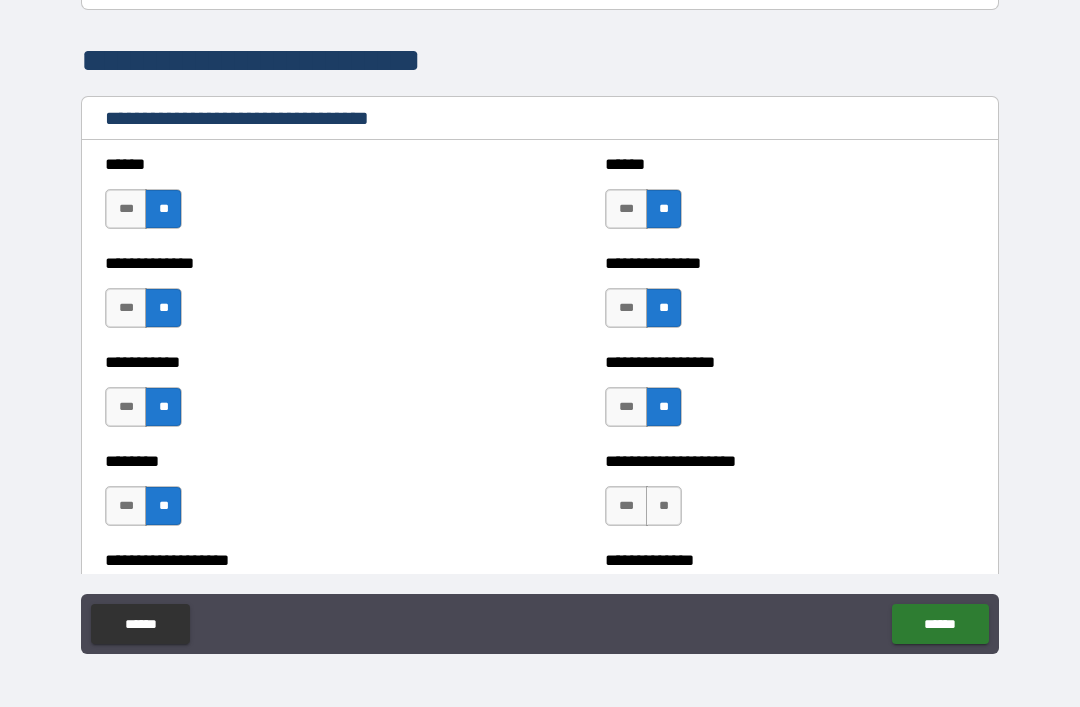 click on "**" at bounding box center (664, 506) 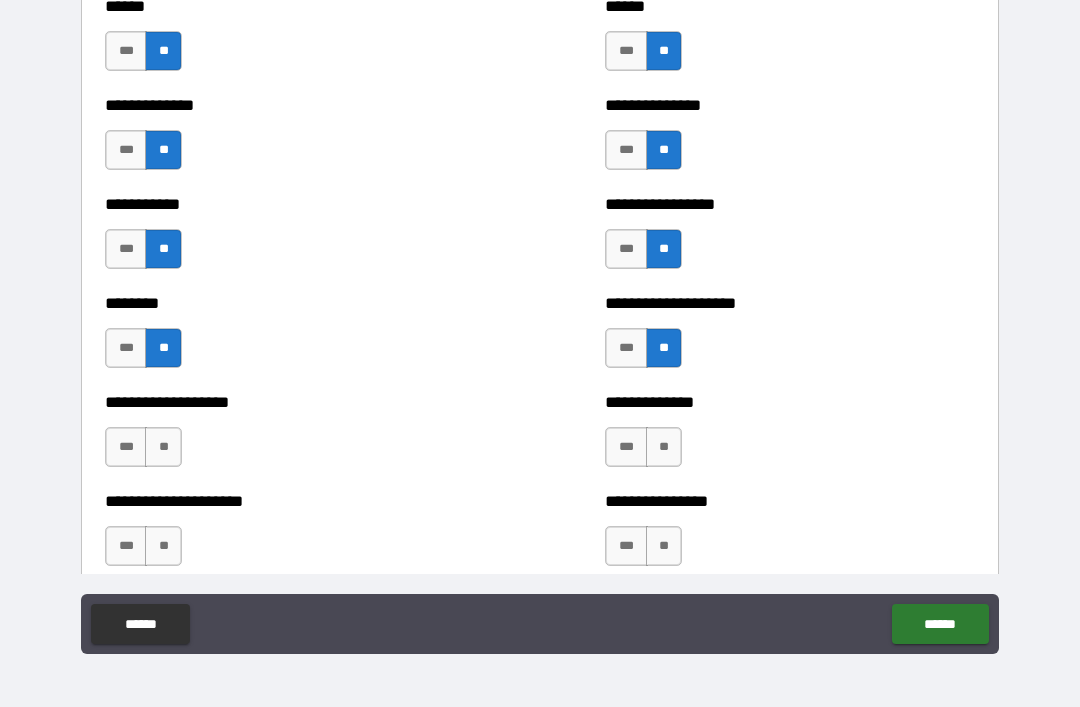 scroll, scrollTop: 4075, scrollLeft: 0, axis: vertical 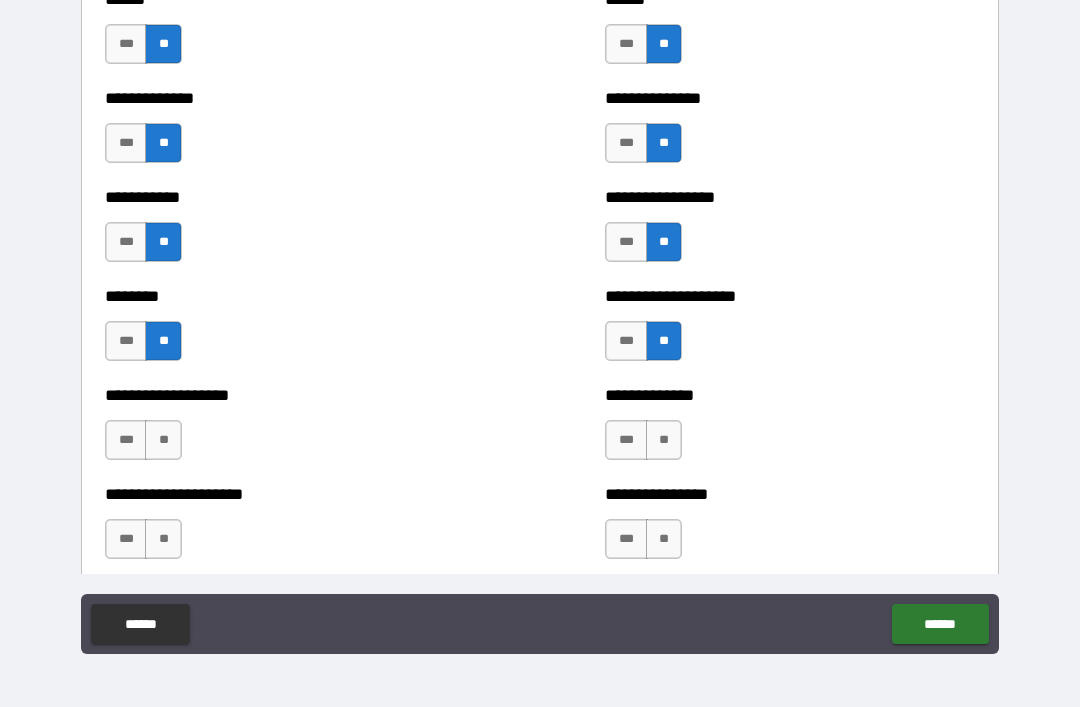 click on "**" at bounding box center (163, 440) 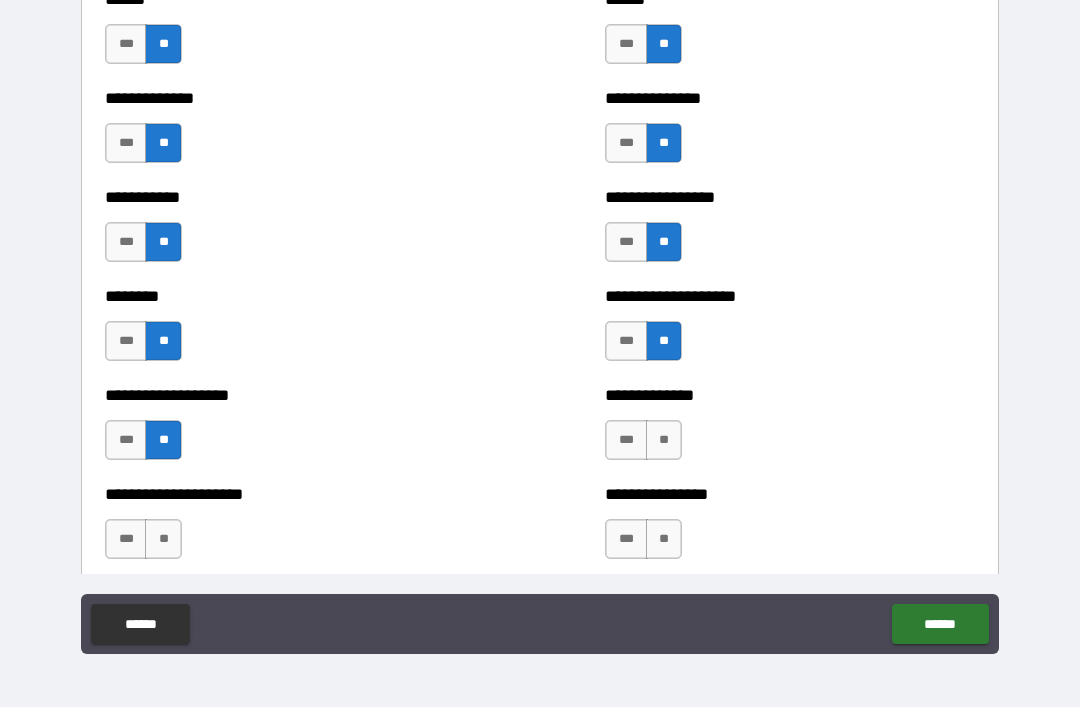 click on "**" at bounding box center (664, 440) 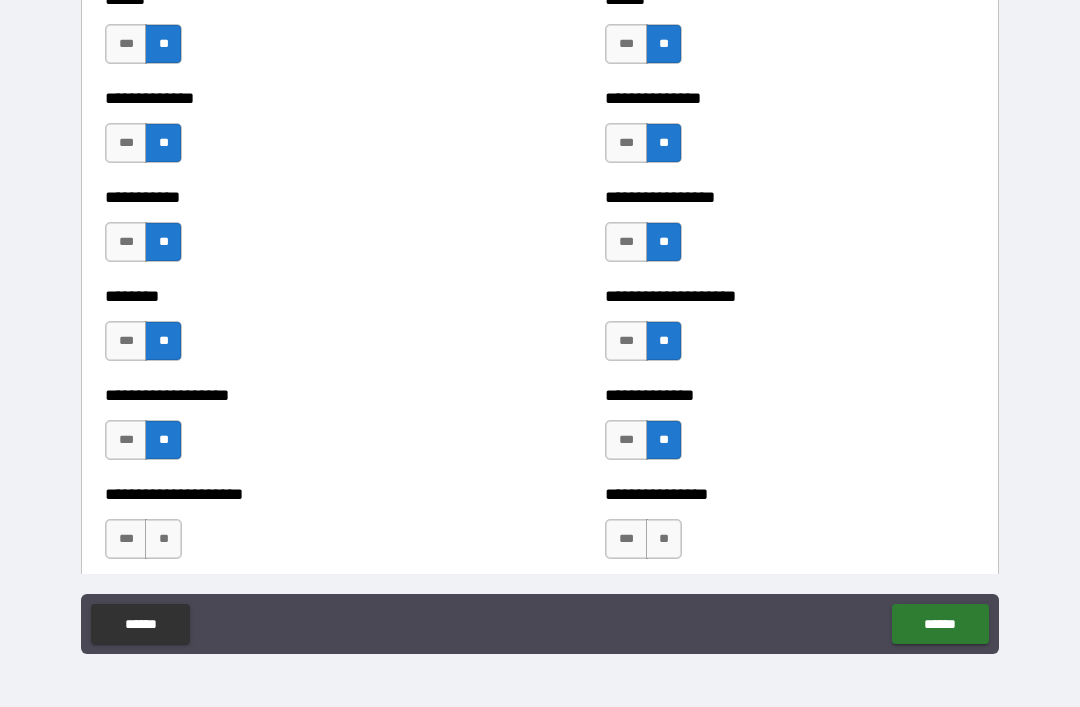 click on "**" at bounding box center (163, 539) 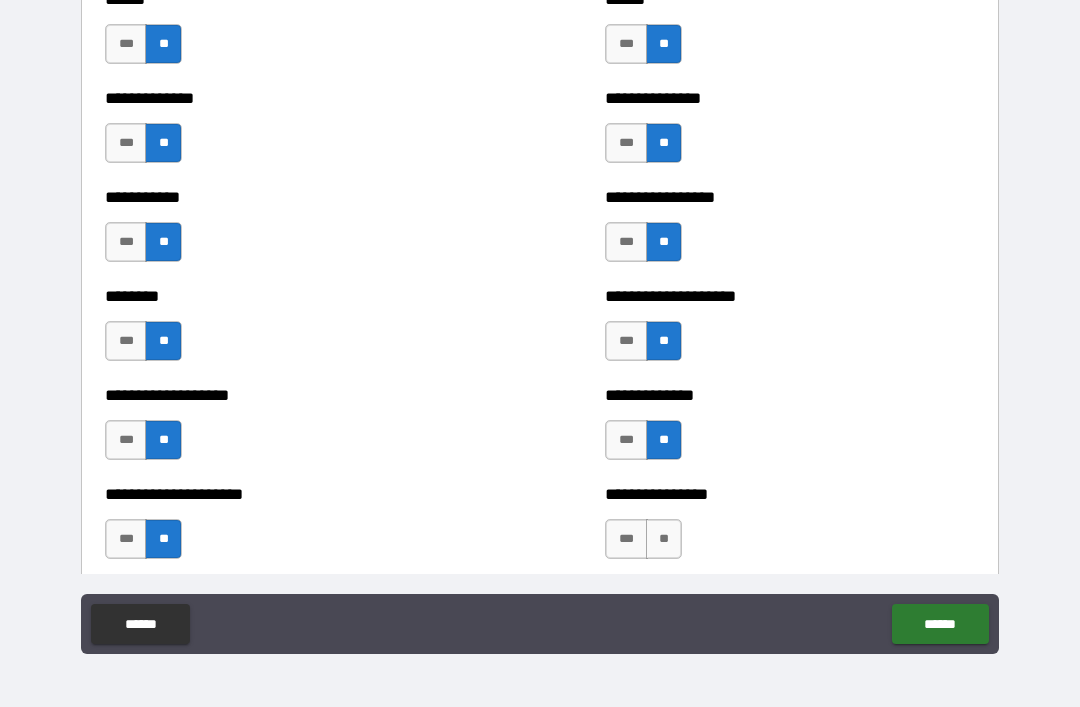 click on "**" at bounding box center [664, 539] 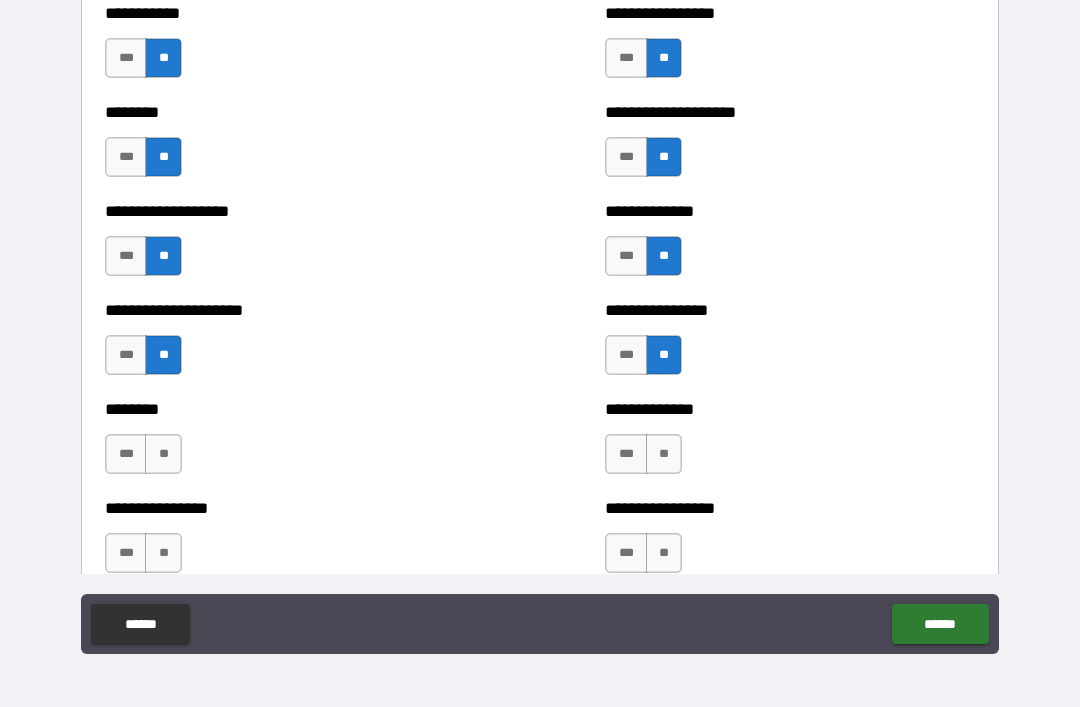 scroll, scrollTop: 4274, scrollLeft: 0, axis: vertical 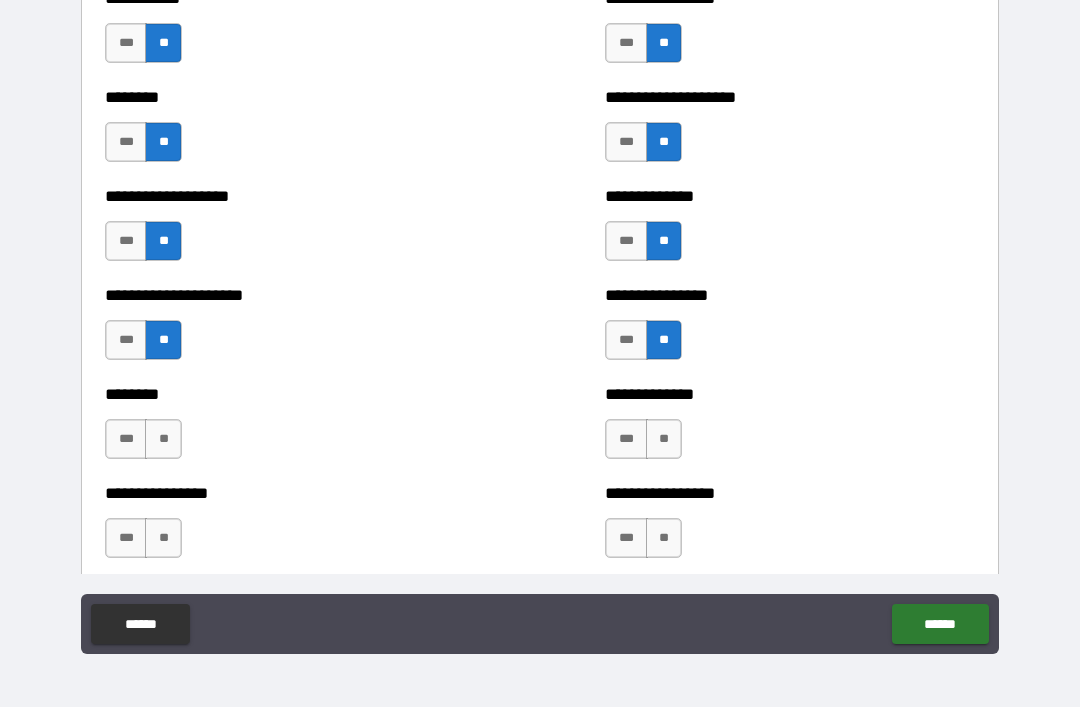click on "**" at bounding box center [163, 439] 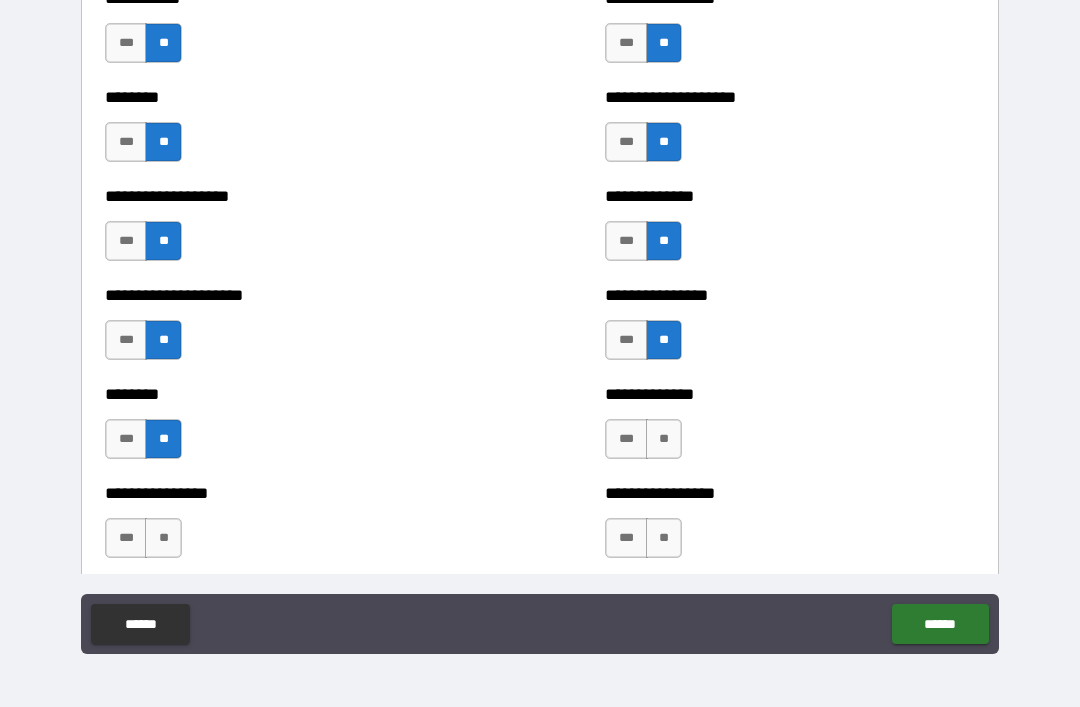 click on "**" at bounding box center [664, 439] 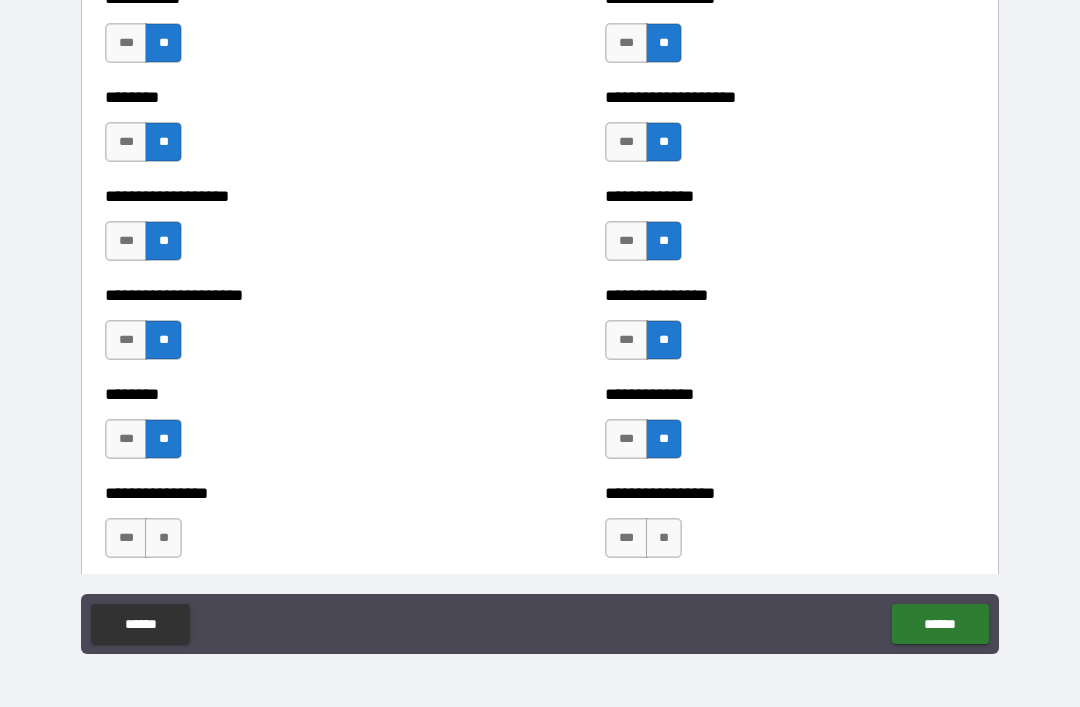 click on "**" at bounding box center (163, 538) 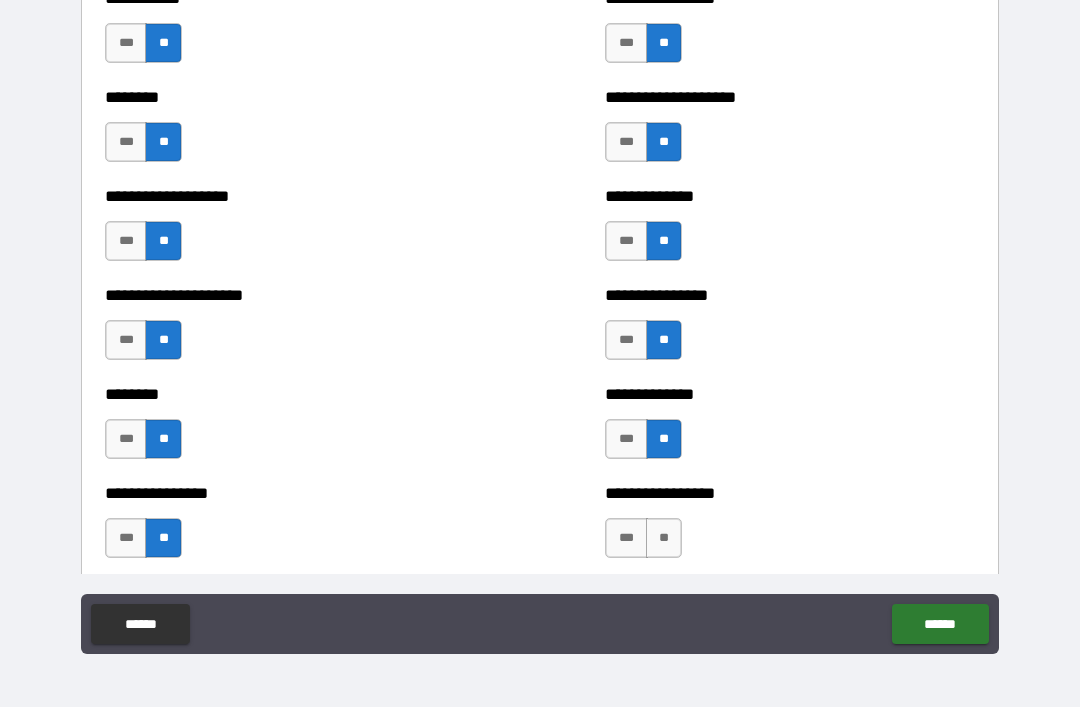 click on "**" at bounding box center [664, 538] 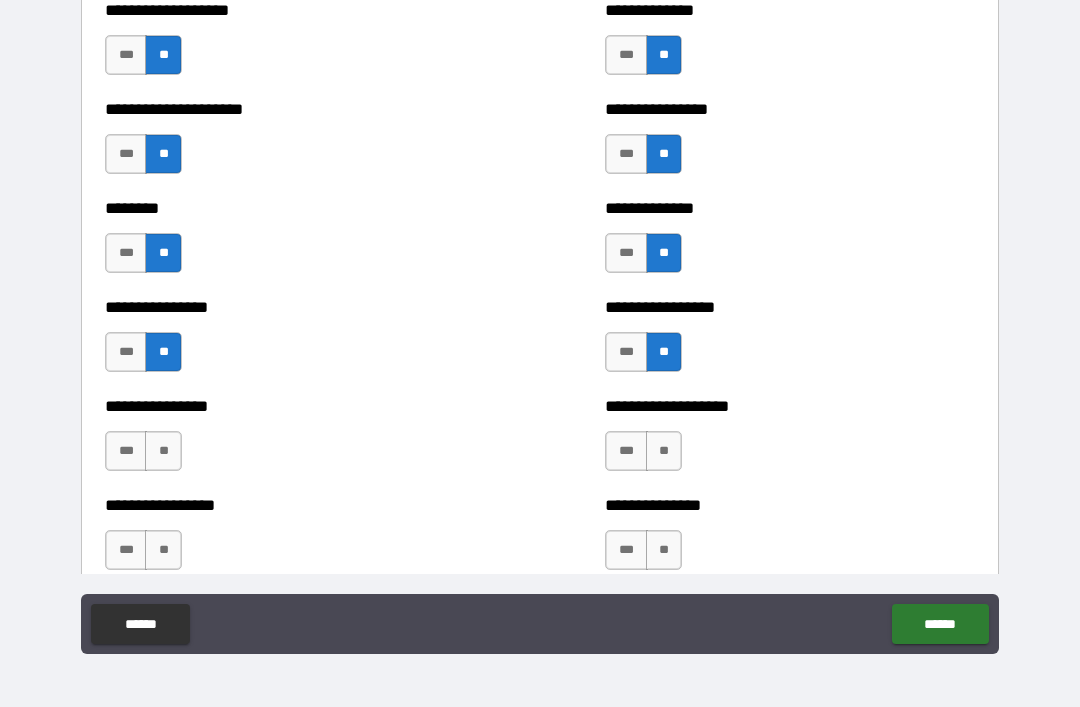scroll, scrollTop: 4462, scrollLeft: 0, axis: vertical 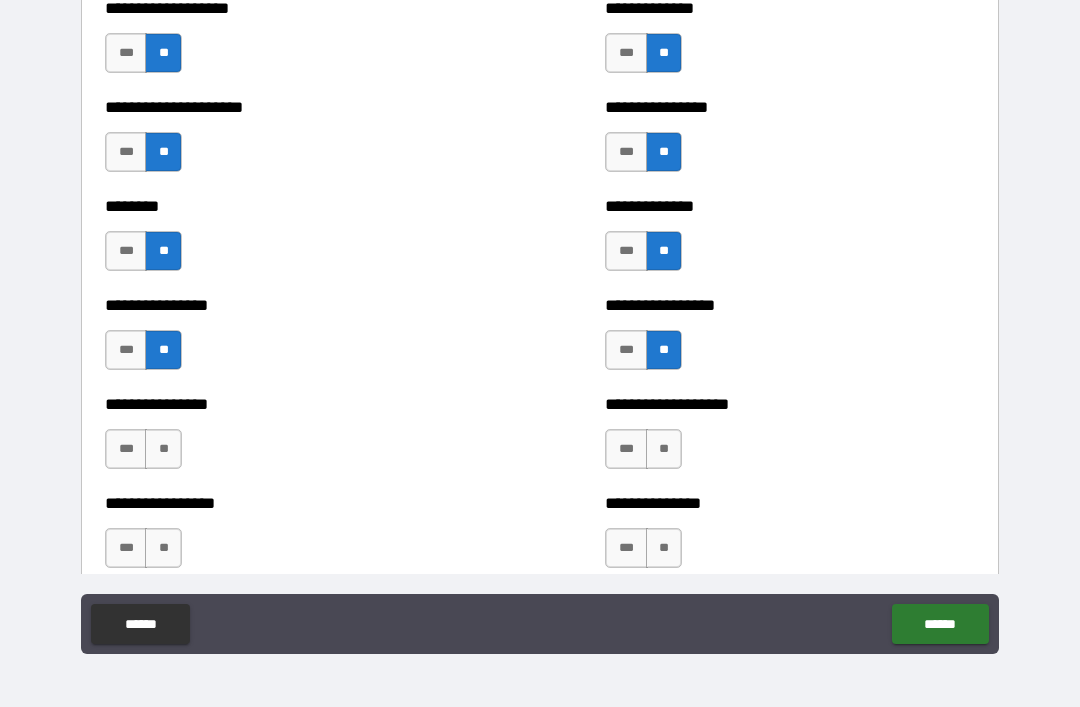 click on "**" at bounding box center [163, 449] 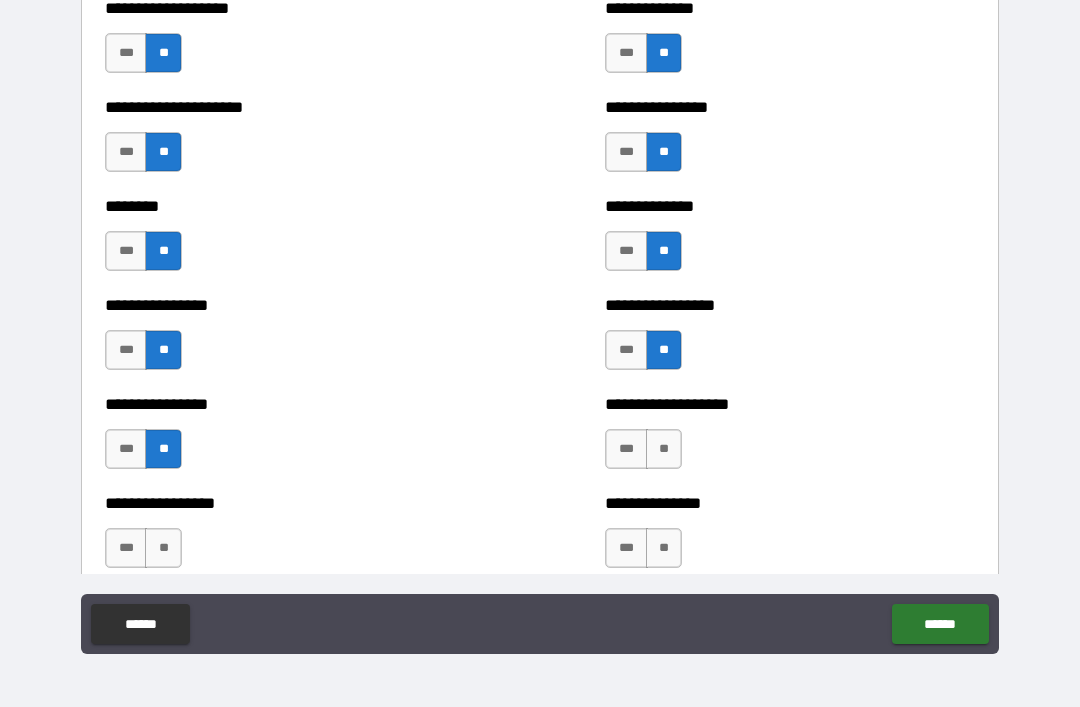 click on "**" at bounding box center (664, 449) 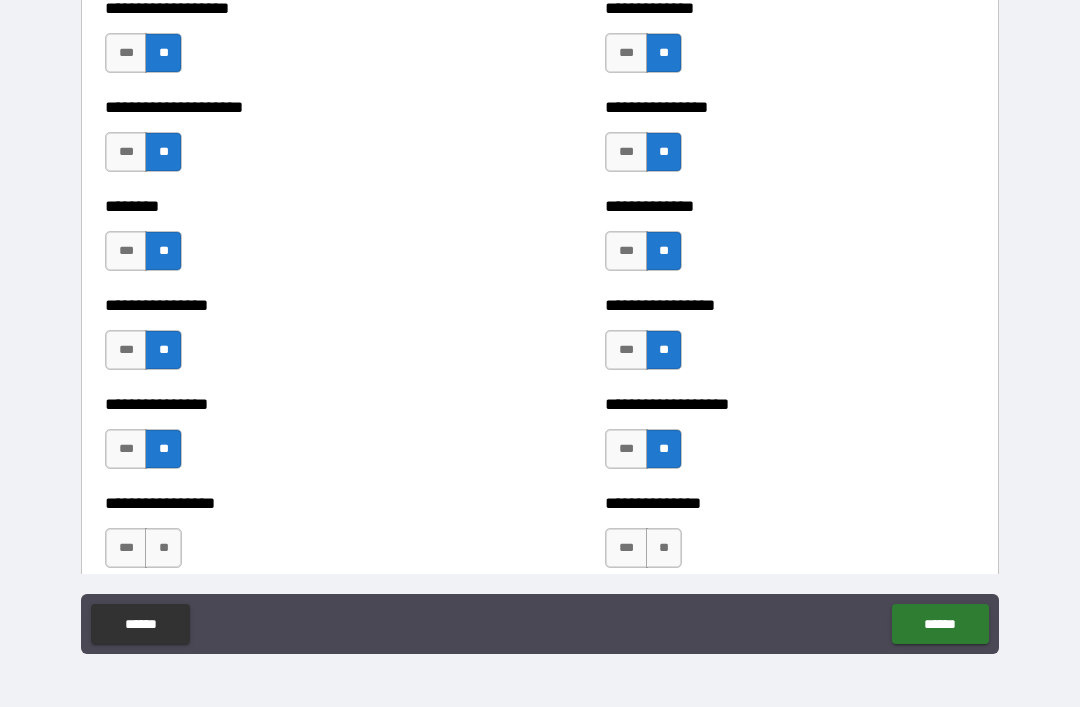 click on "**" at bounding box center (163, 548) 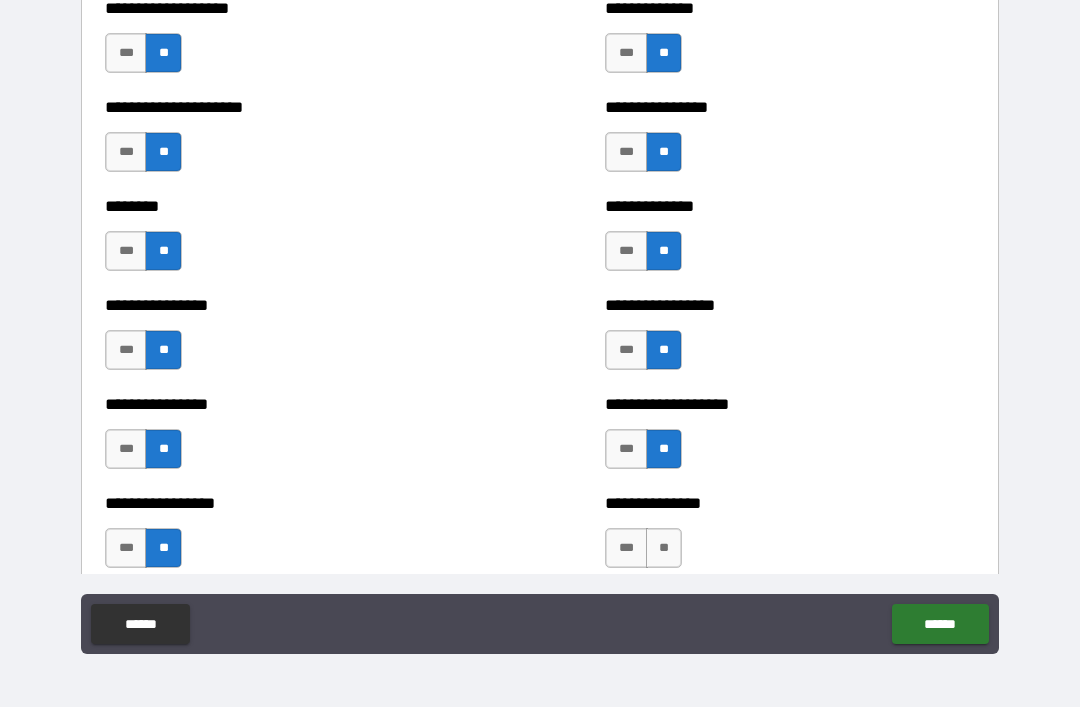 click on "**" at bounding box center [664, 548] 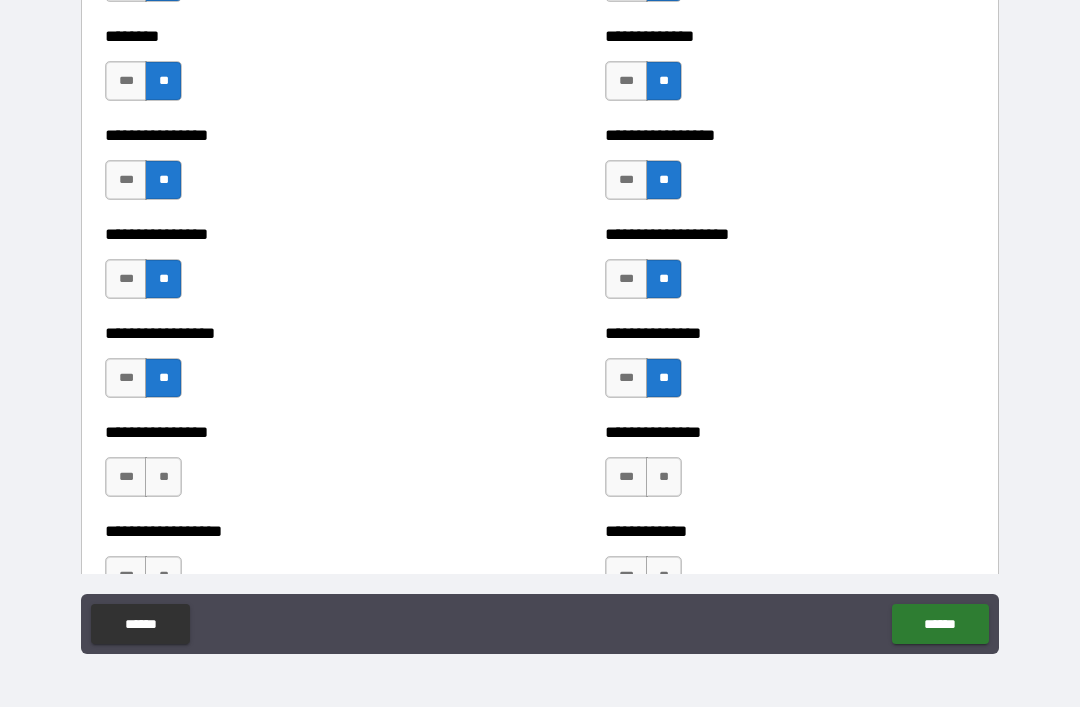 scroll, scrollTop: 4641, scrollLeft: 0, axis: vertical 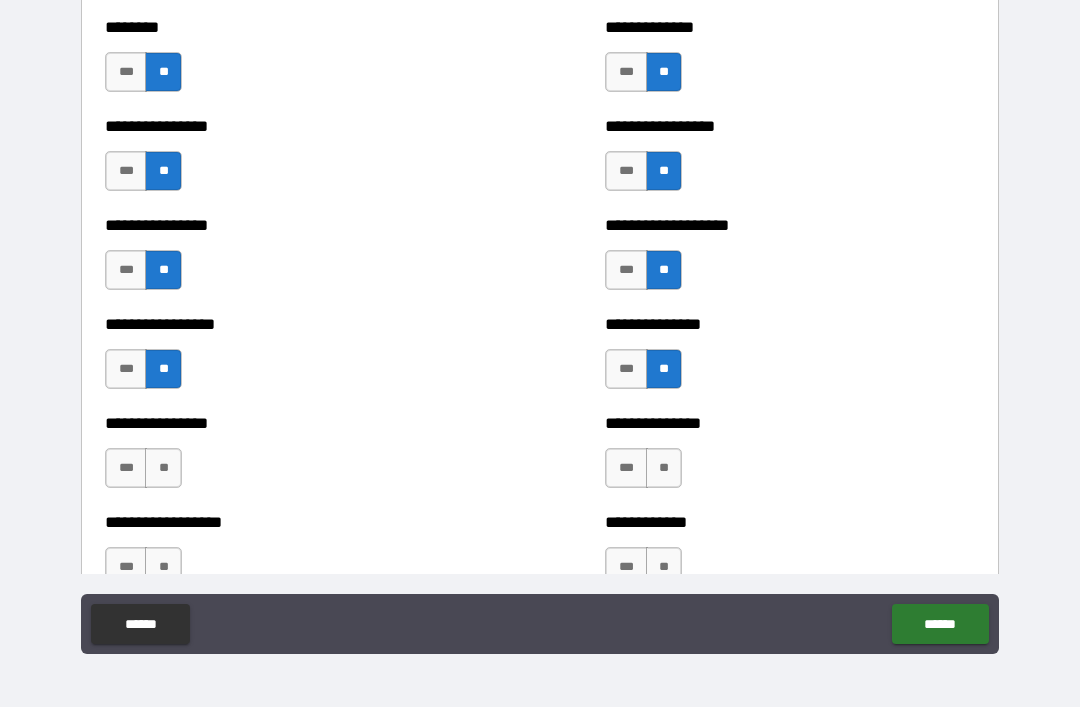 click on "**" at bounding box center [163, 468] 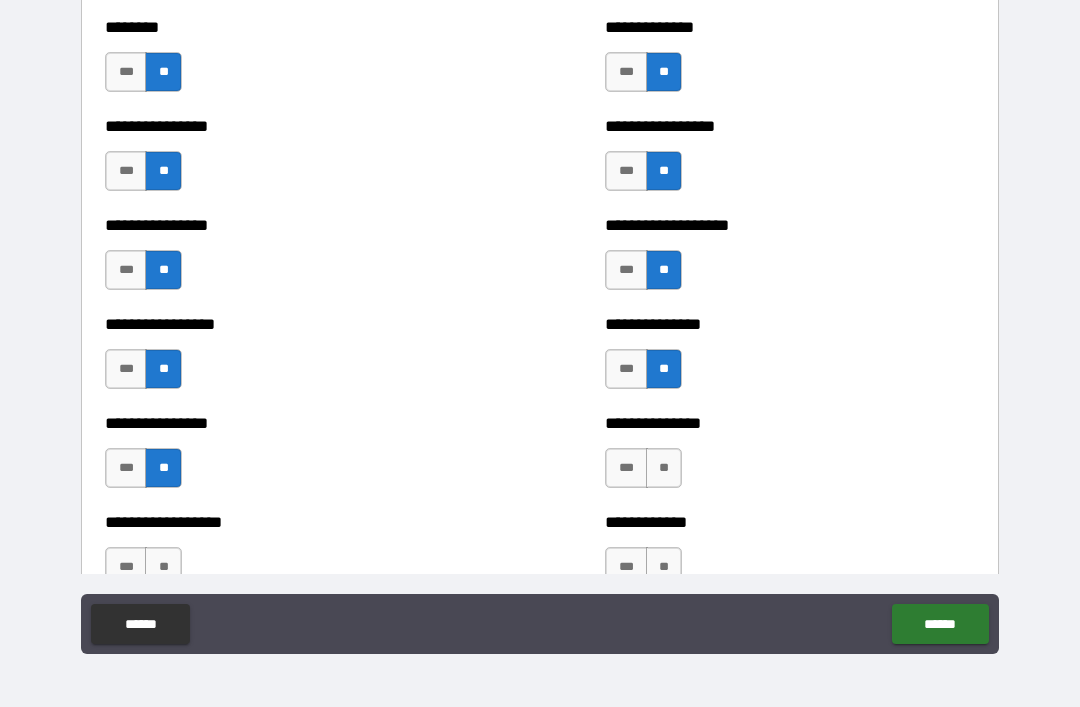 click on "**" at bounding box center (664, 468) 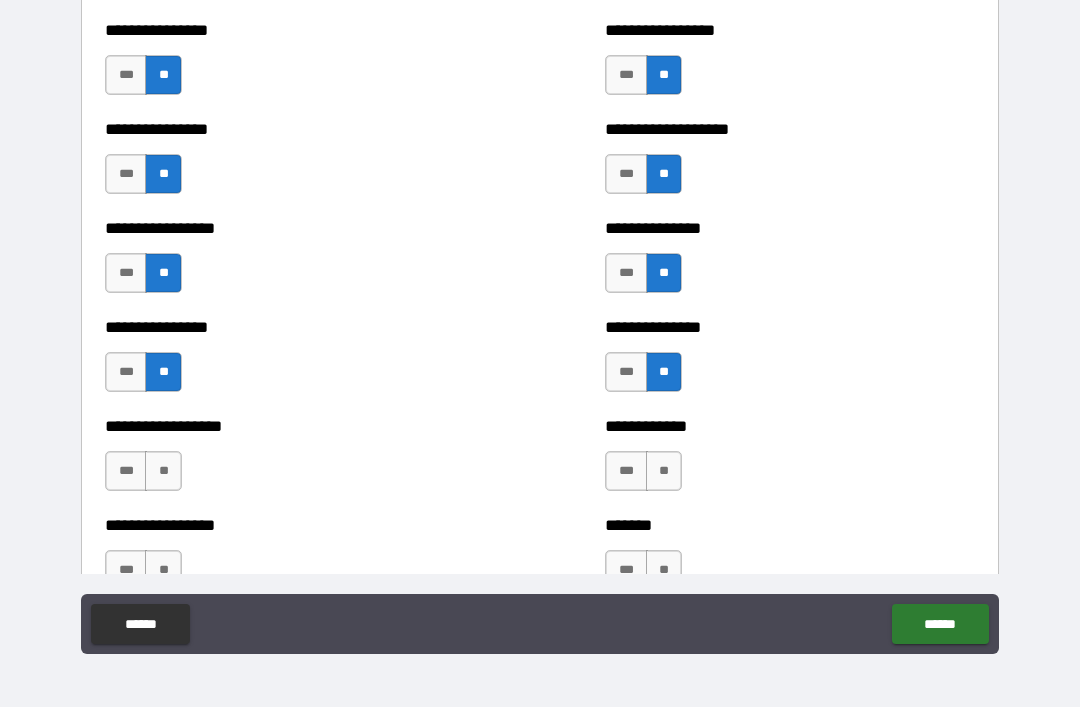 scroll, scrollTop: 4738, scrollLeft: 0, axis: vertical 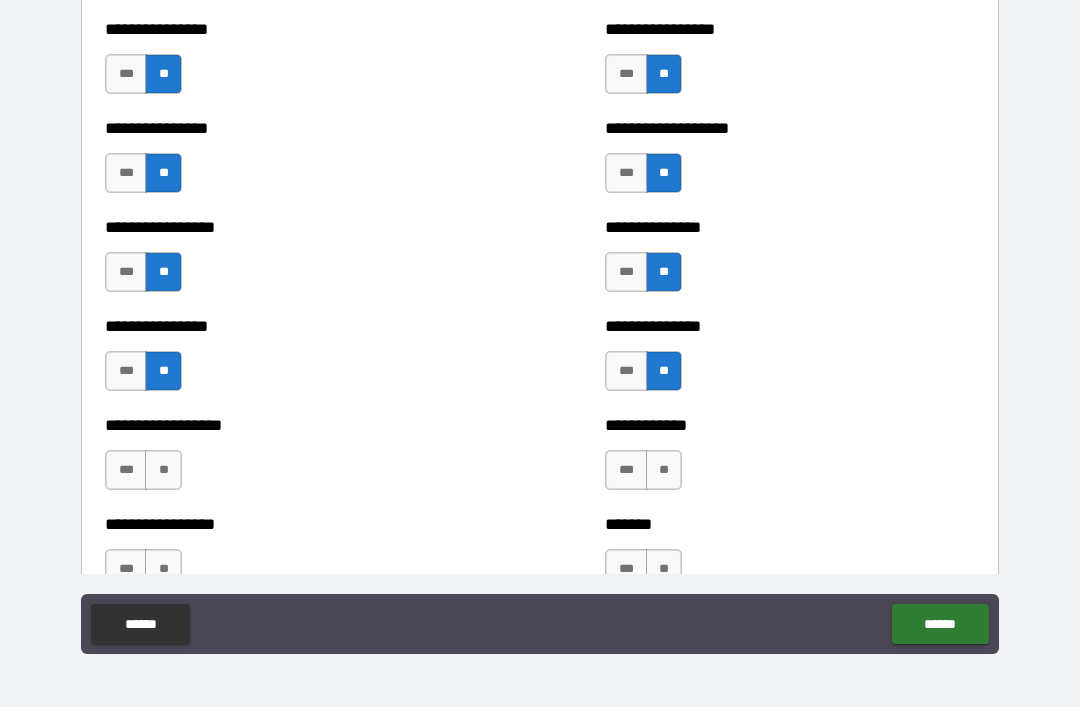 click on "**" at bounding box center (163, 470) 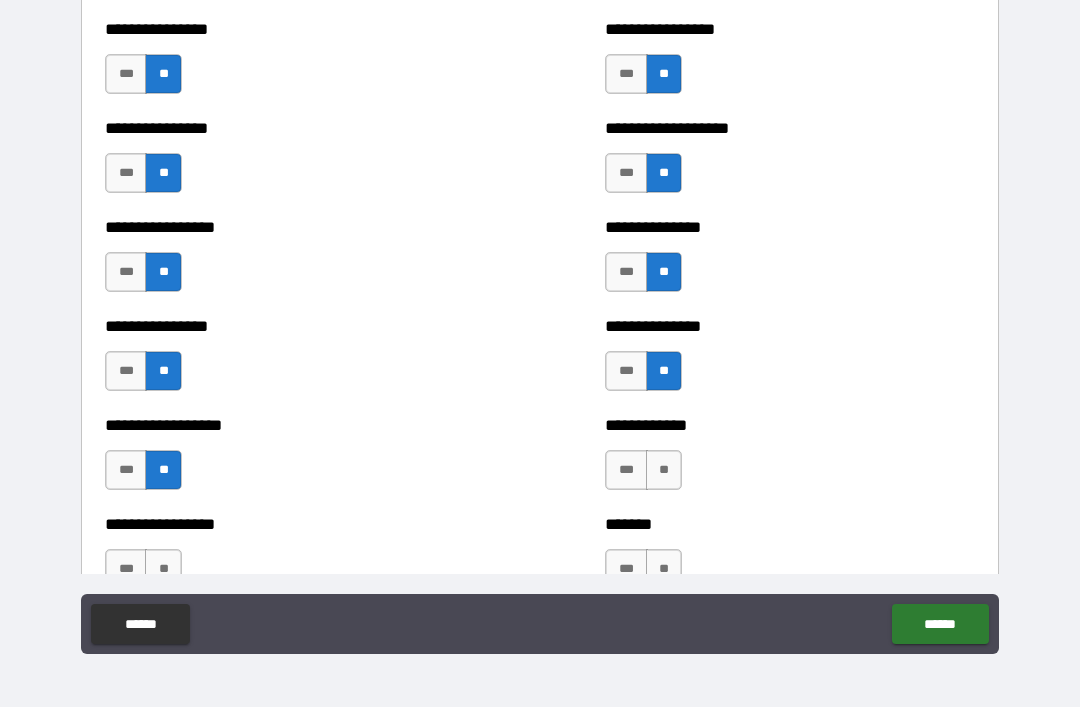 click on "**" at bounding box center (664, 470) 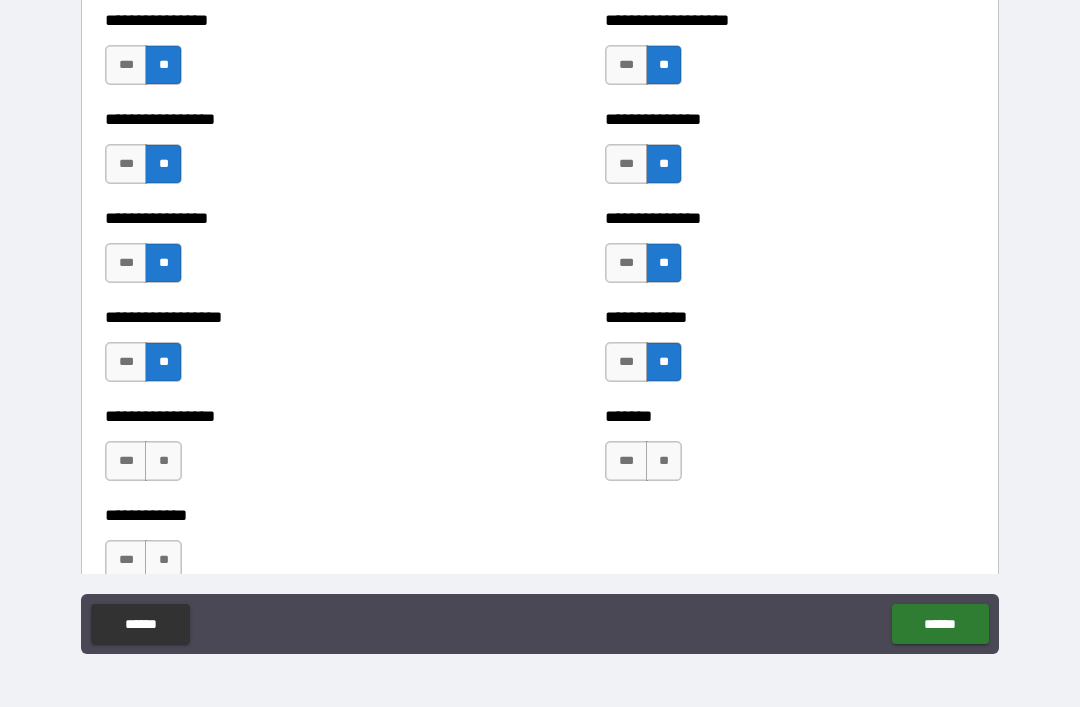 scroll, scrollTop: 4851, scrollLeft: 0, axis: vertical 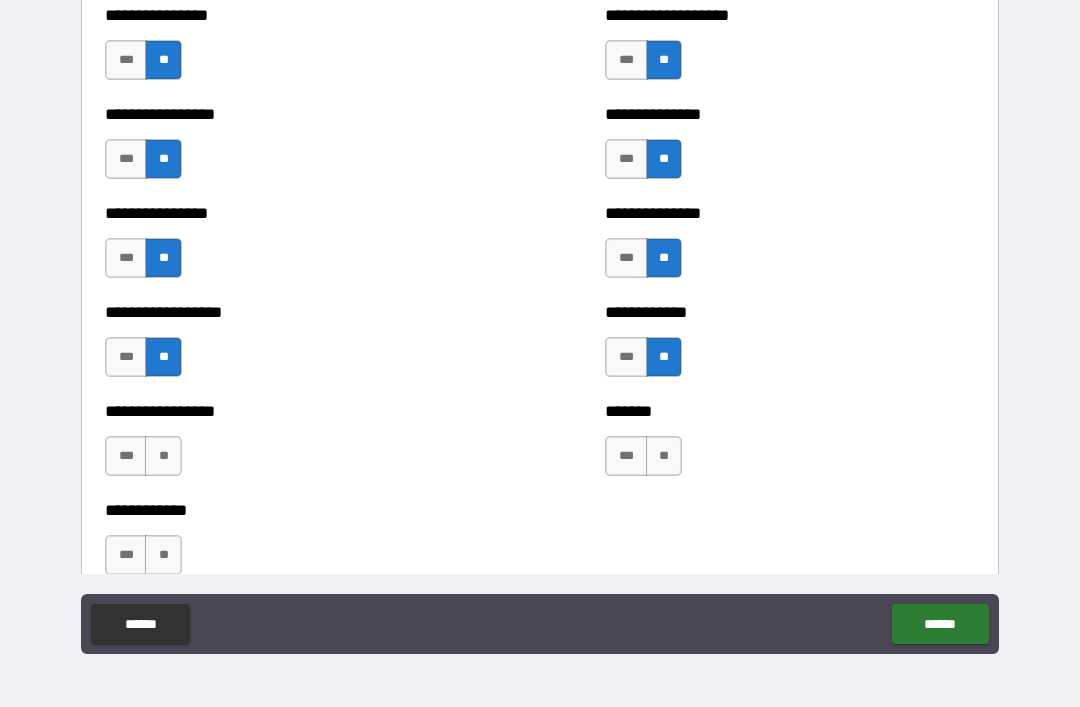 click on "**" at bounding box center (163, 456) 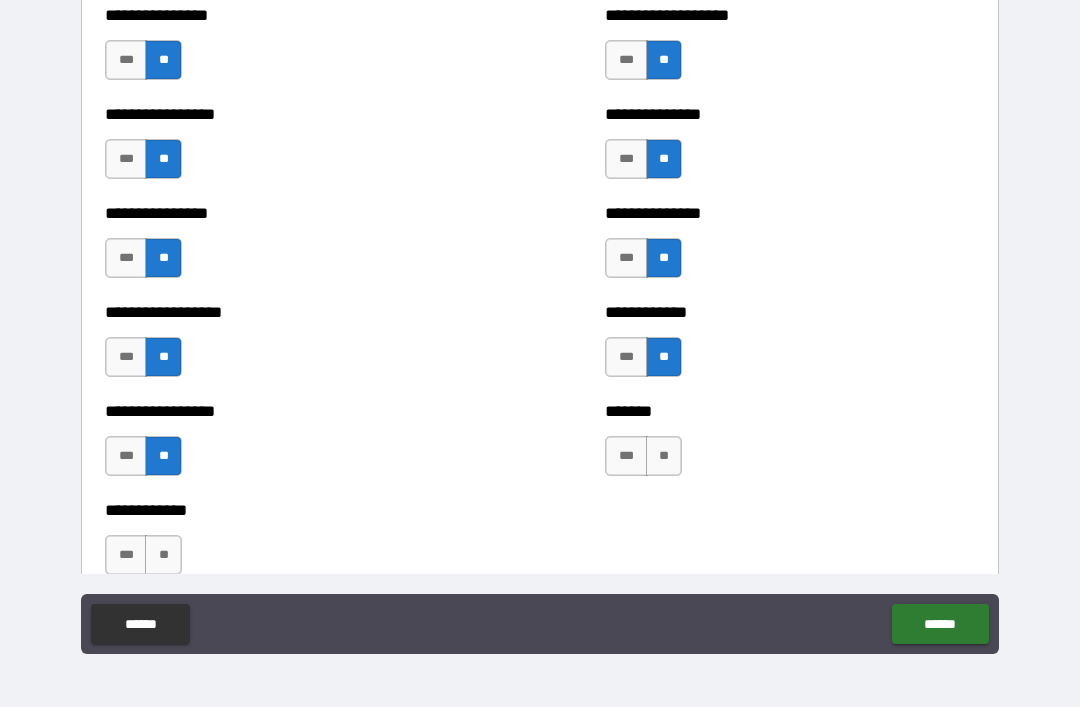 click on "**" at bounding box center (664, 456) 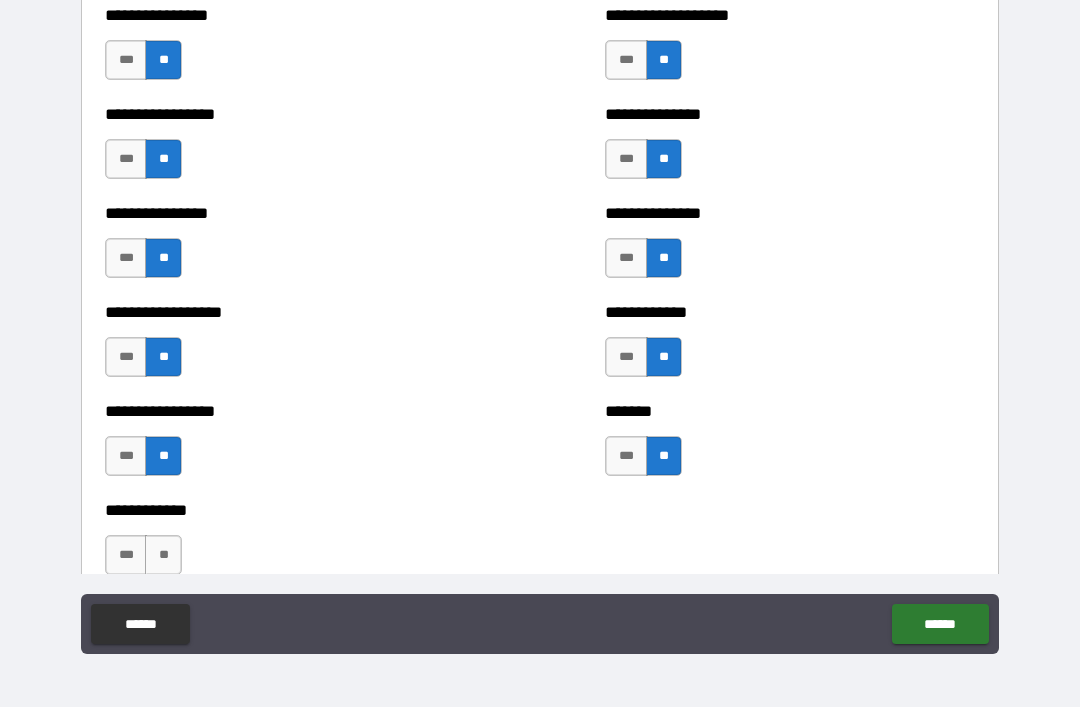 scroll, scrollTop: 4961, scrollLeft: 0, axis: vertical 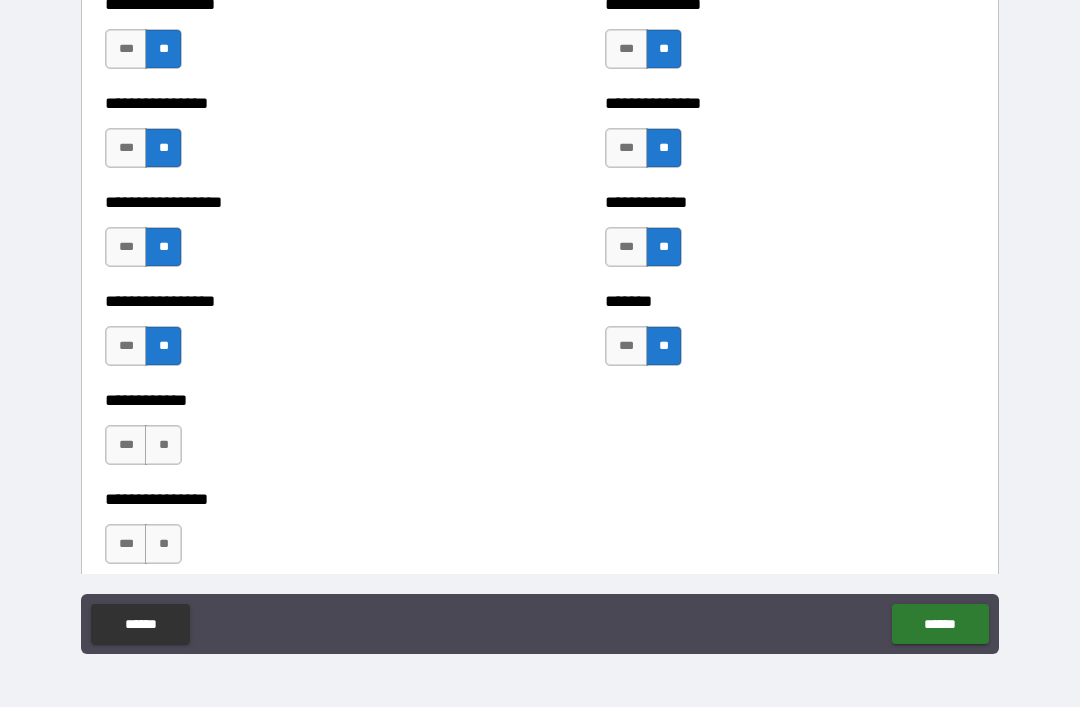 click on "**" at bounding box center [163, 445] 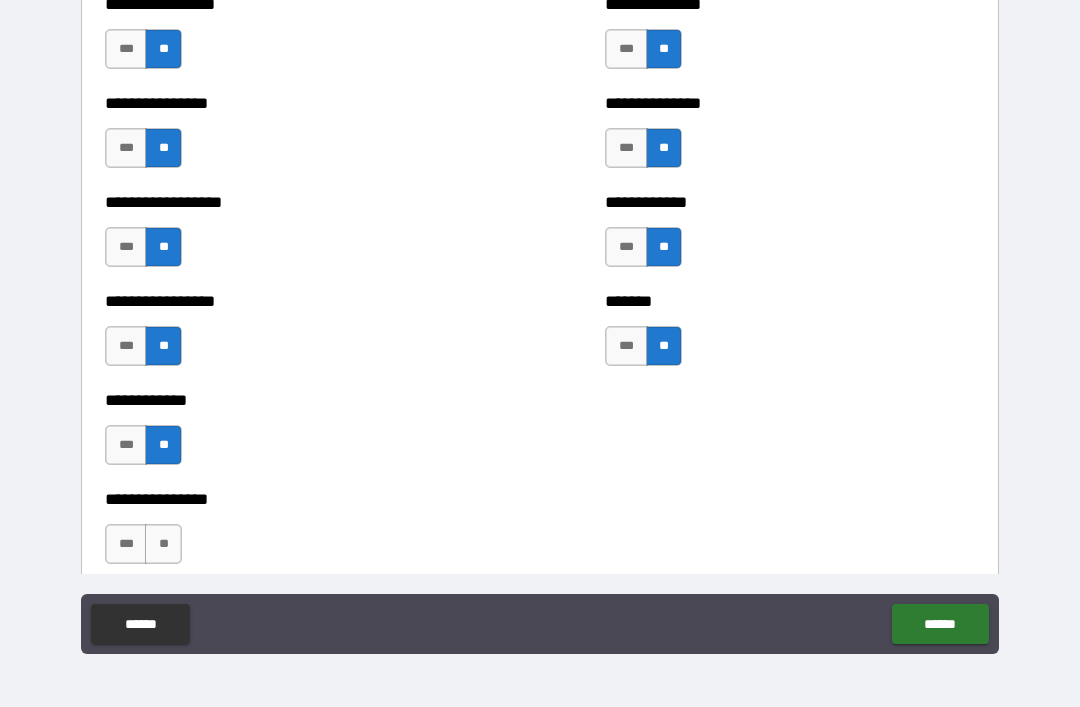 click on "**" at bounding box center [163, 544] 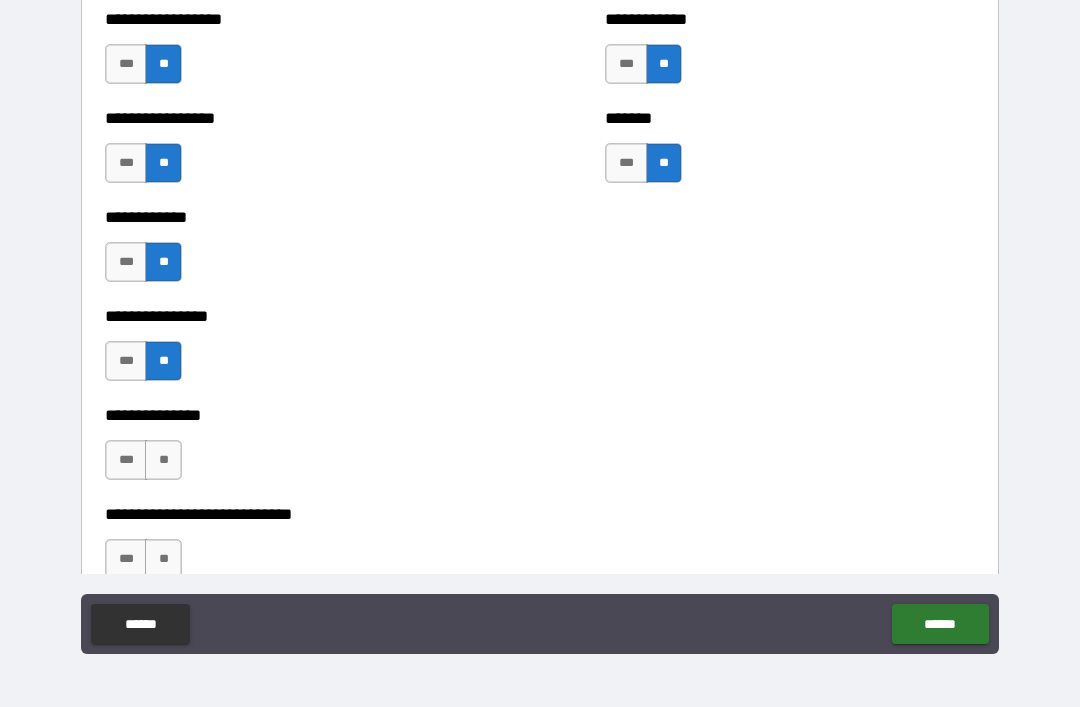 scroll, scrollTop: 5153, scrollLeft: 0, axis: vertical 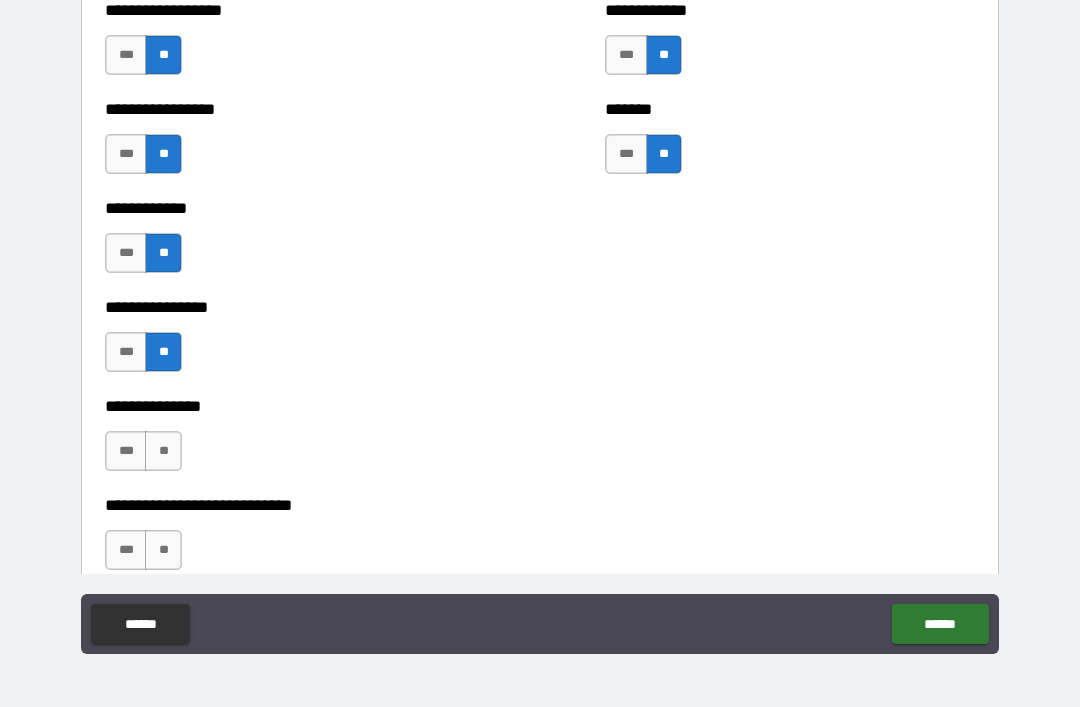 click on "**" at bounding box center (163, 451) 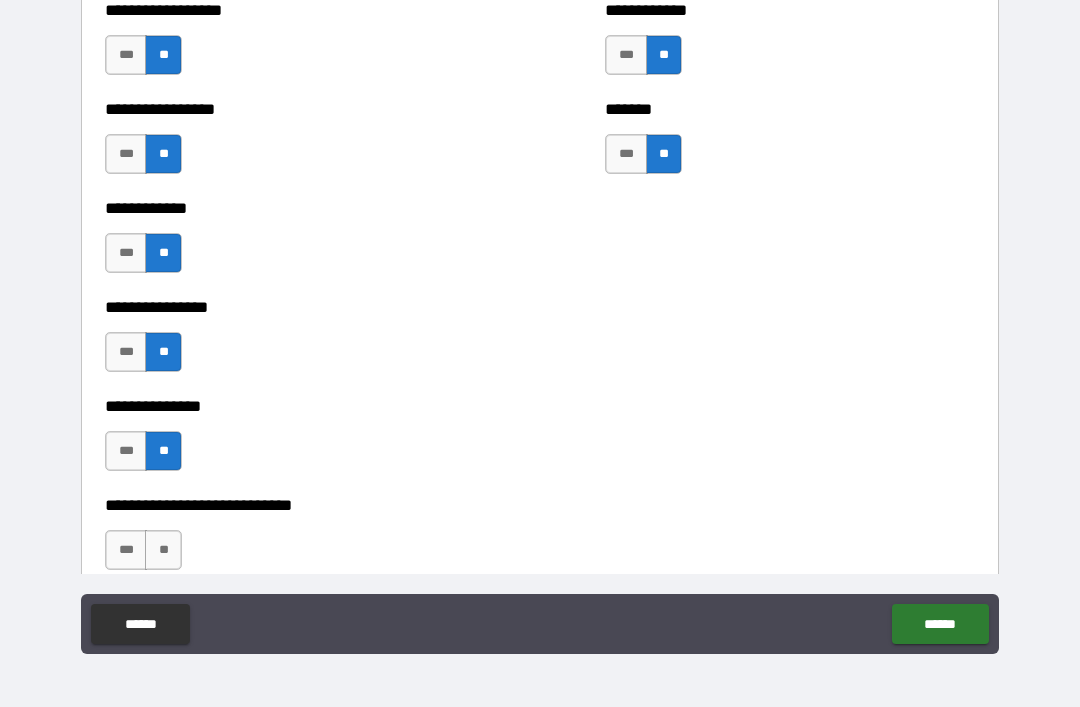 click on "**" at bounding box center [163, 550] 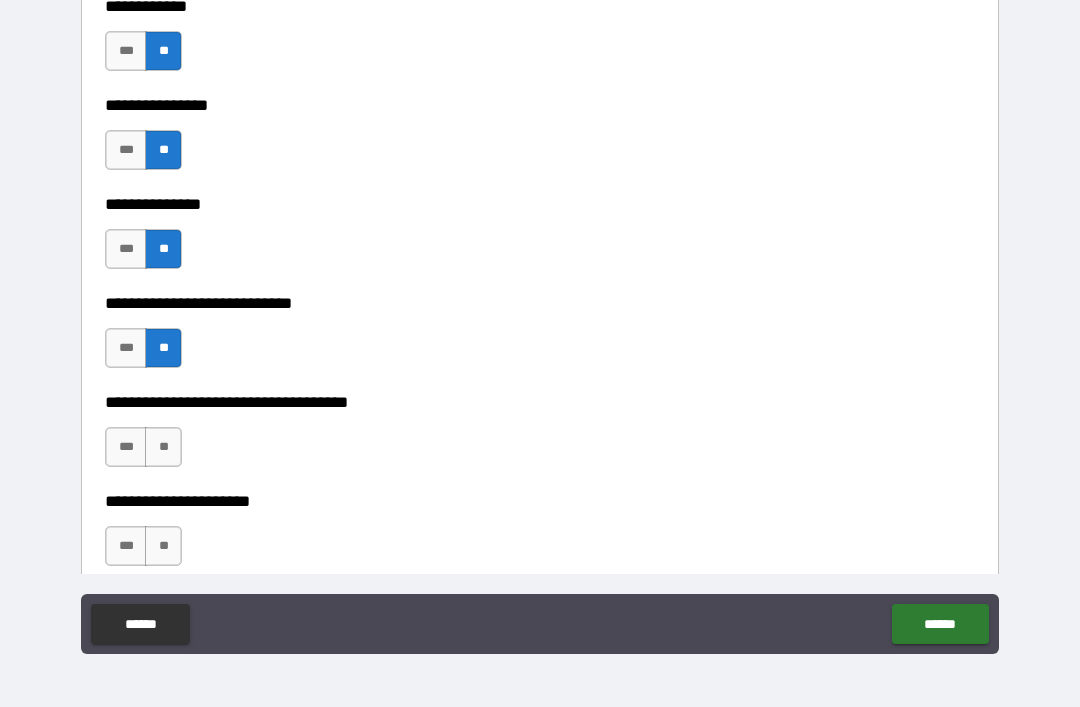 scroll, scrollTop: 5358, scrollLeft: 0, axis: vertical 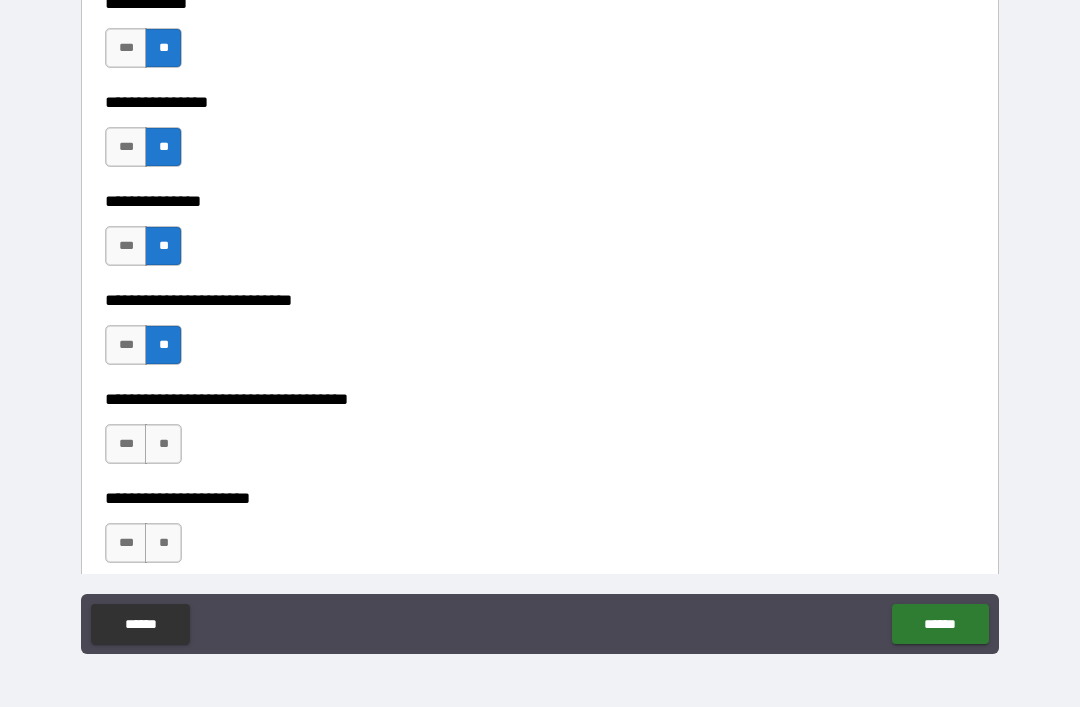 click on "**" at bounding box center (163, 444) 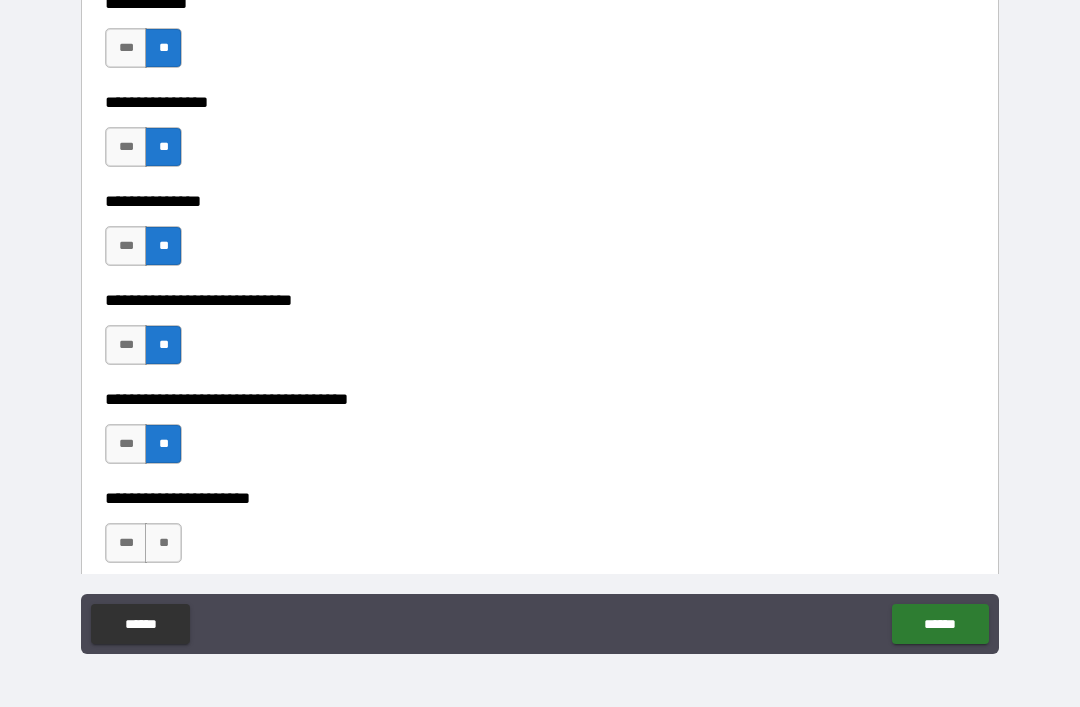 click on "**" at bounding box center [163, 543] 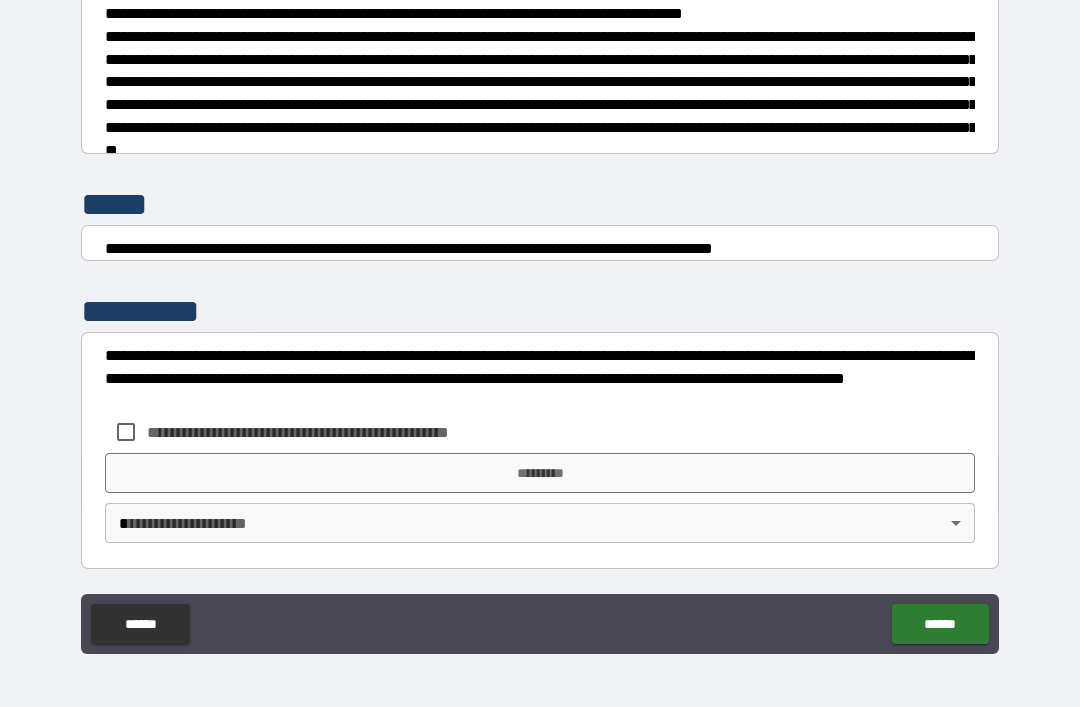 scroll, scrollTop: 7448, scrollLeft: 0, axis: vertical 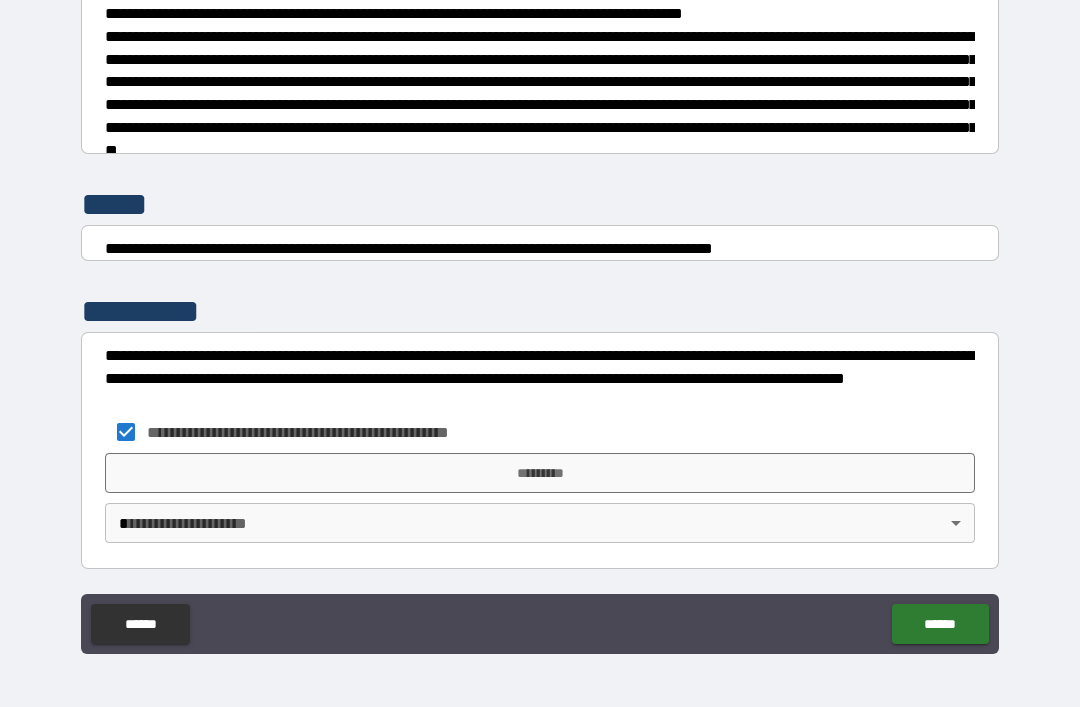 click on "*********" at bounding box center [540, 473] 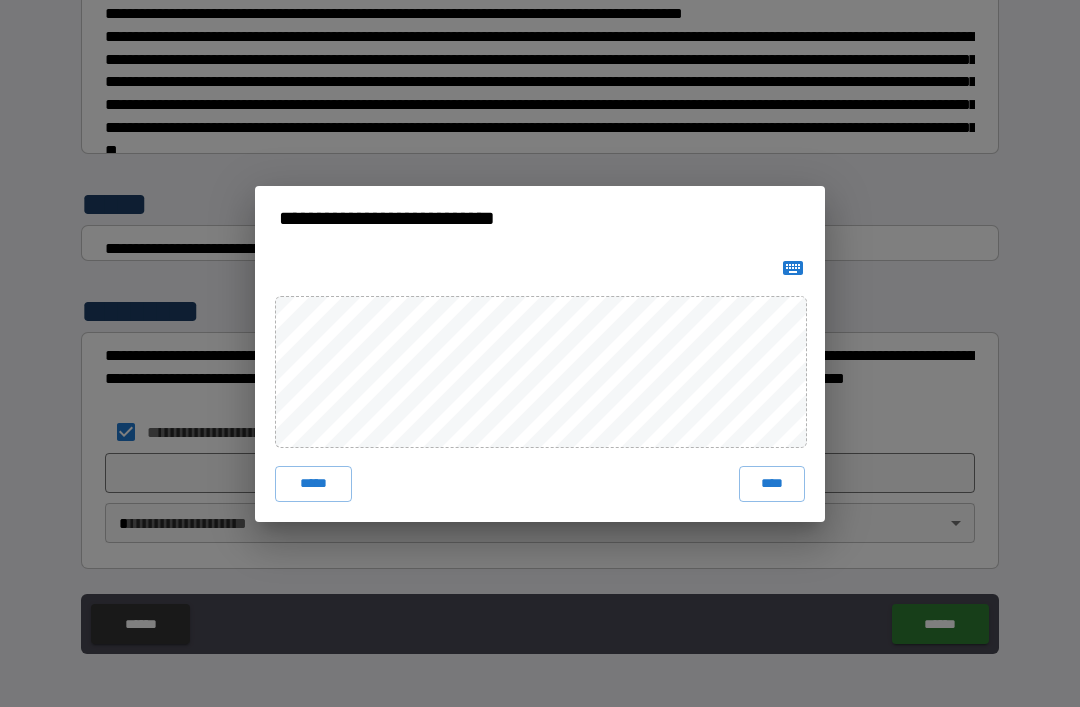 click on "****" at bounding box center (772, 484) 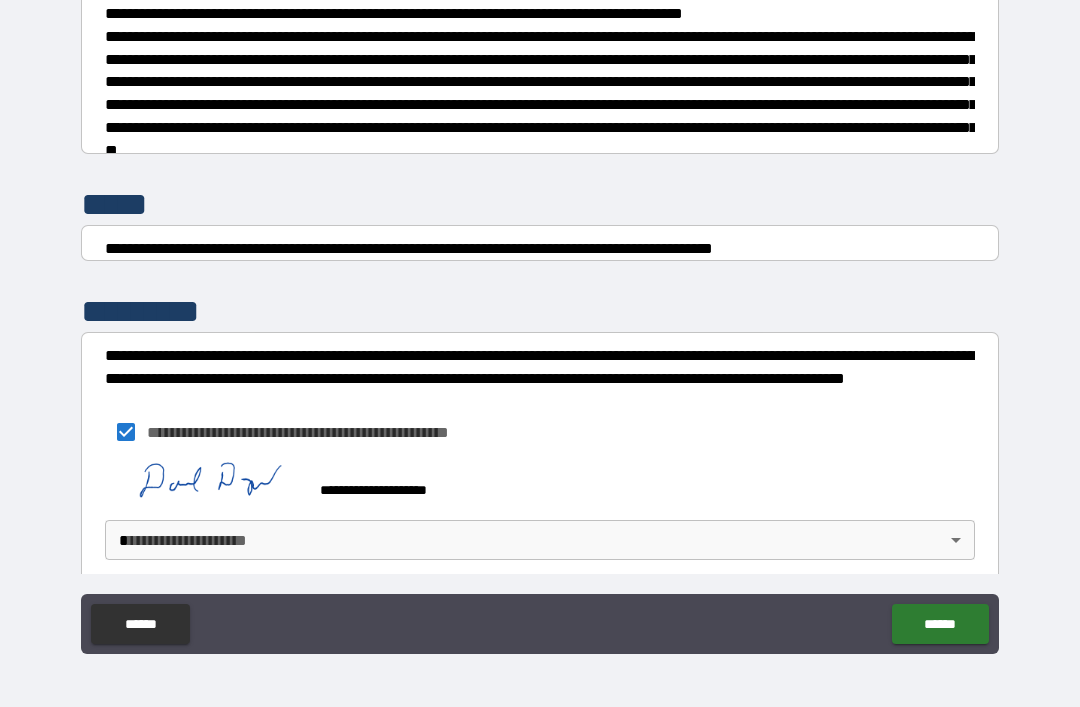 scroll, scrollTop: 7438, scrollLeft: 0, axis: vertical 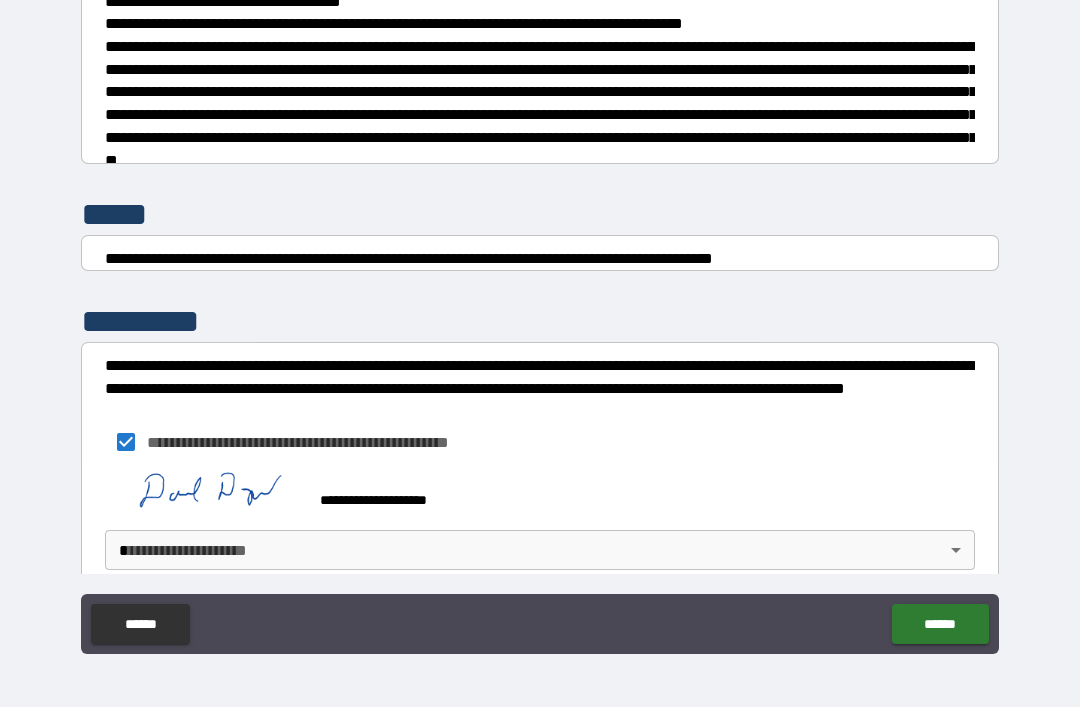 click on "**********" at bounding box center (540, 321) 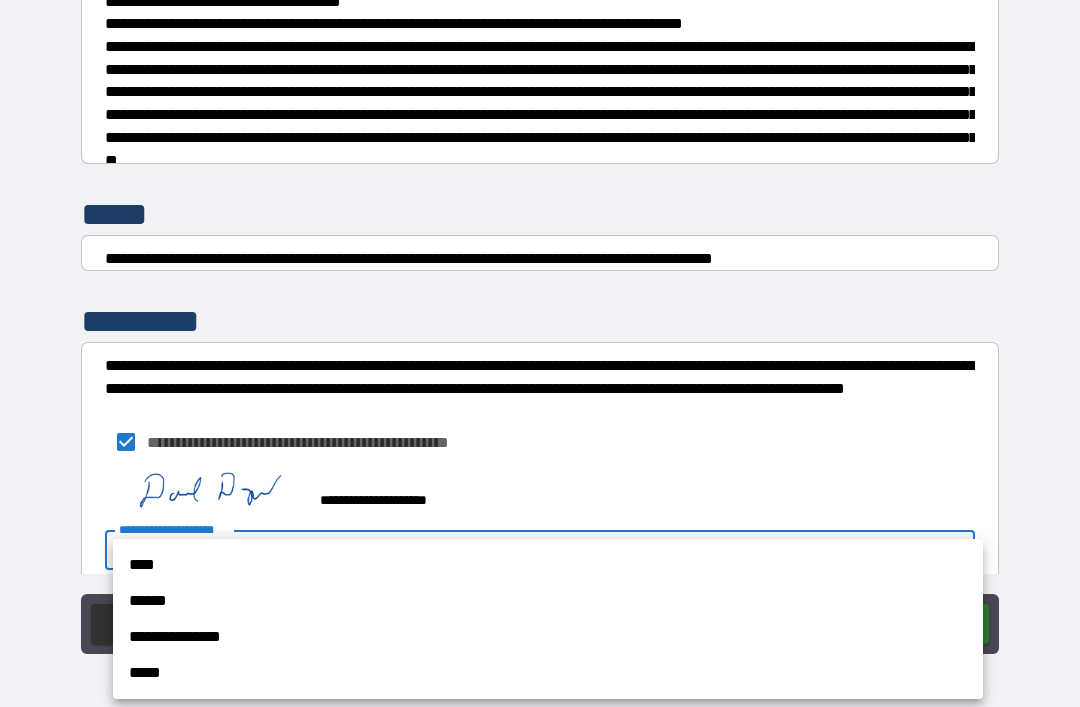click on "**********" at bounding box center [548, 637] 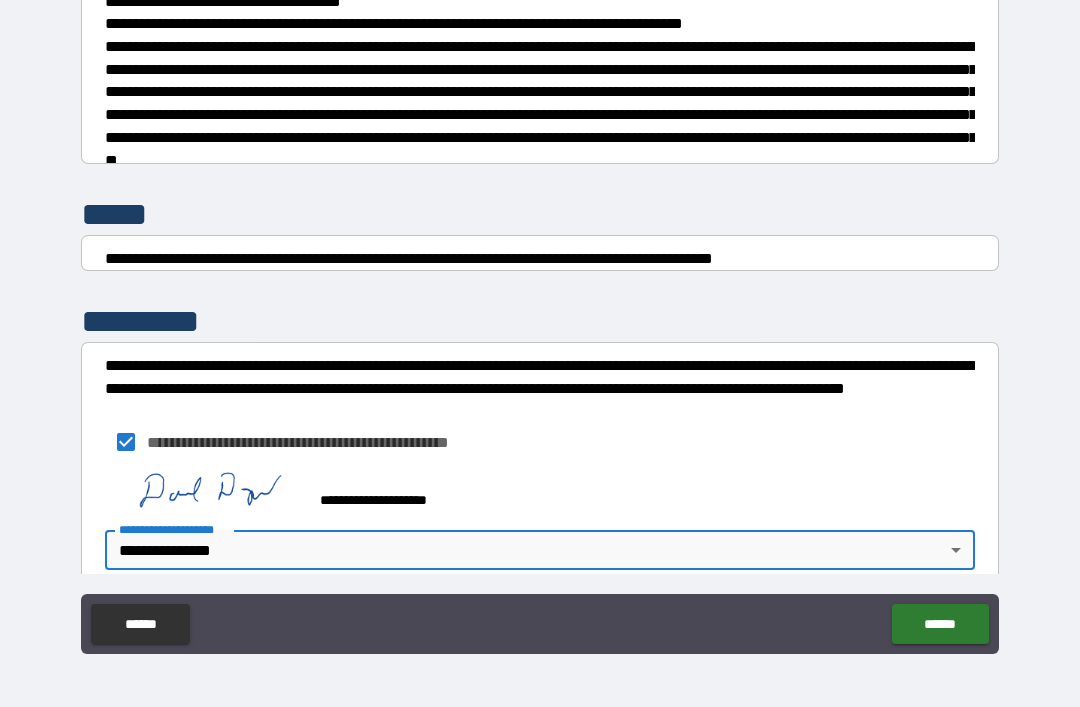 click on "**********" at bounding box center (540, 324) 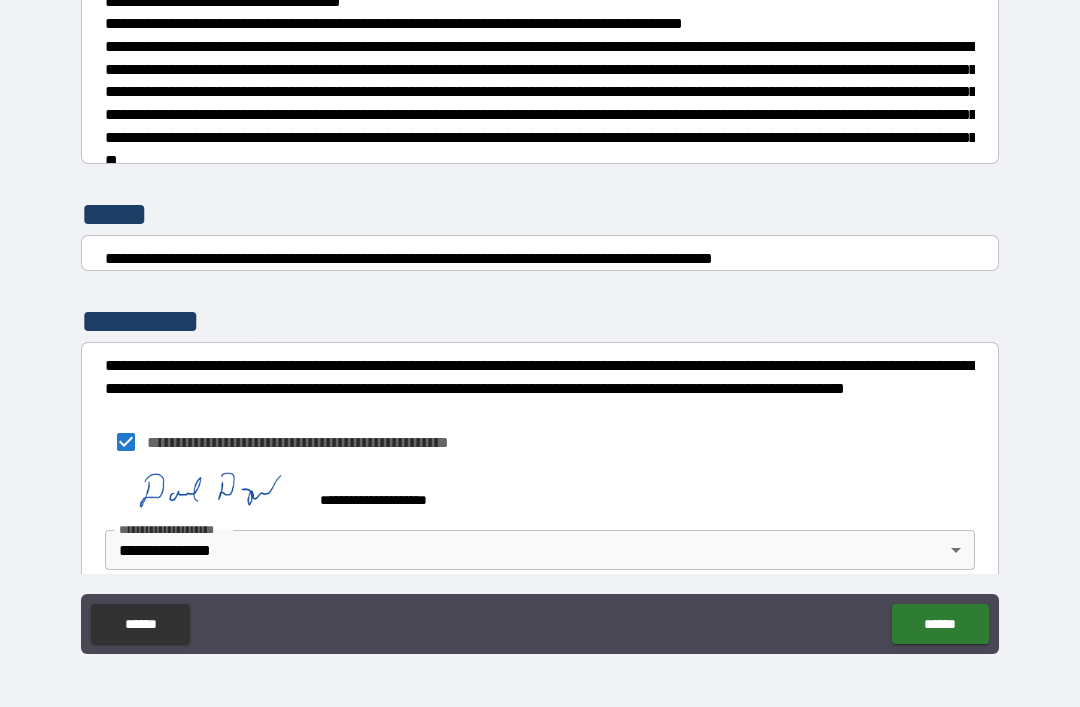 click on "******" at bounding box center [940, 624] 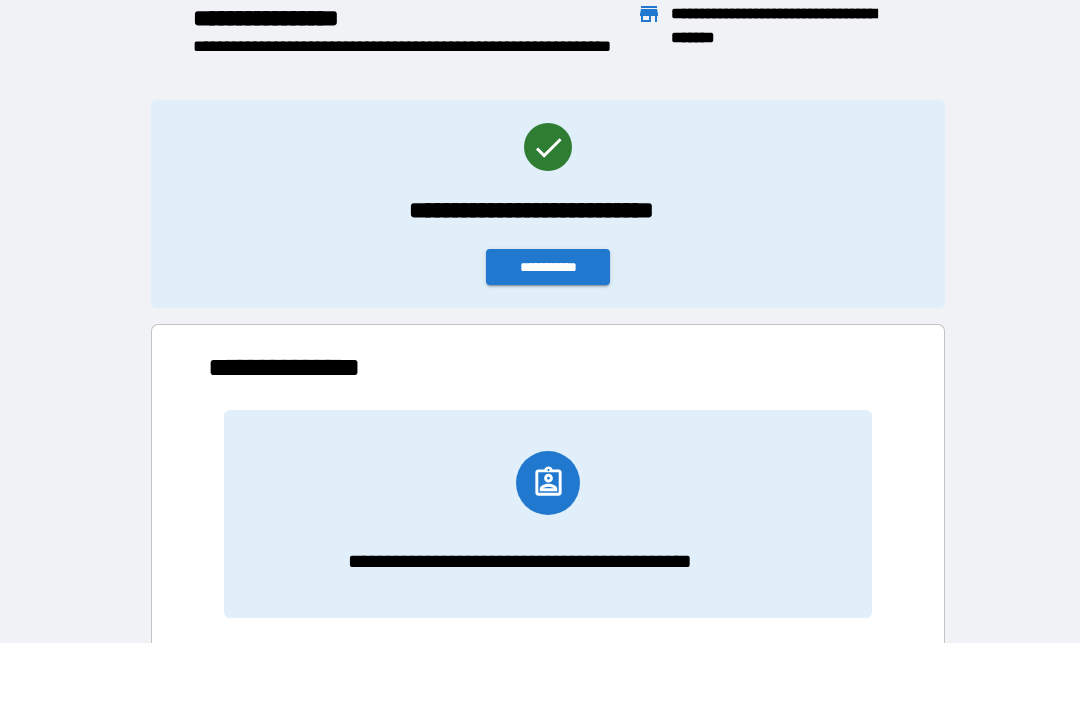 scroll, scrollTop: 166, scrollLeft: 680, axis: both 